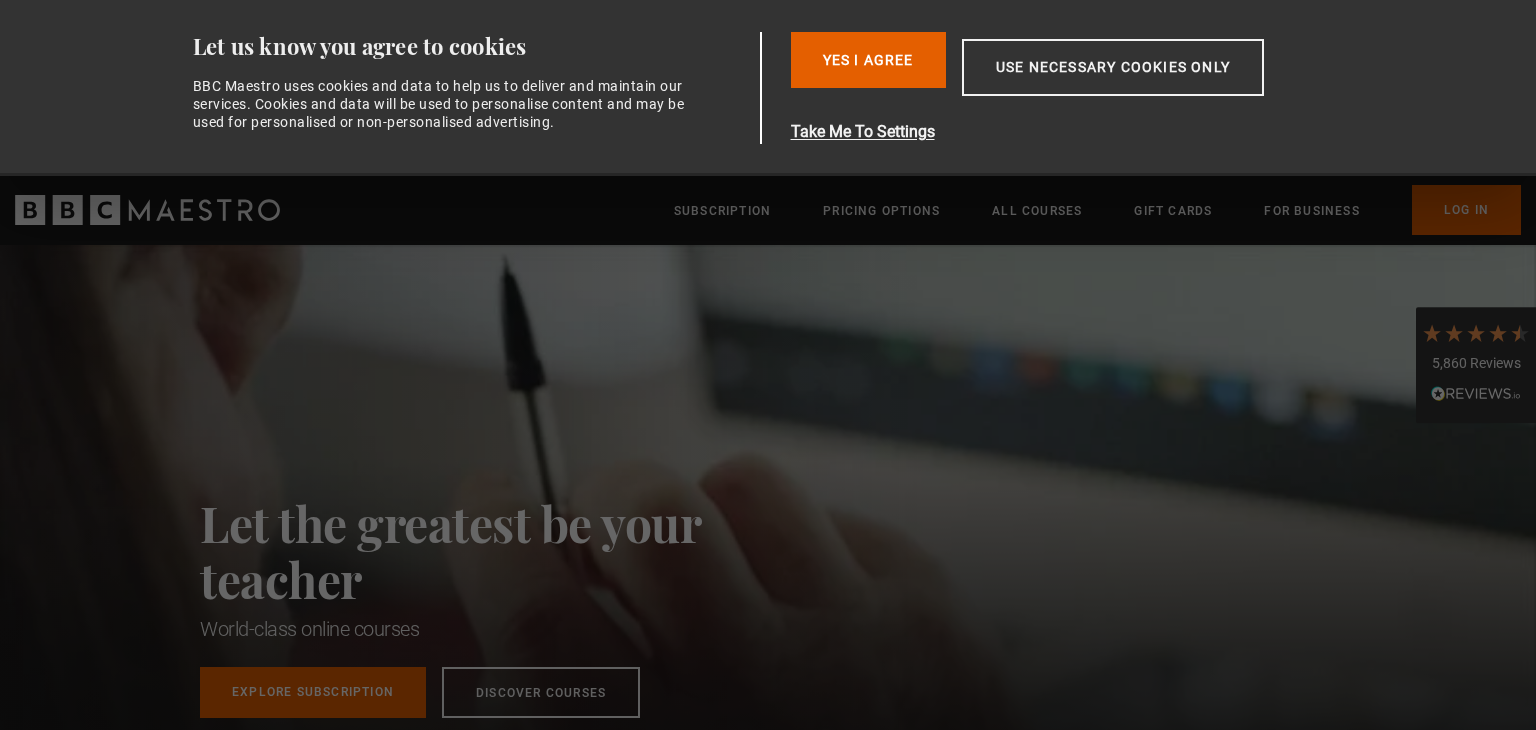 scroll, scrollTop: 0, scrollLeft: 0, axis: both 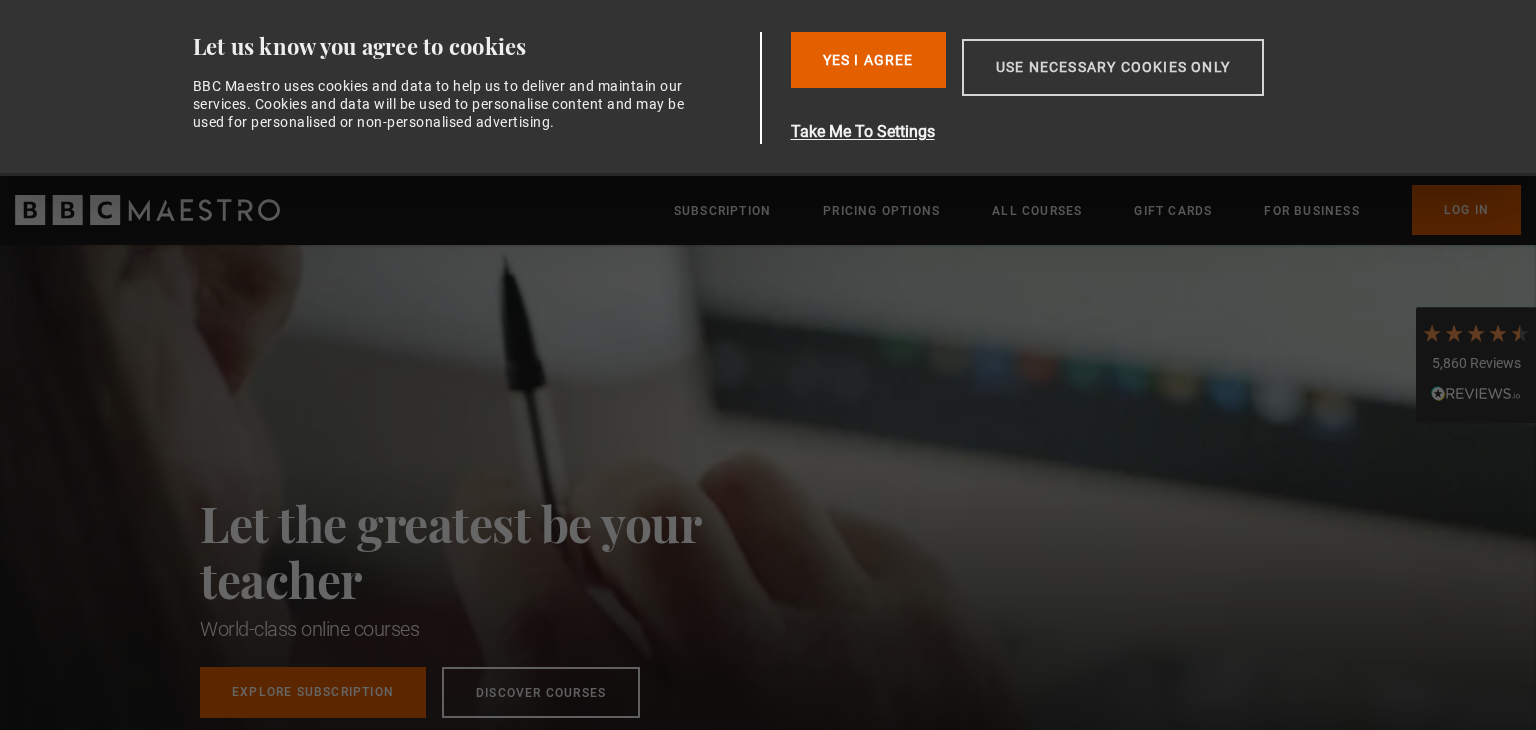 click on "Use necessary cookies only" at bounding box center (1113, 67) 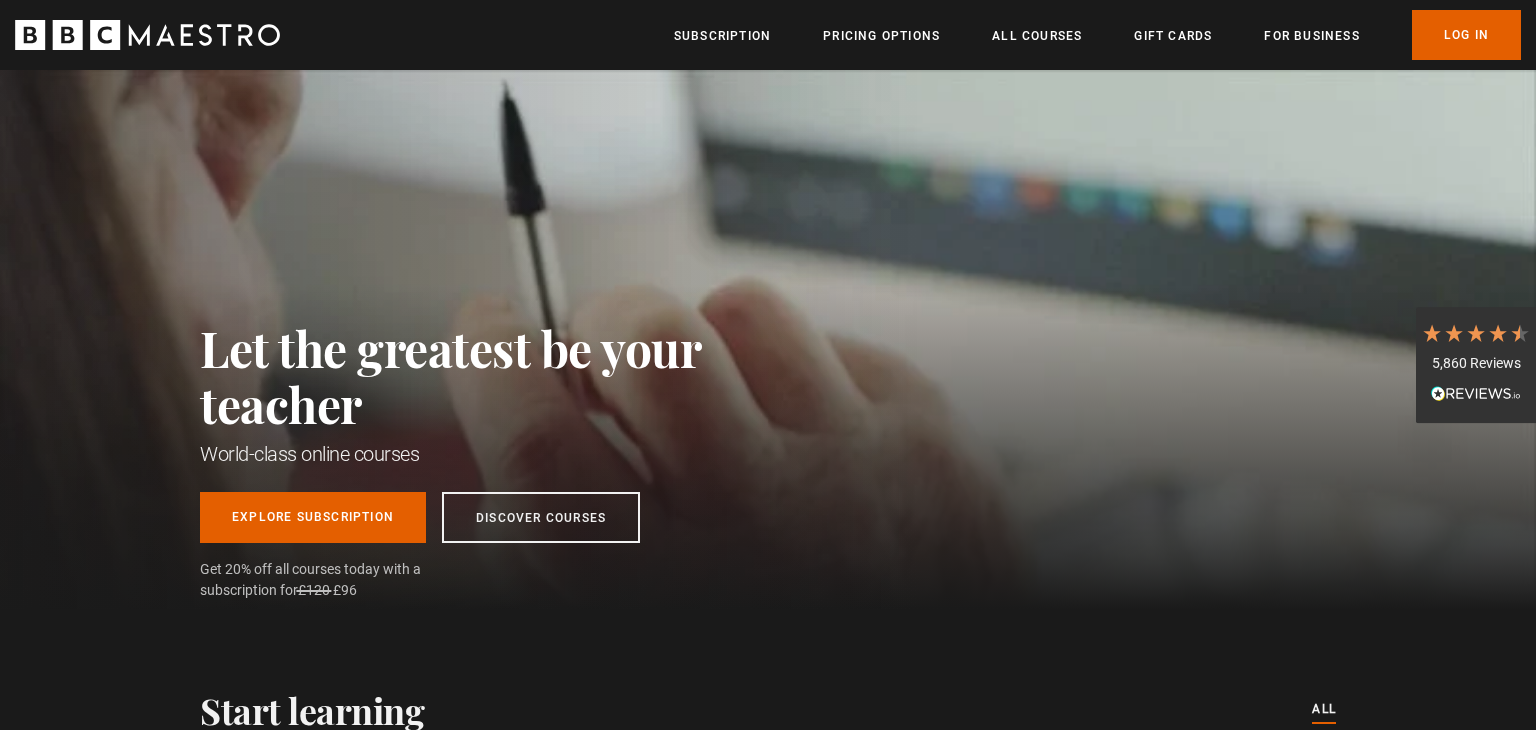 scroll, scrollTop: 0, scrollLeft: 261, axis: horizontal 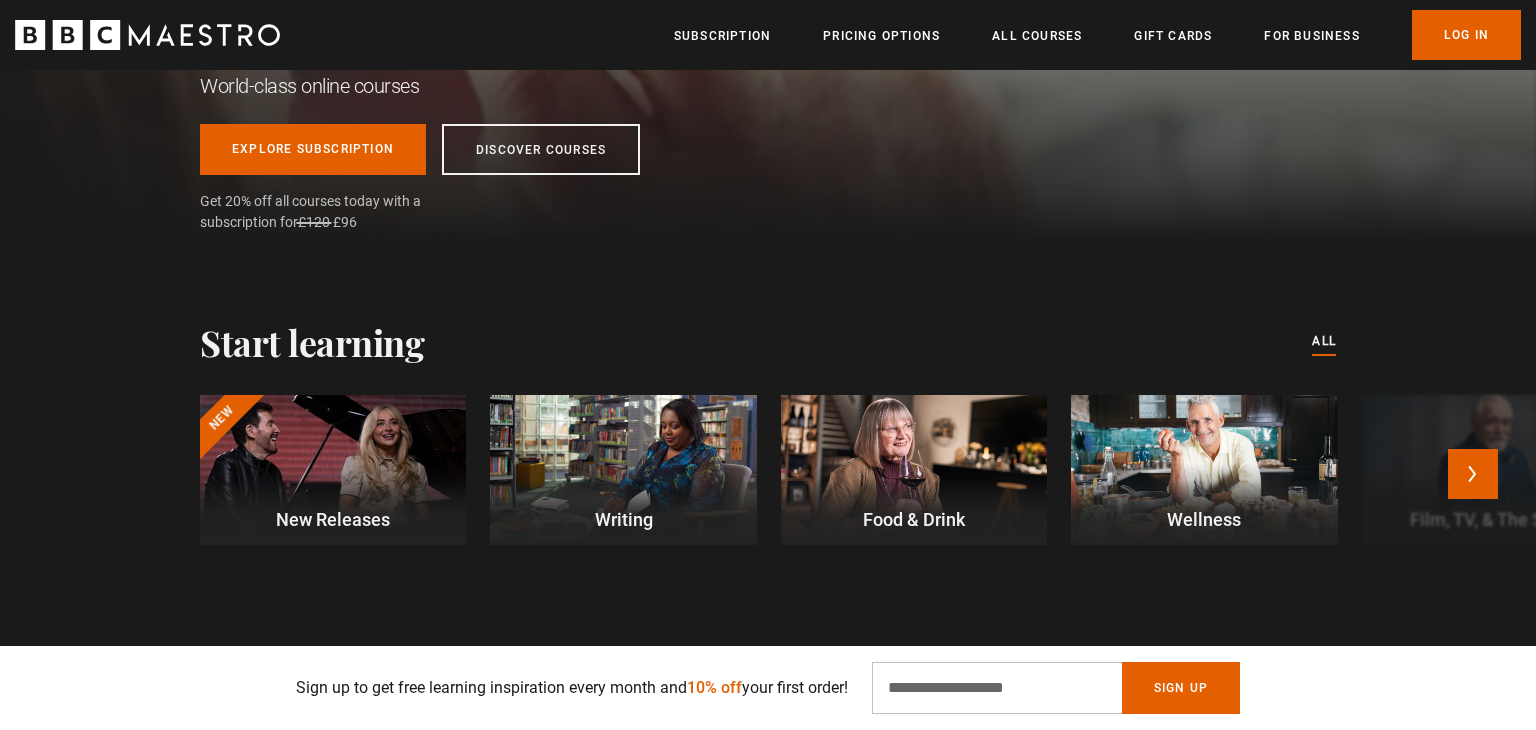 click on "Writing" at bounding box center (623, 519) 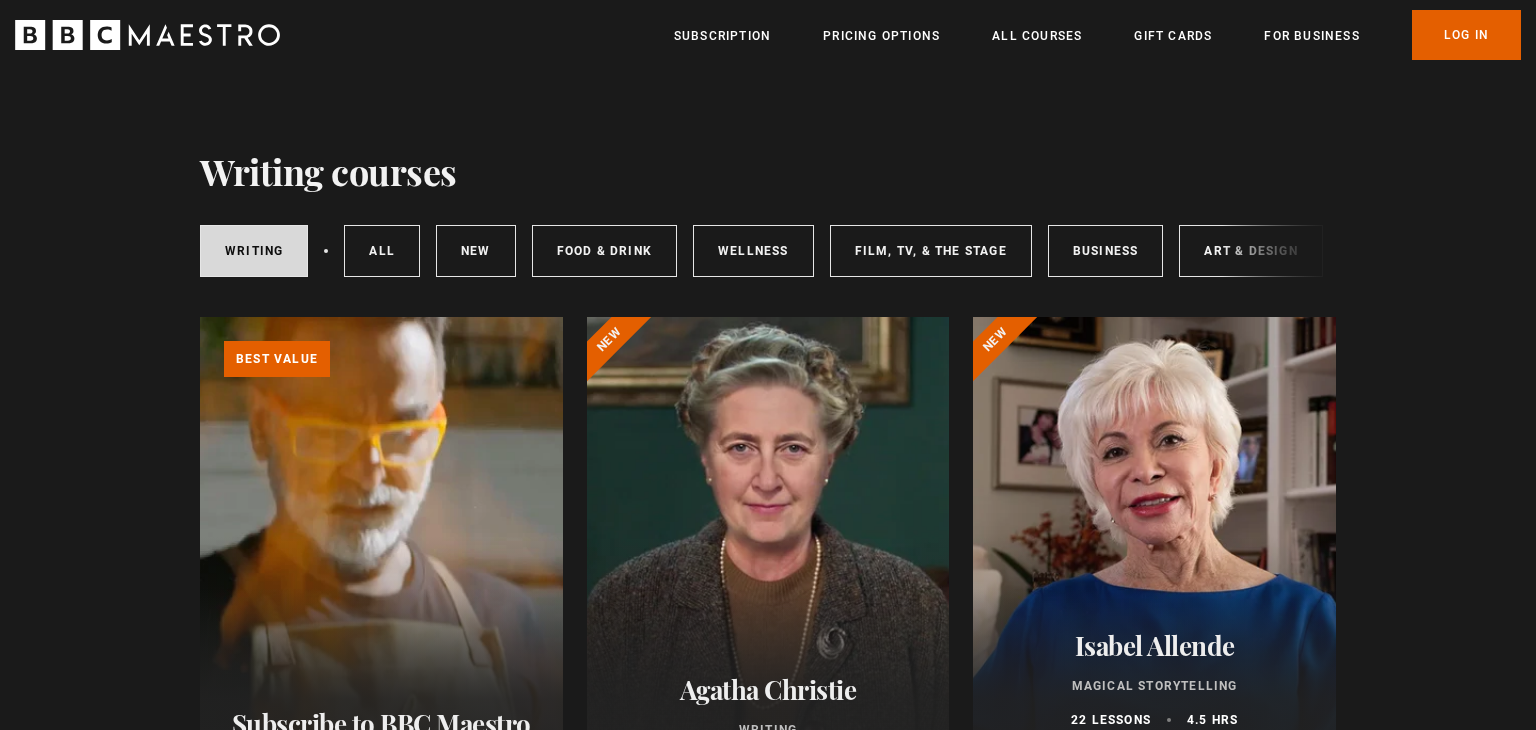 scroll, scrollTop: 0, scrollLeft: 0, axis: both 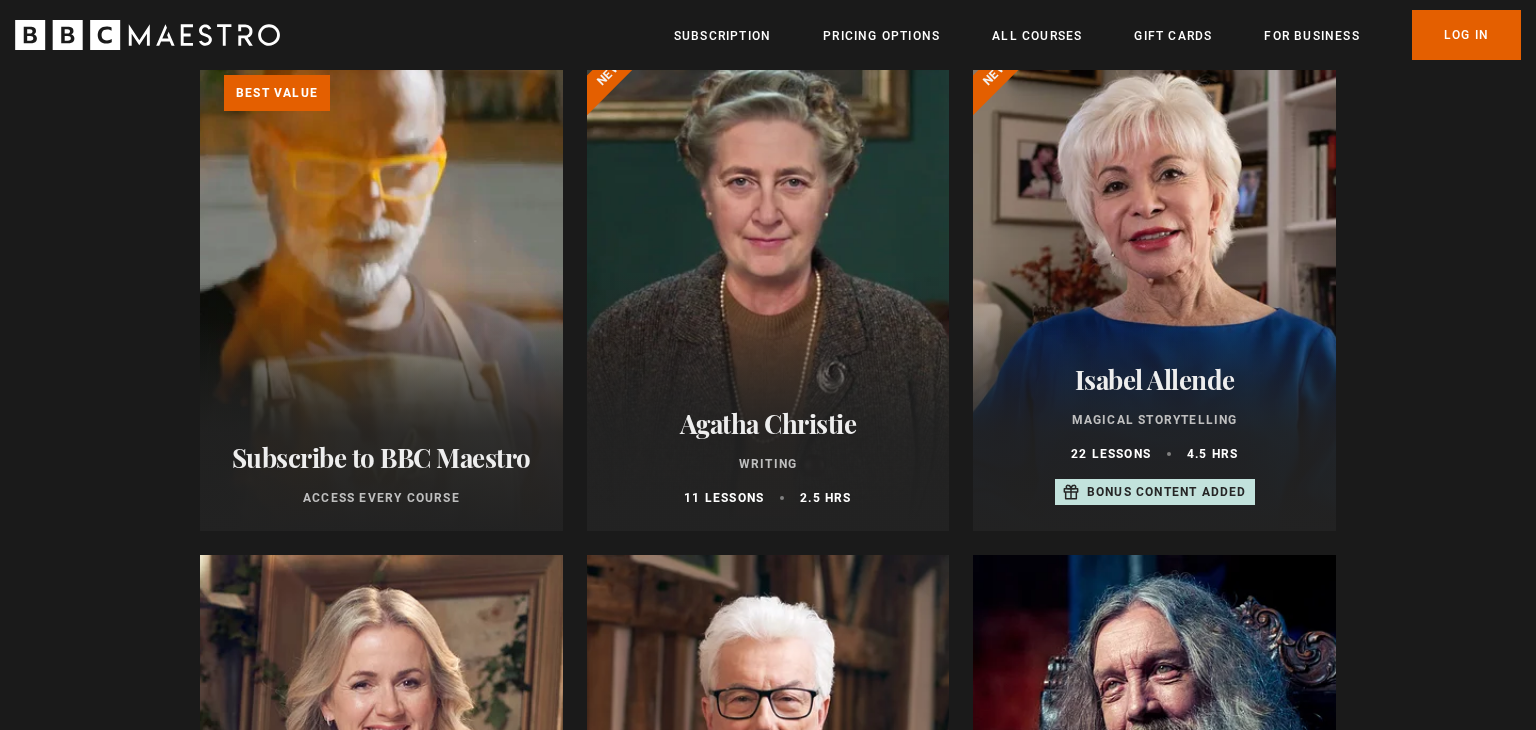 click at bounding box center [1154, 291] 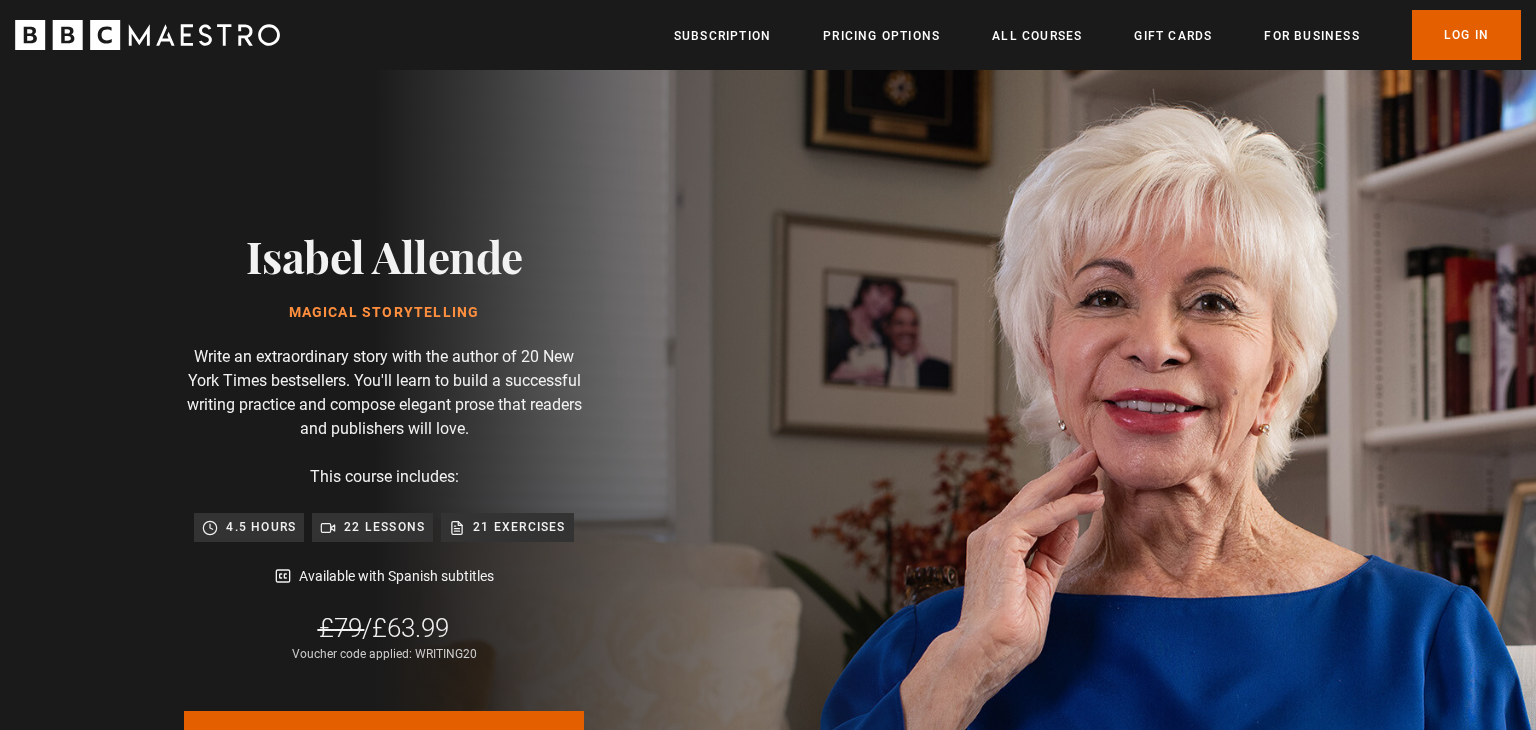 scroll, scrollTop: 0, scrollLeft: 0, axis: both 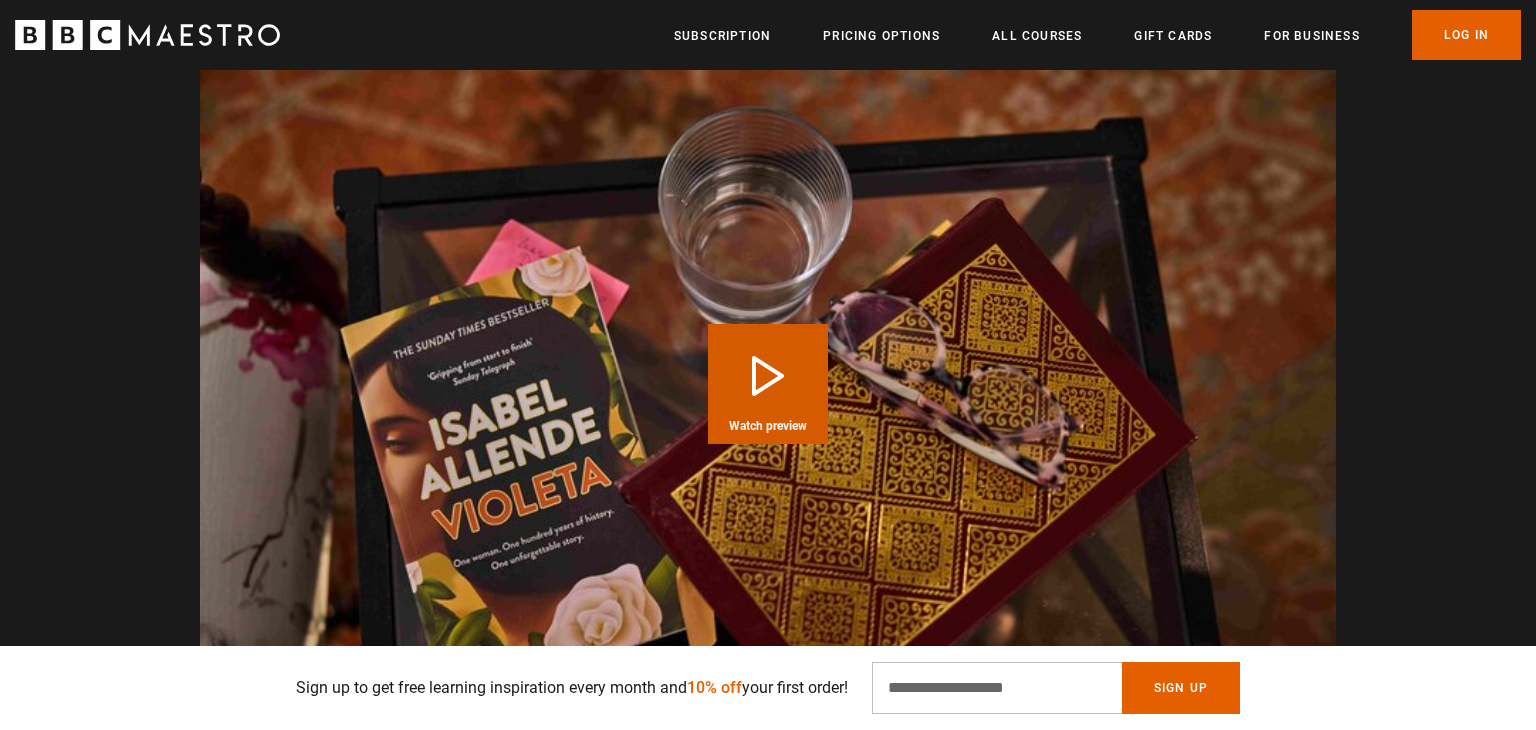 click on "Play Course overview for Magical Storytelling with Isabel Allende Watch preview" at bounding box center [768, 384] 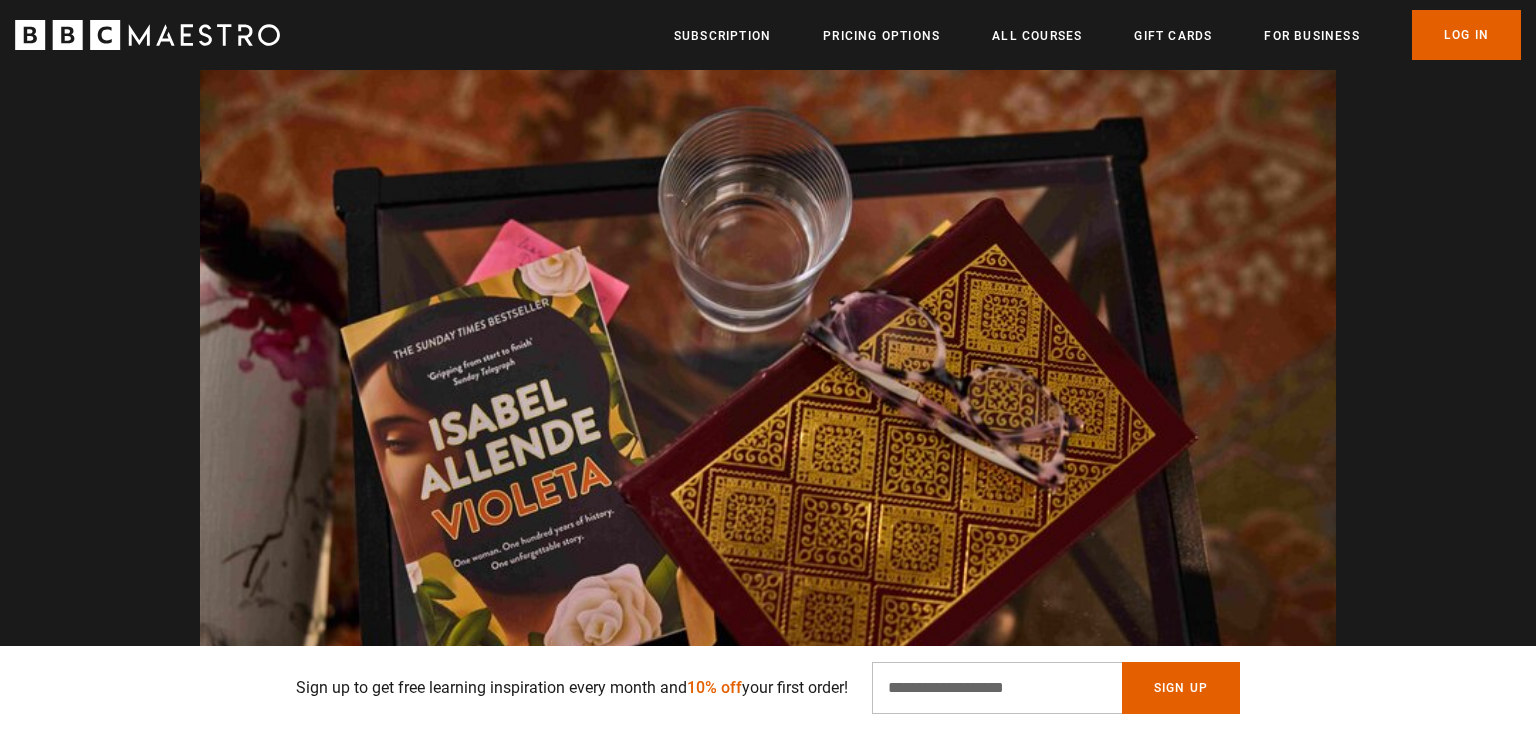 scroll, scrollTop: 0, scrollLeft: 785, axis: horizontal 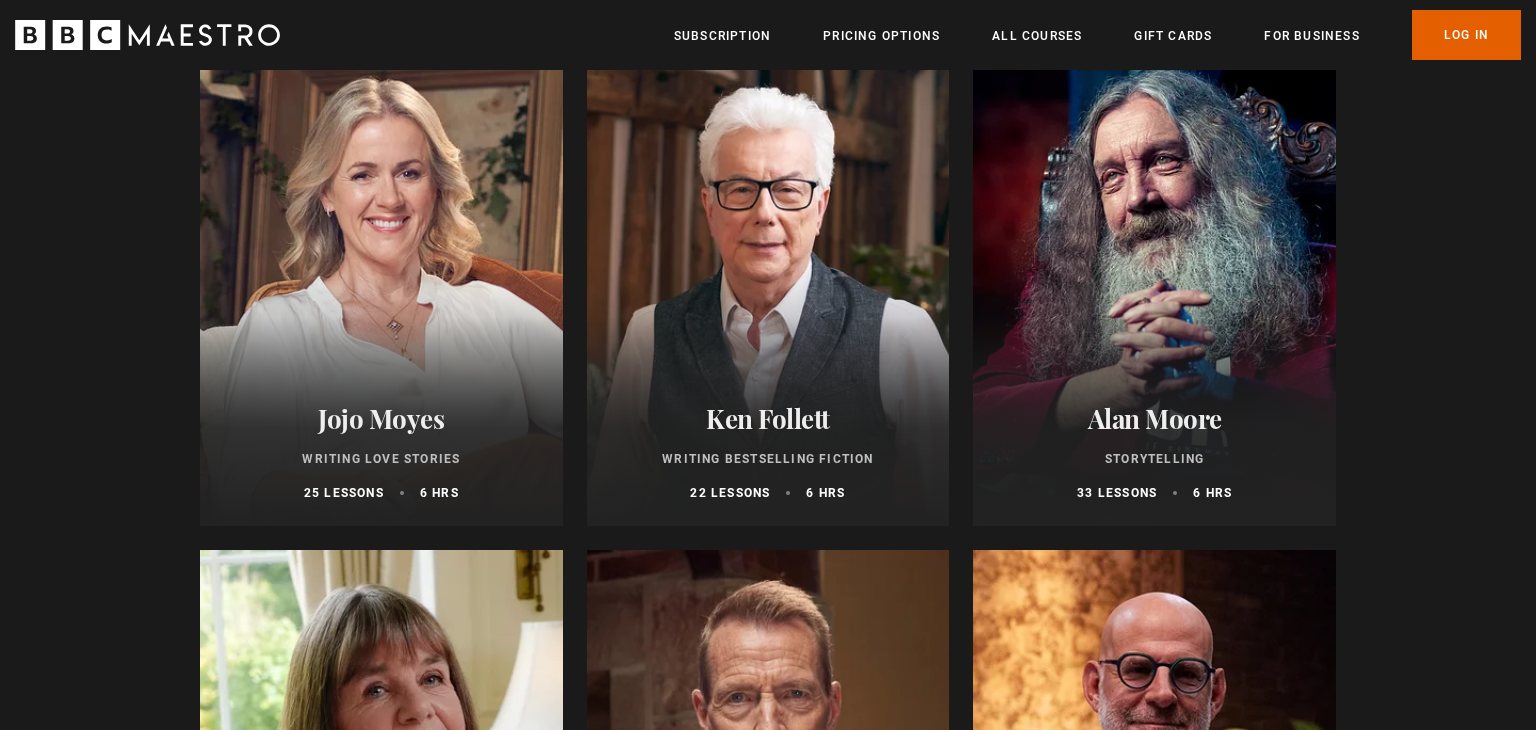 click at bounding box center (768, 286) 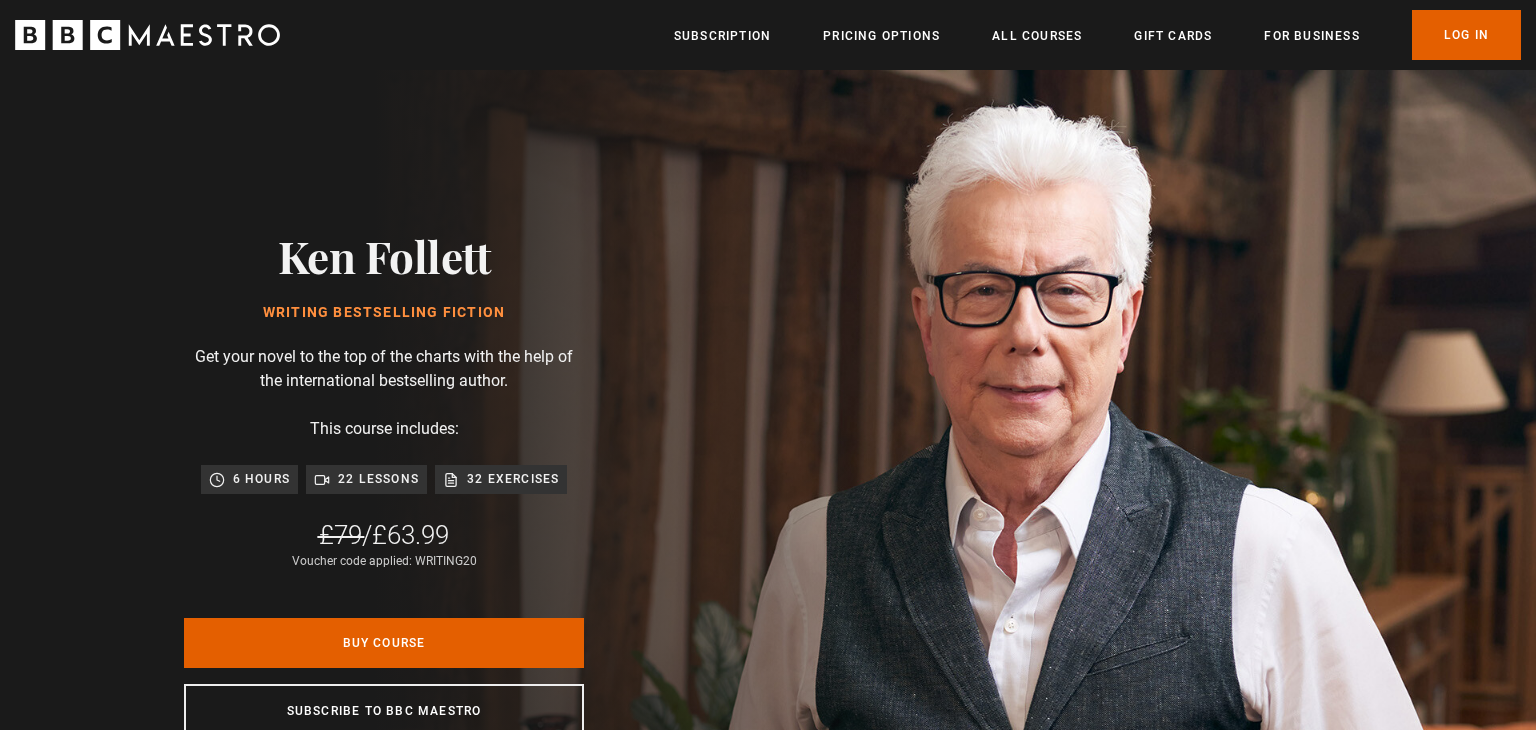 scroll, scrollTop: 0, scrollLeft: 0, axis: both 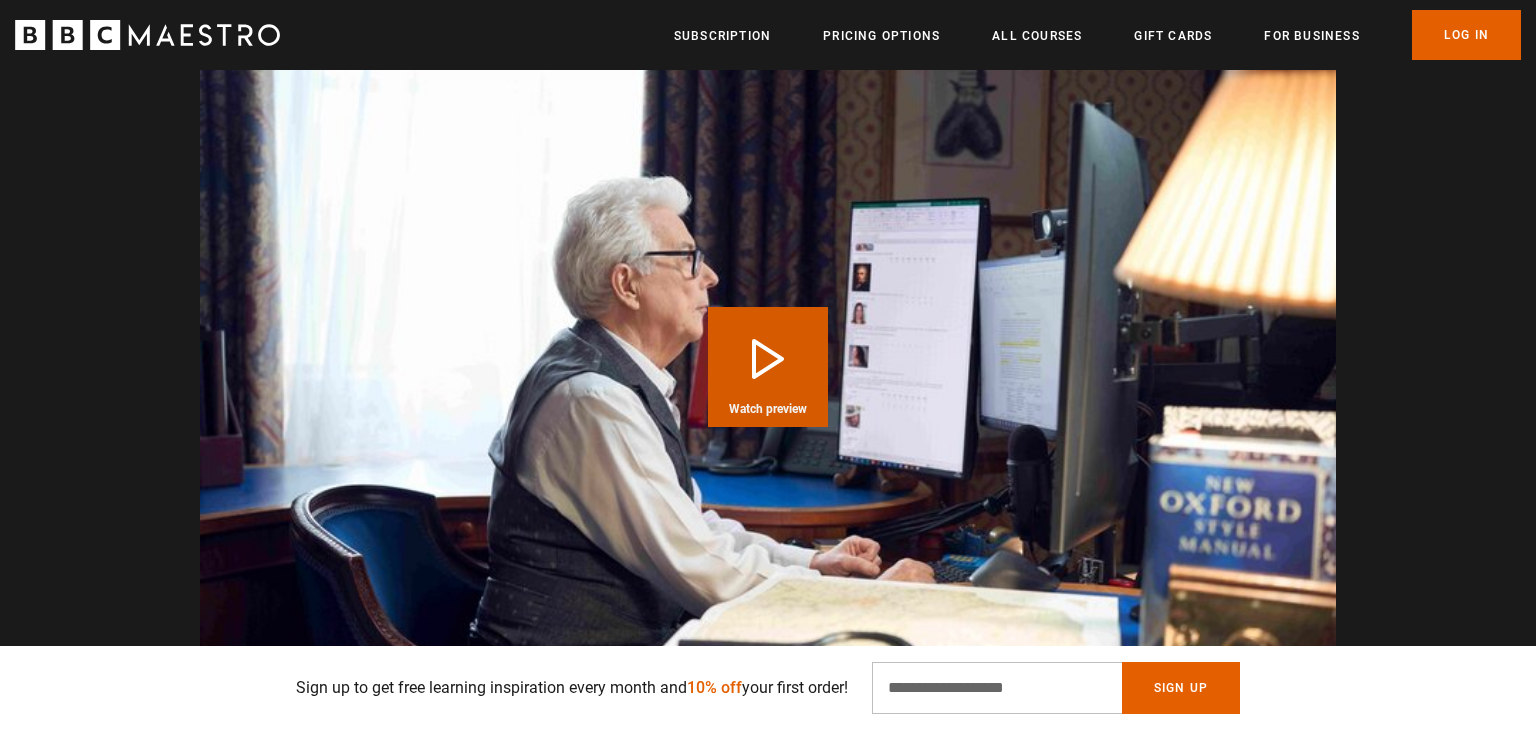 click on "Play Course overview for Writing Bestselling Fiction with Ken Follett Watch preview" at bounding box center (768, 367) 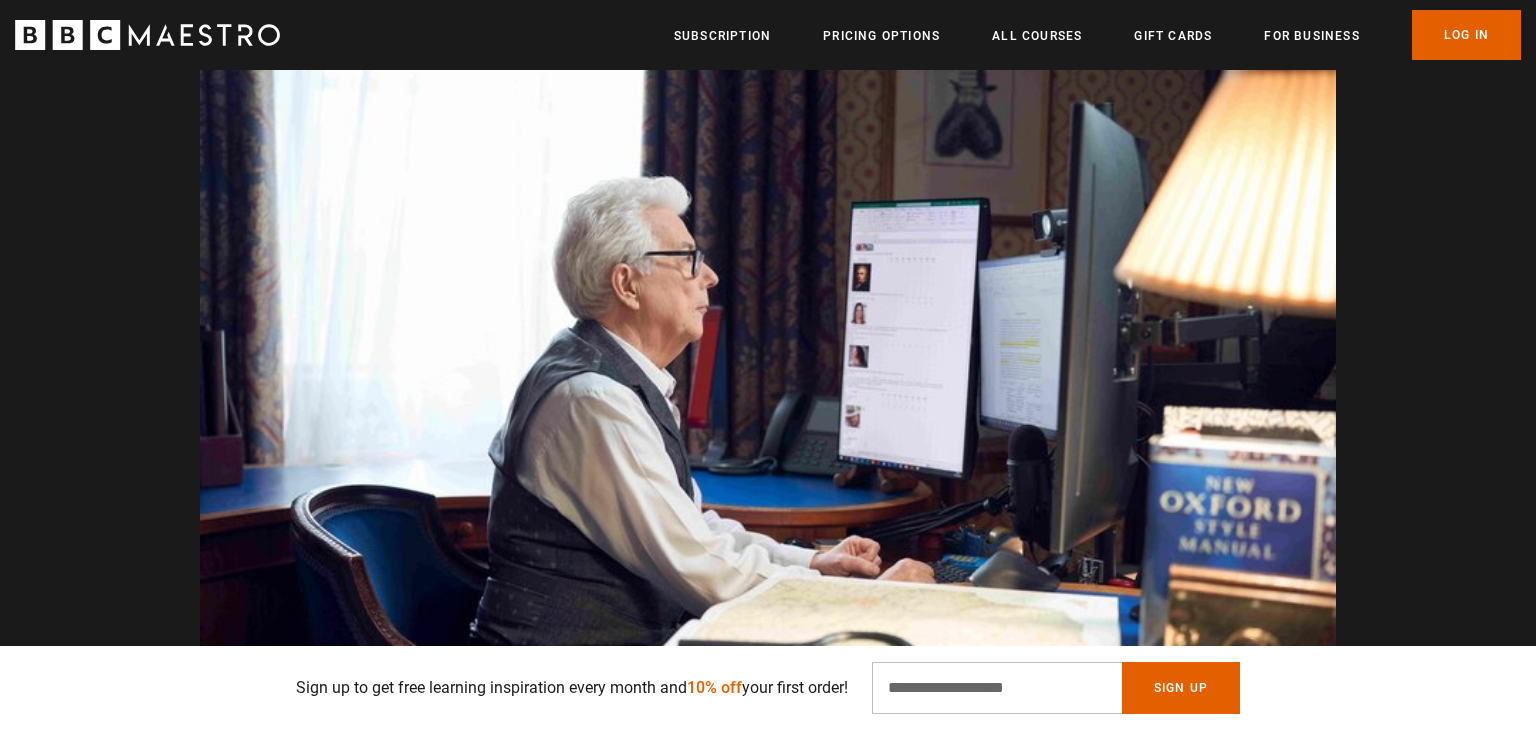 scroll, scrollTop: 0, scrollLeft: 2881, axis: horizontal 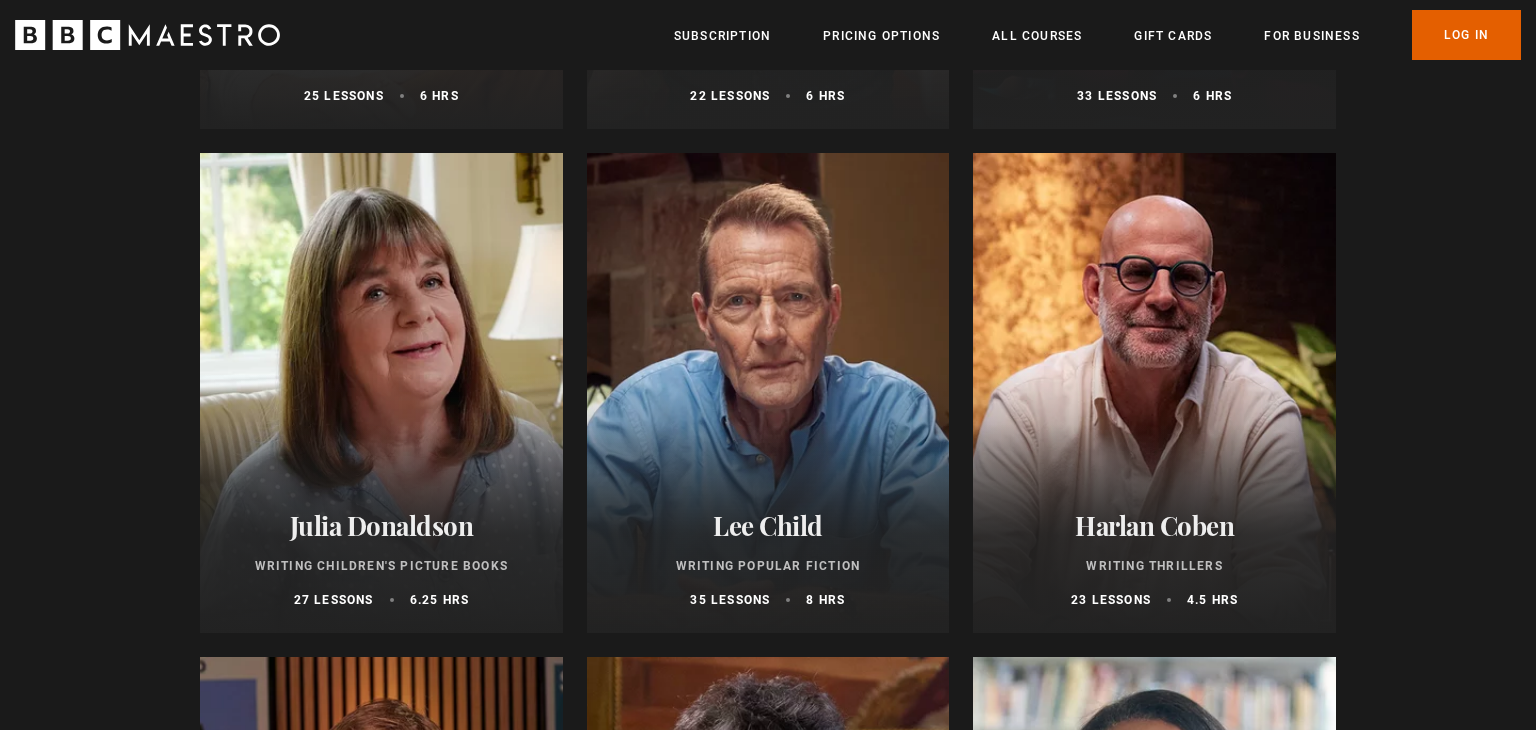 click at bounding box center [768, 393] 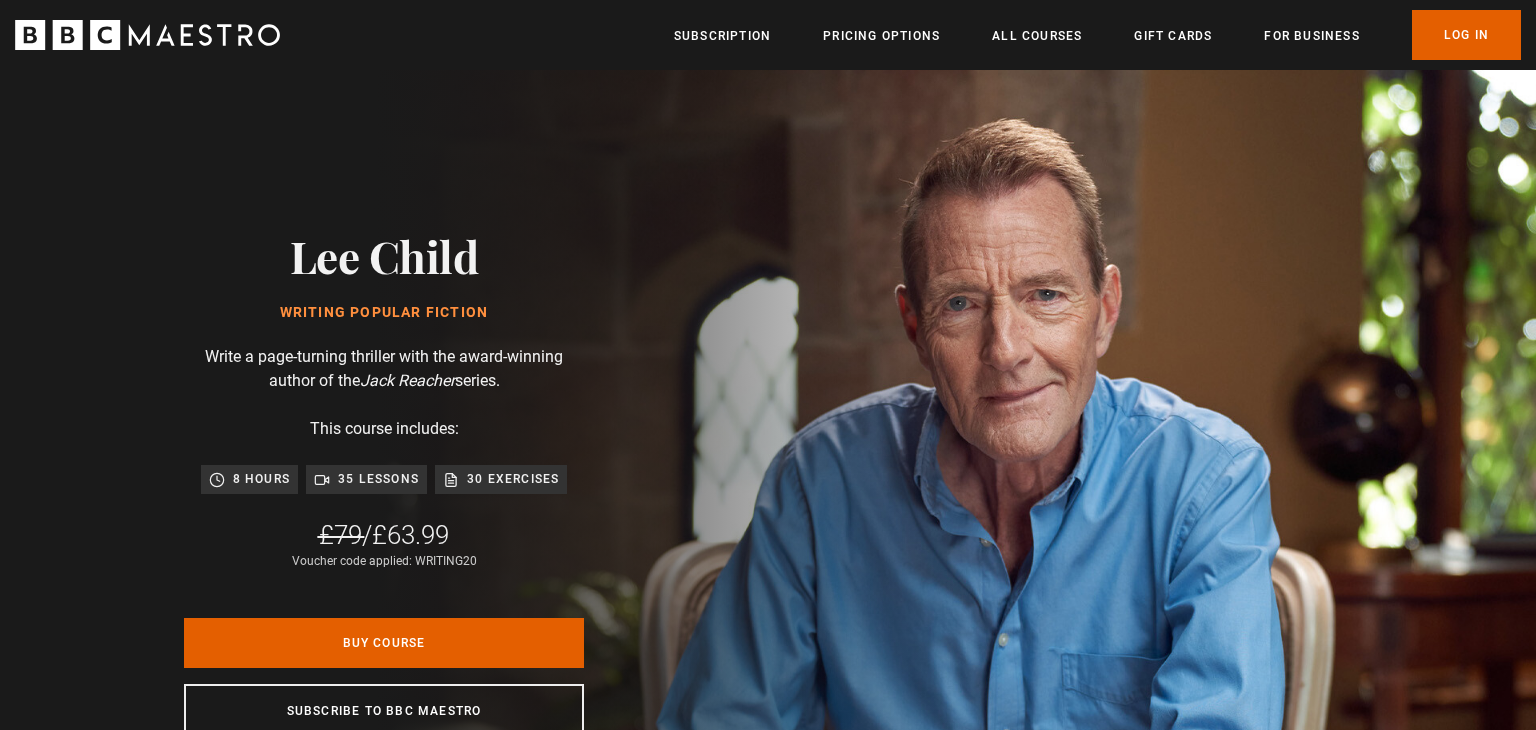scroll, scrollTop: 0, scrollLeft: 0, axis: both 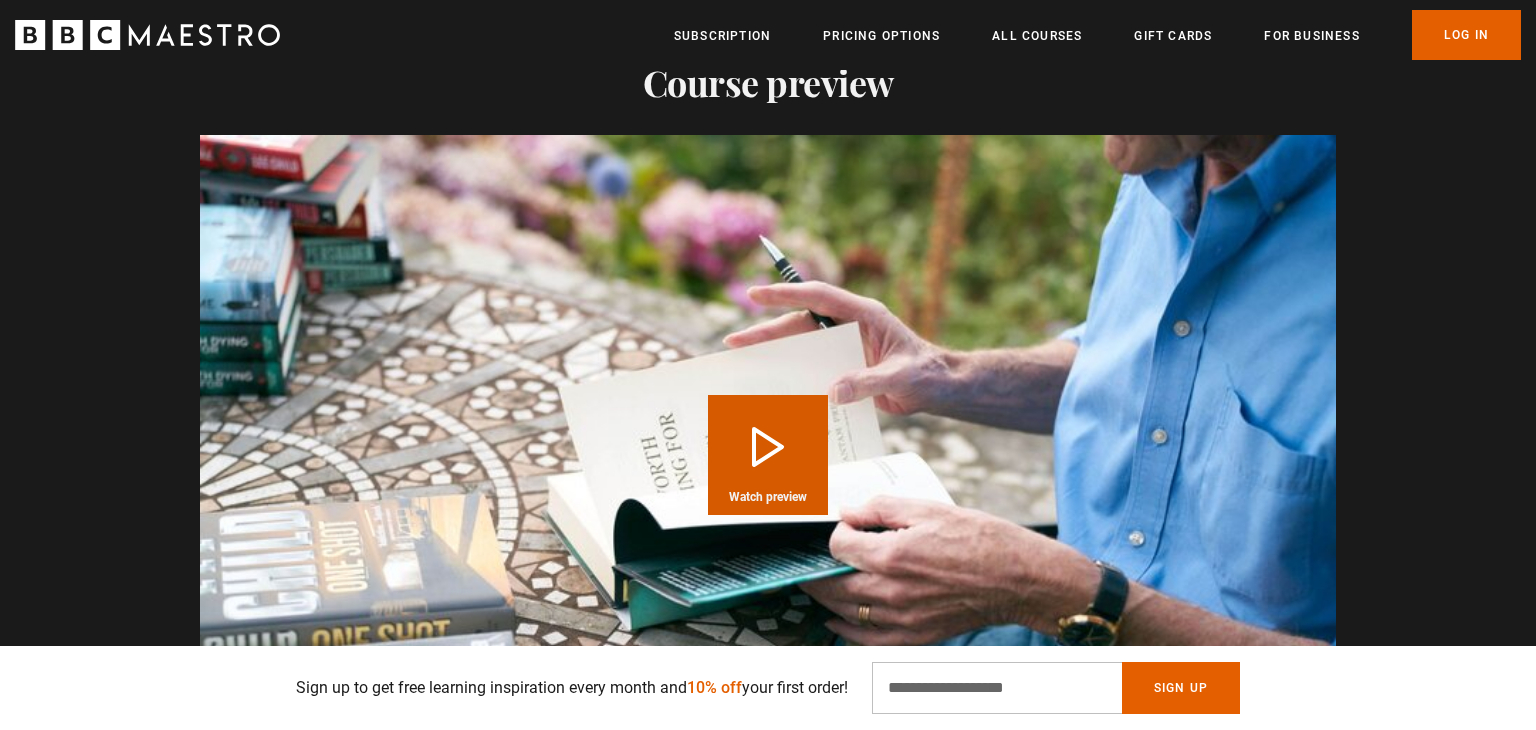 click on "Play Course overview for Writing Popular Fiction with Lee Child Watch preview" at bounding box center (768, 455) 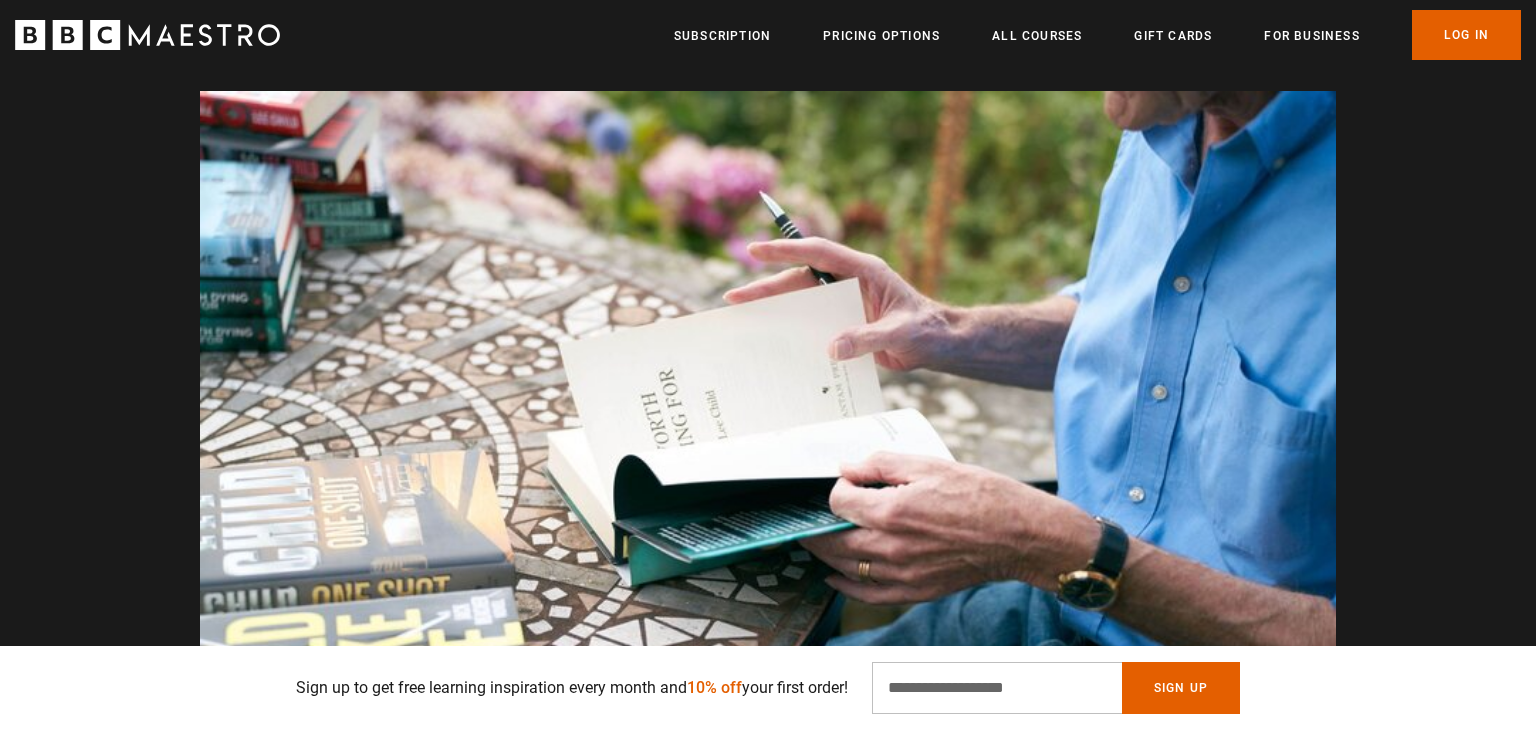 scroll, scrollTop: 0, scrollLeft: 2357, axis: horizontal 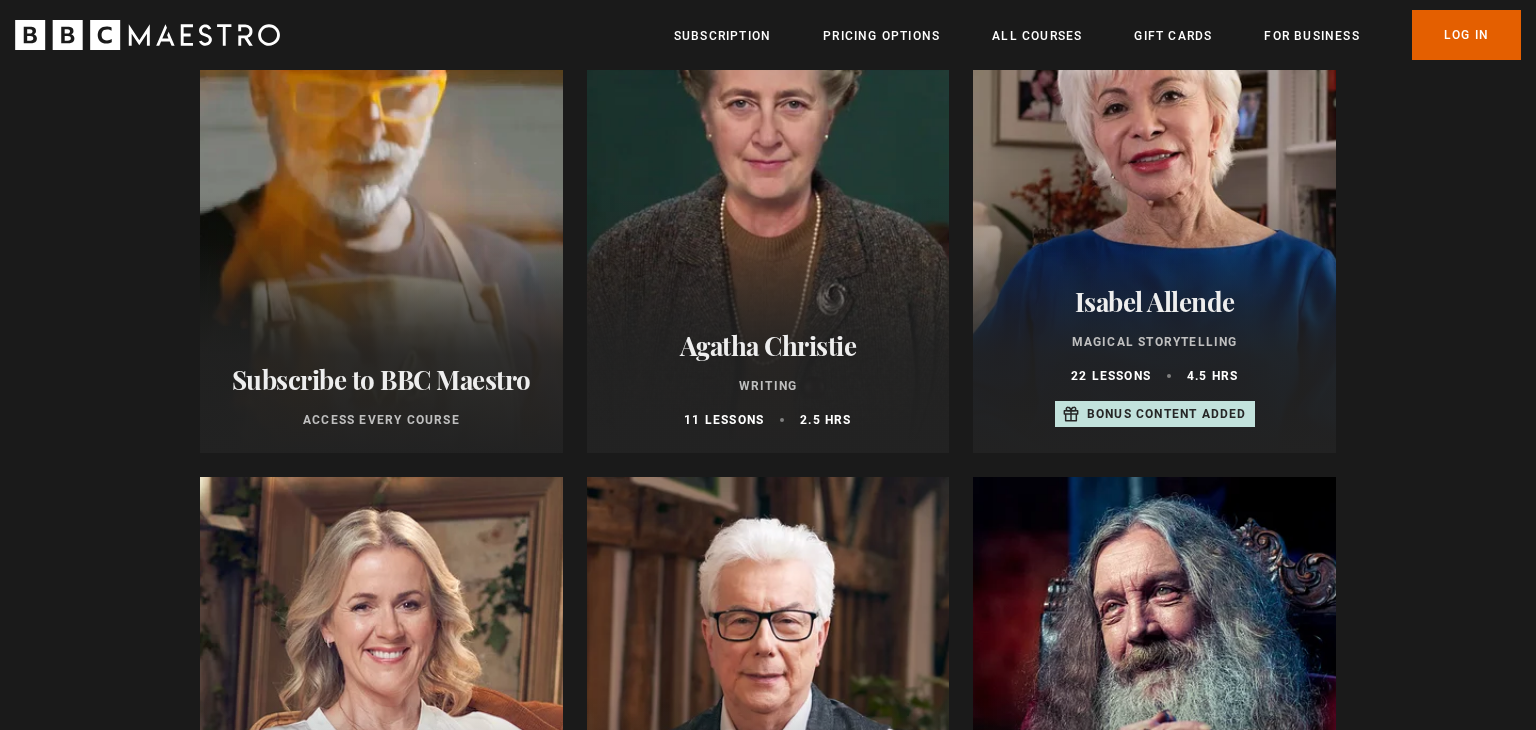 click on "Learn more   about BBC Maestro" at bounding box center (200, -27) 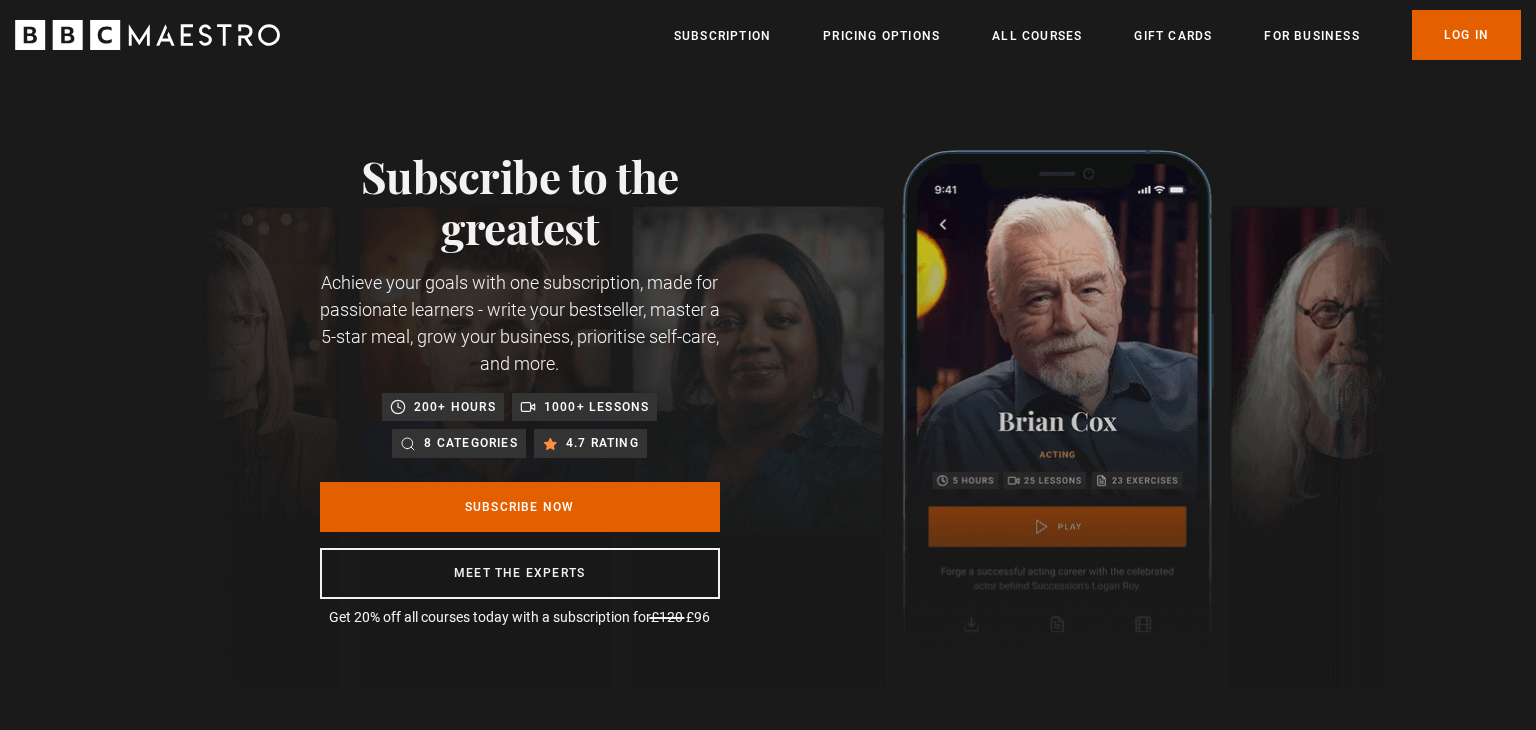 scroll, scrollTop: 0, scrollLeft: 0, axis: both 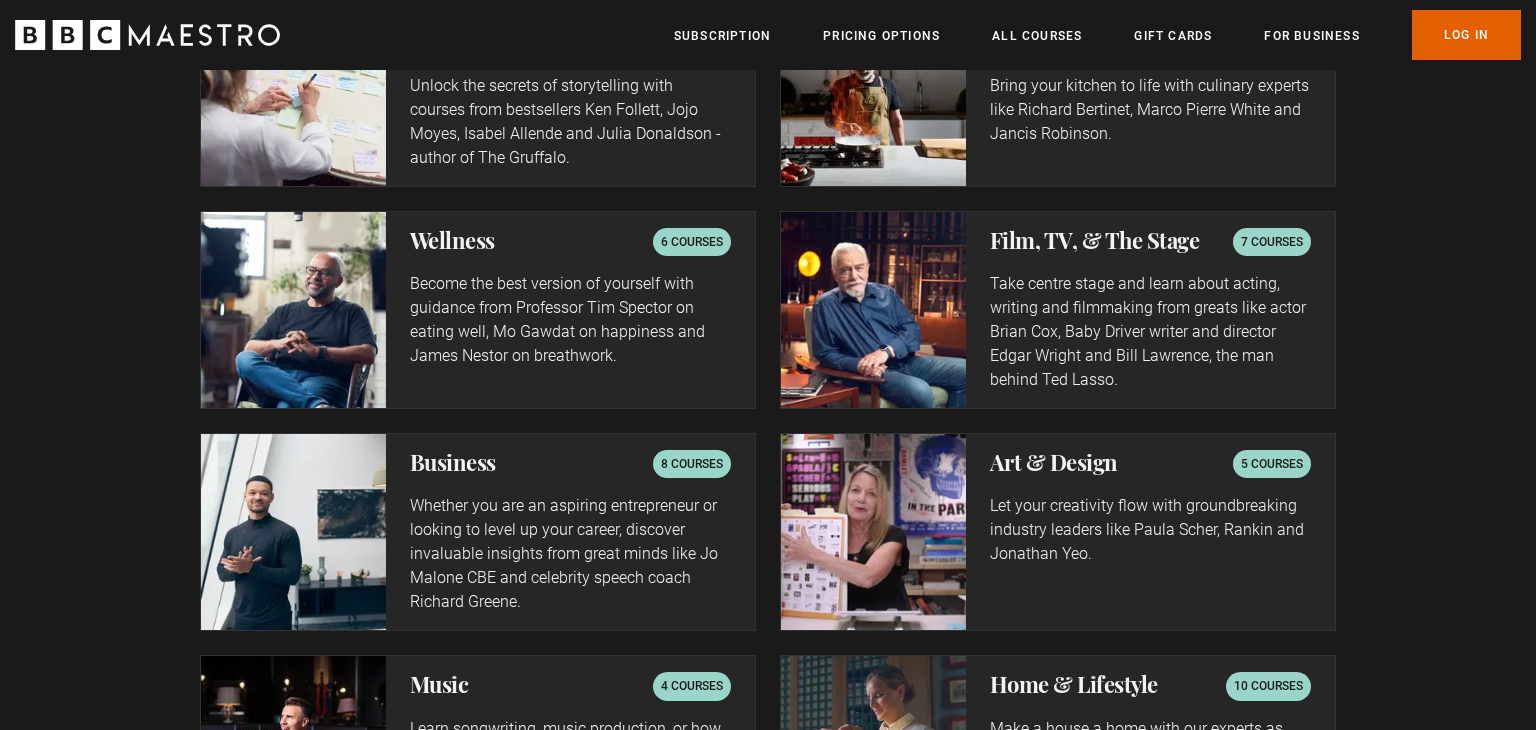click on "Take centre stage and learn about acting, writing and filmmaking from greats like actor Brian Cox, Baby Driver writer and director Edgar Wright and Bill Lawrence, the man behind Ted Lasso." at bounding box center [1150, 332] 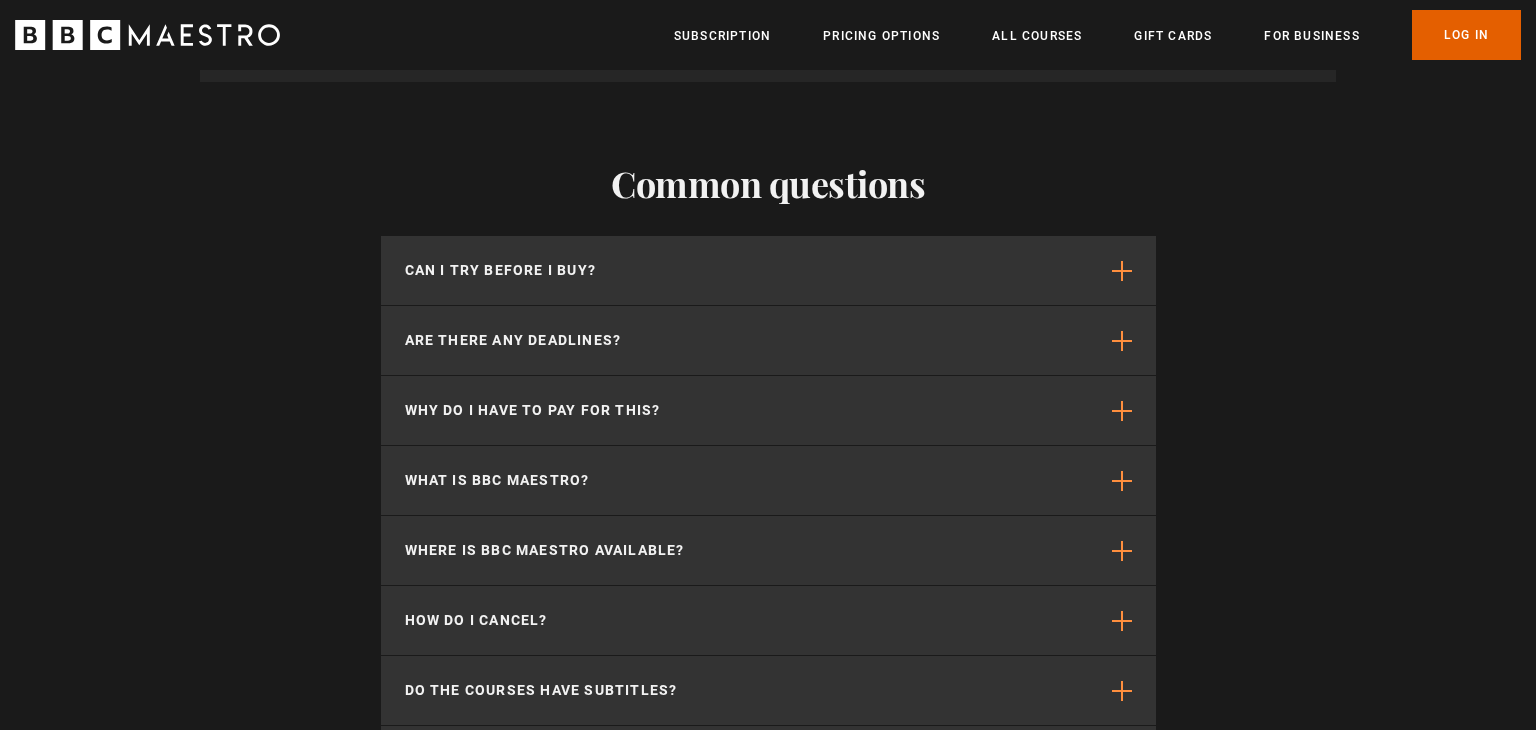 scroll, scrollTop: 5173, scrollLeft: 0, axis: vertical 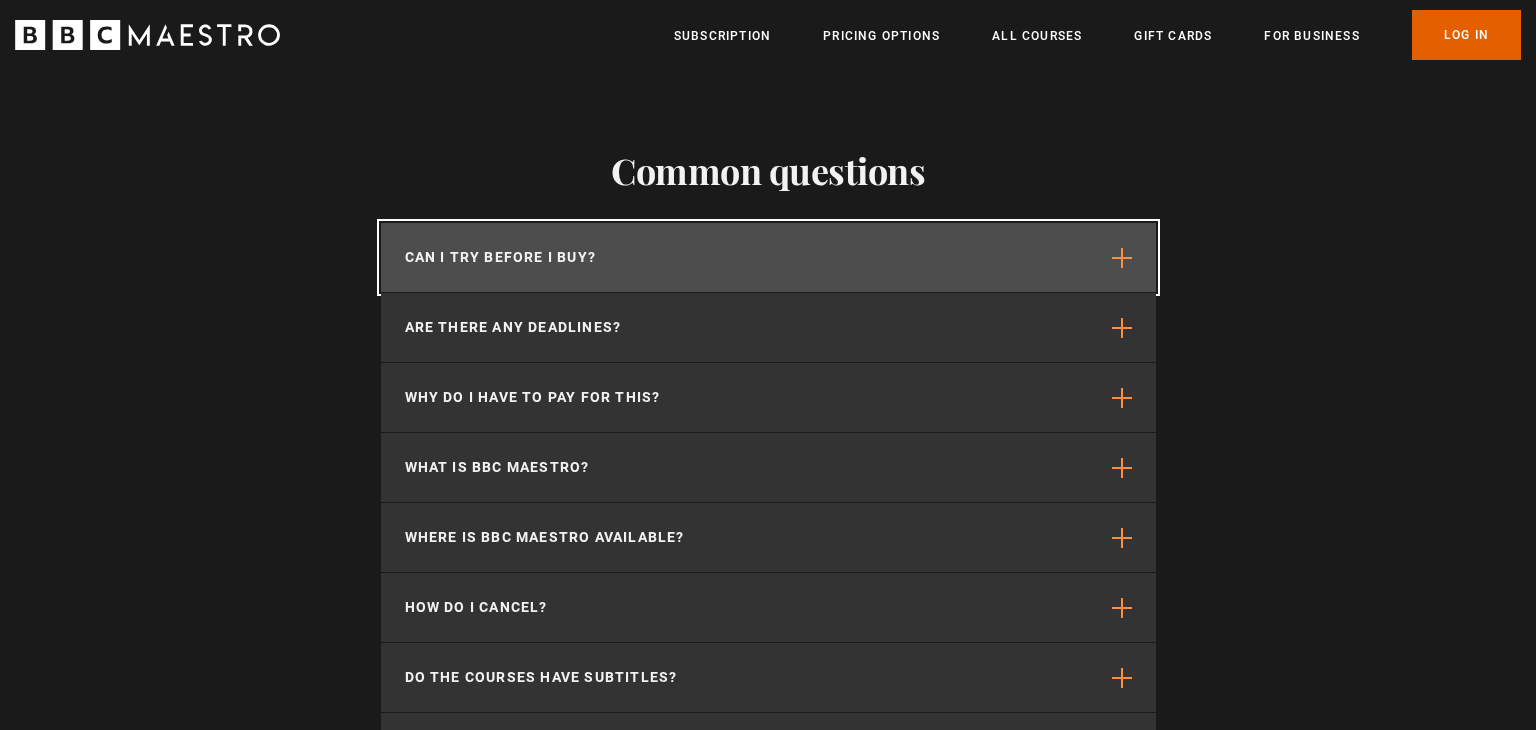click on "Can I try before I buy?" at bounding box center (501, 257) 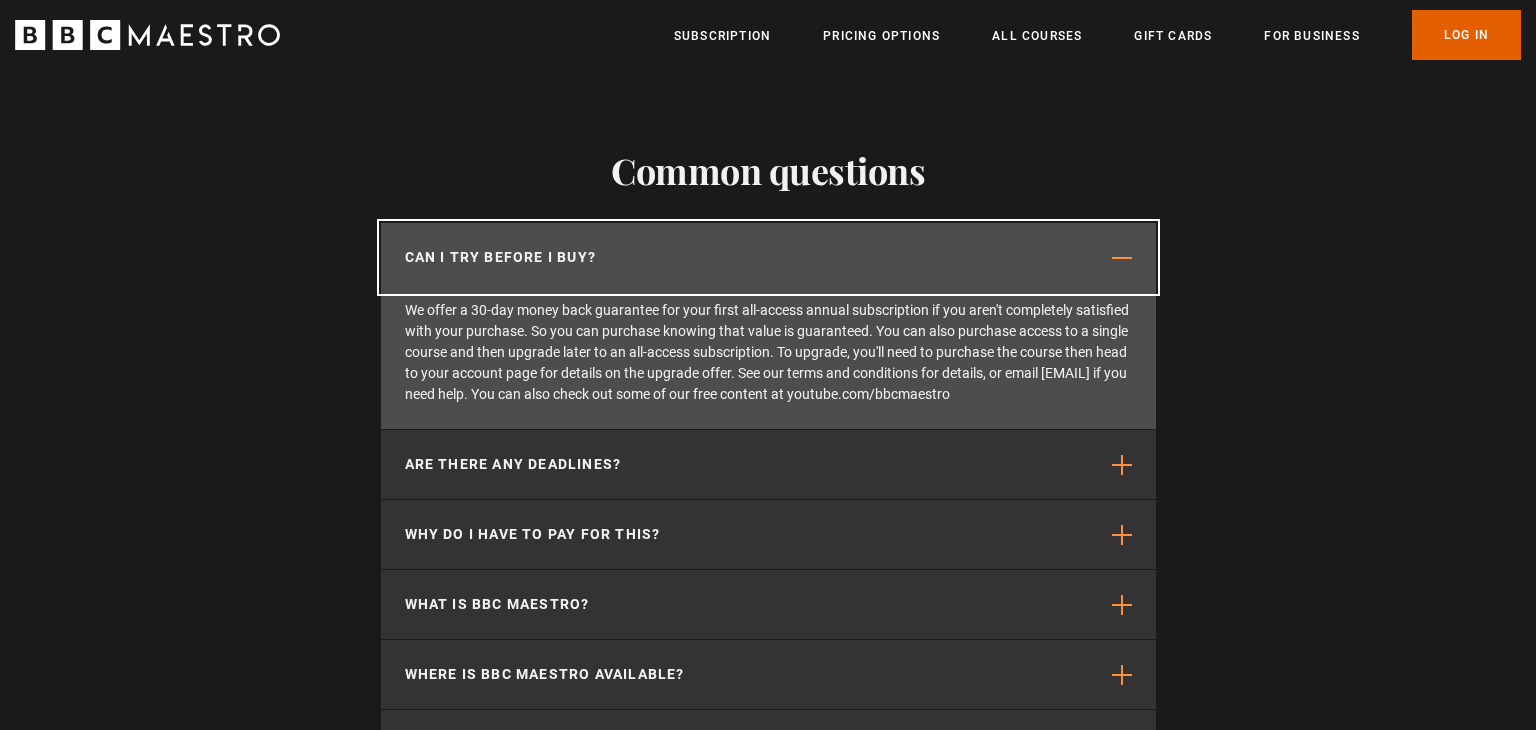 scroll, scrollTop: 0, scrollLeft: 1048, axis: horizontal 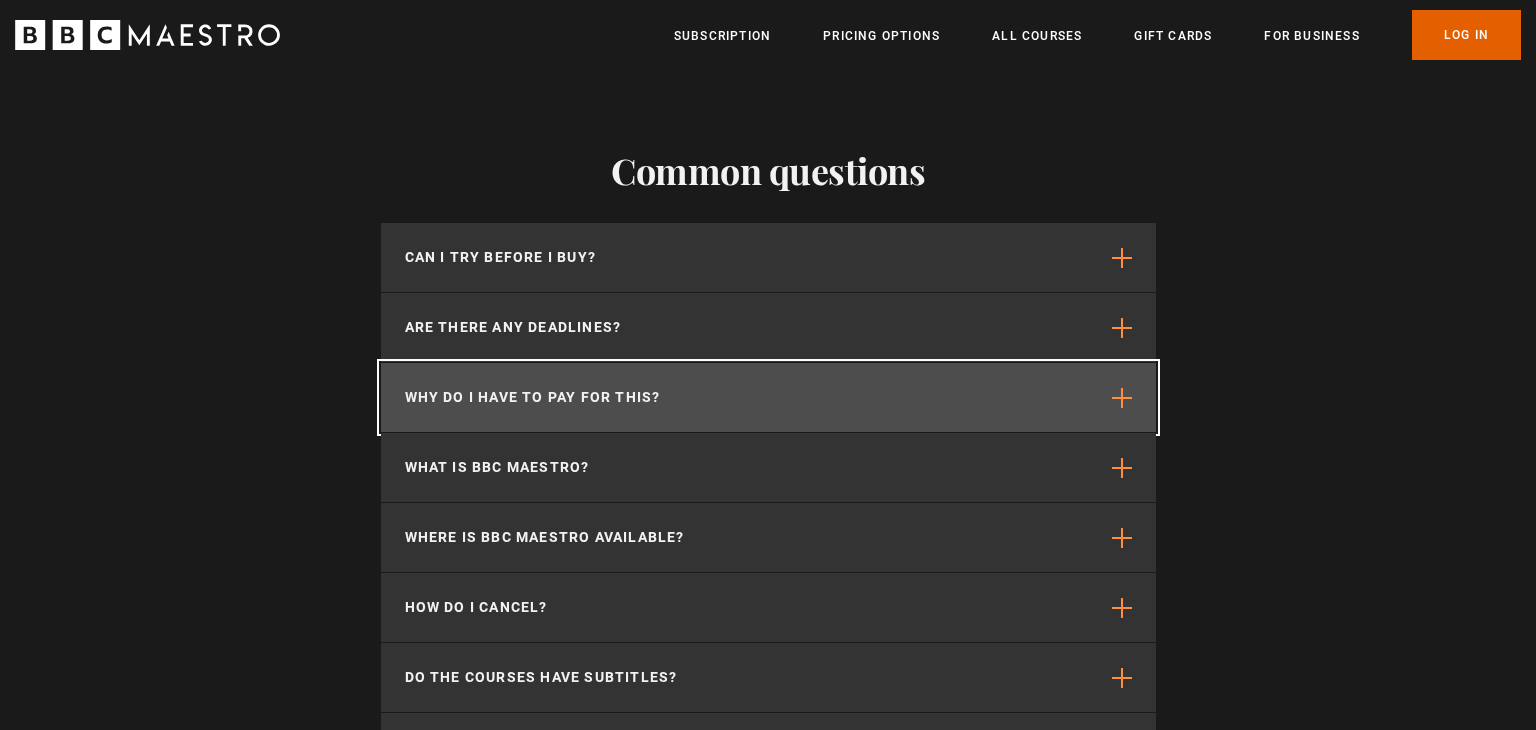 click on "Why do I have to pay for this?" at bounding box center [533, 397] 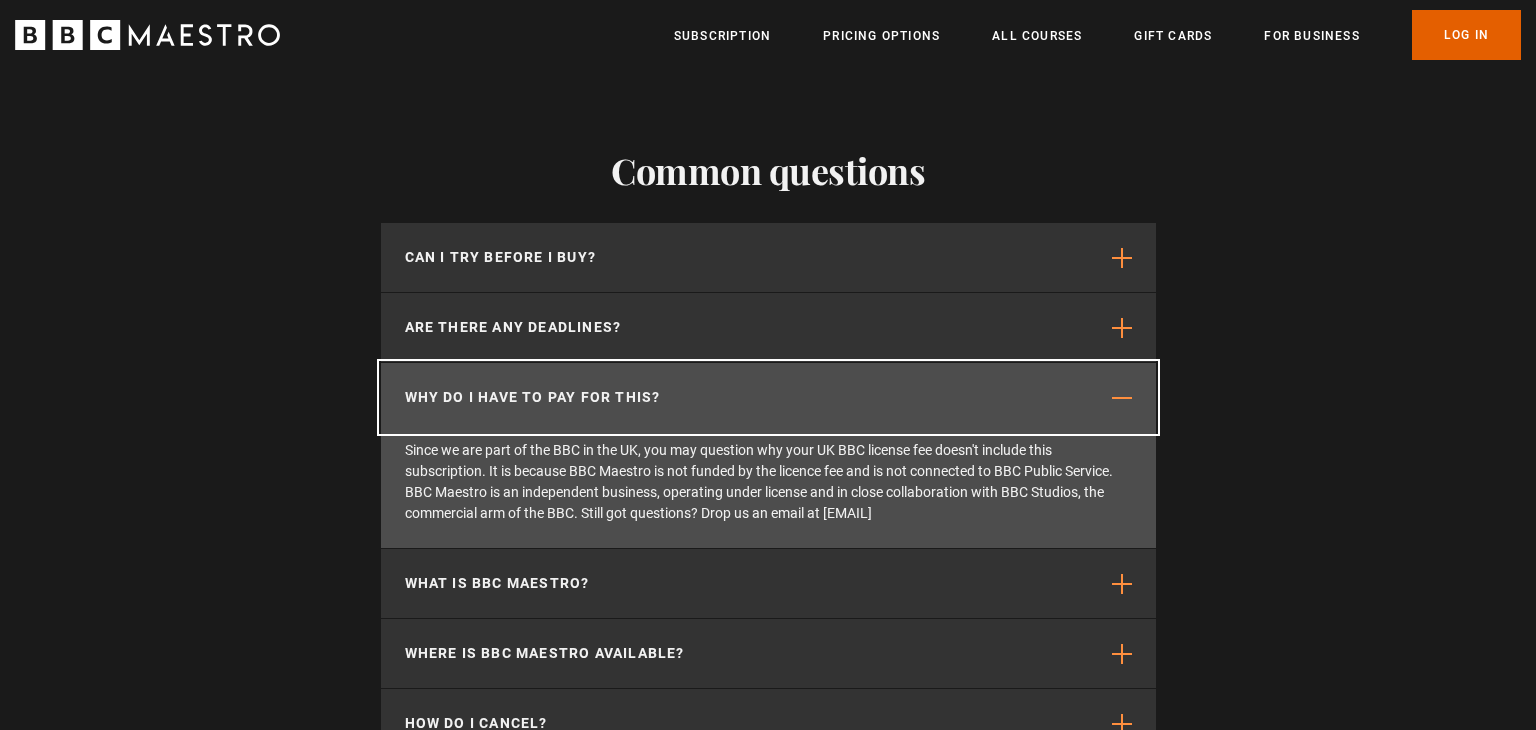 scroll, scrollTop: 0, scrollLeft: 1572, axis: horizontal 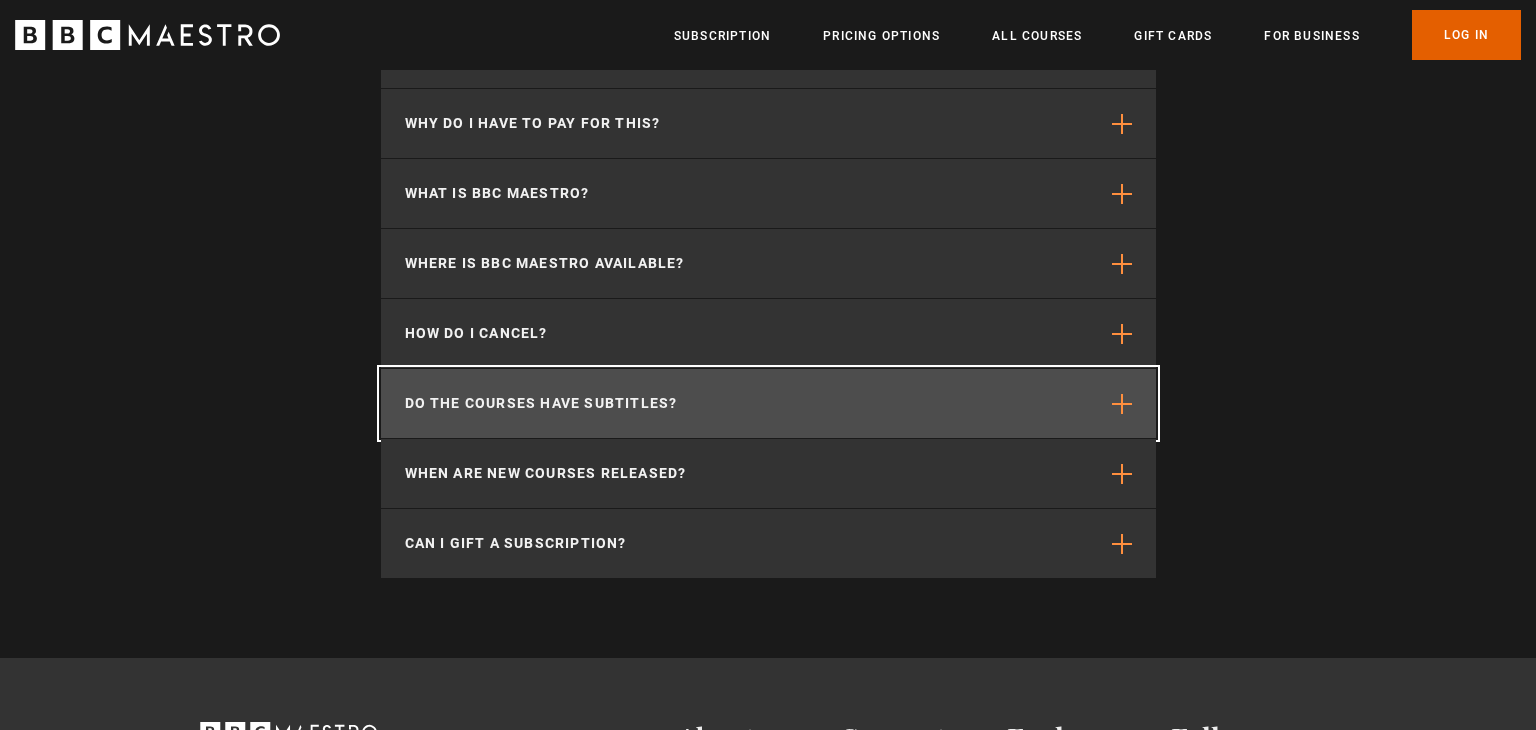 click on "Do the courses have subtitles?" at bounding box center (768, 403) 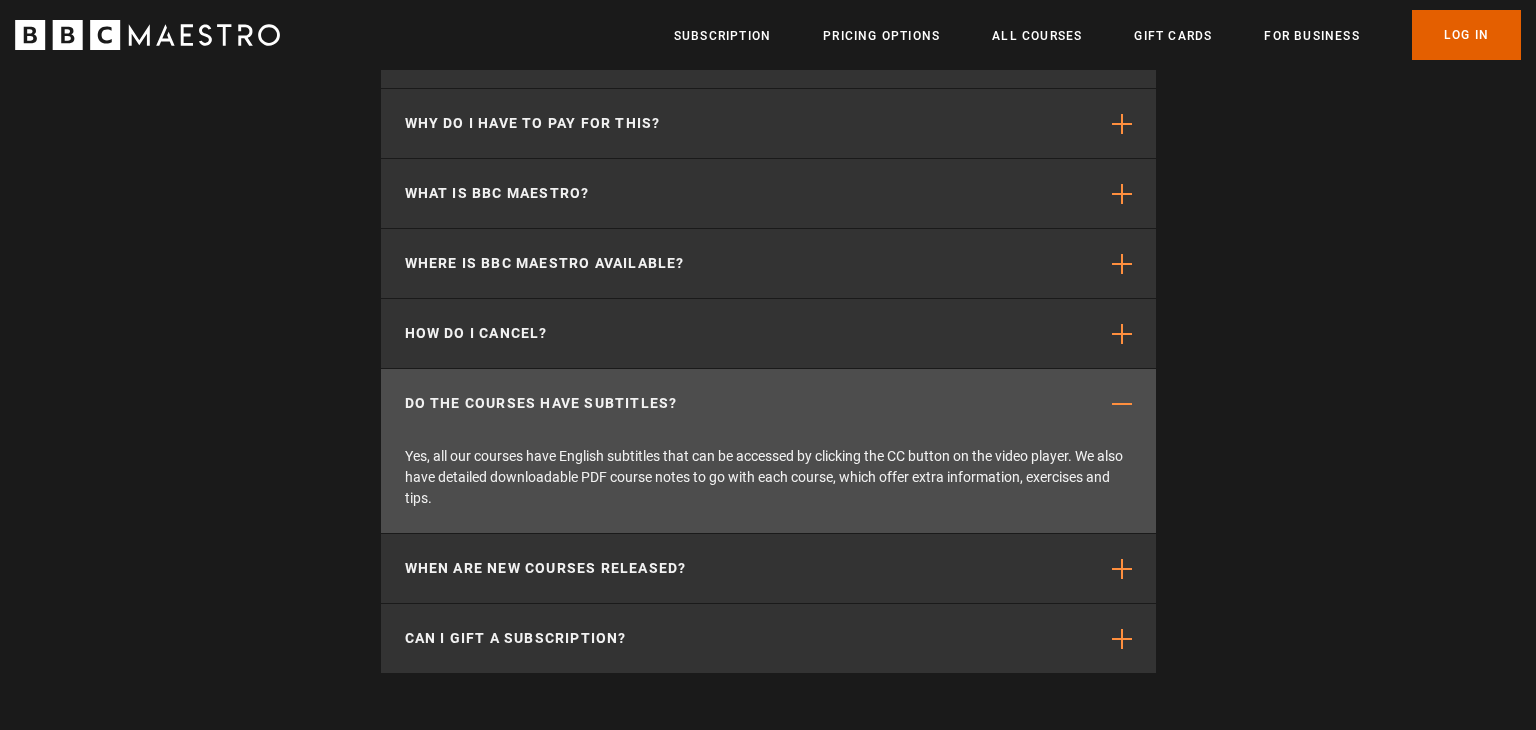 click on "Do the courses have subtitles?" at bounding box center [768, 403] 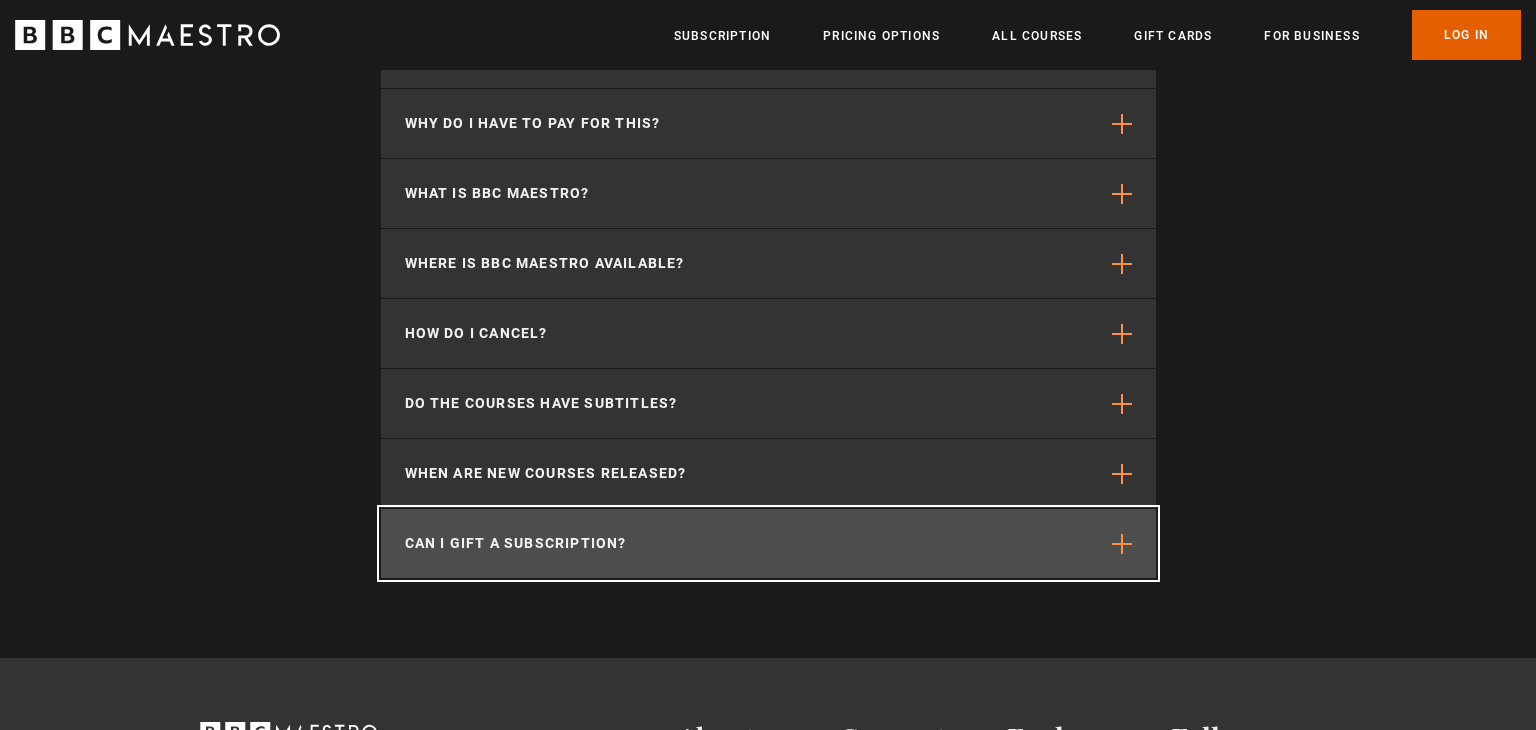 click on "Can I gift a subscription?" at bounding box center [768, 543] 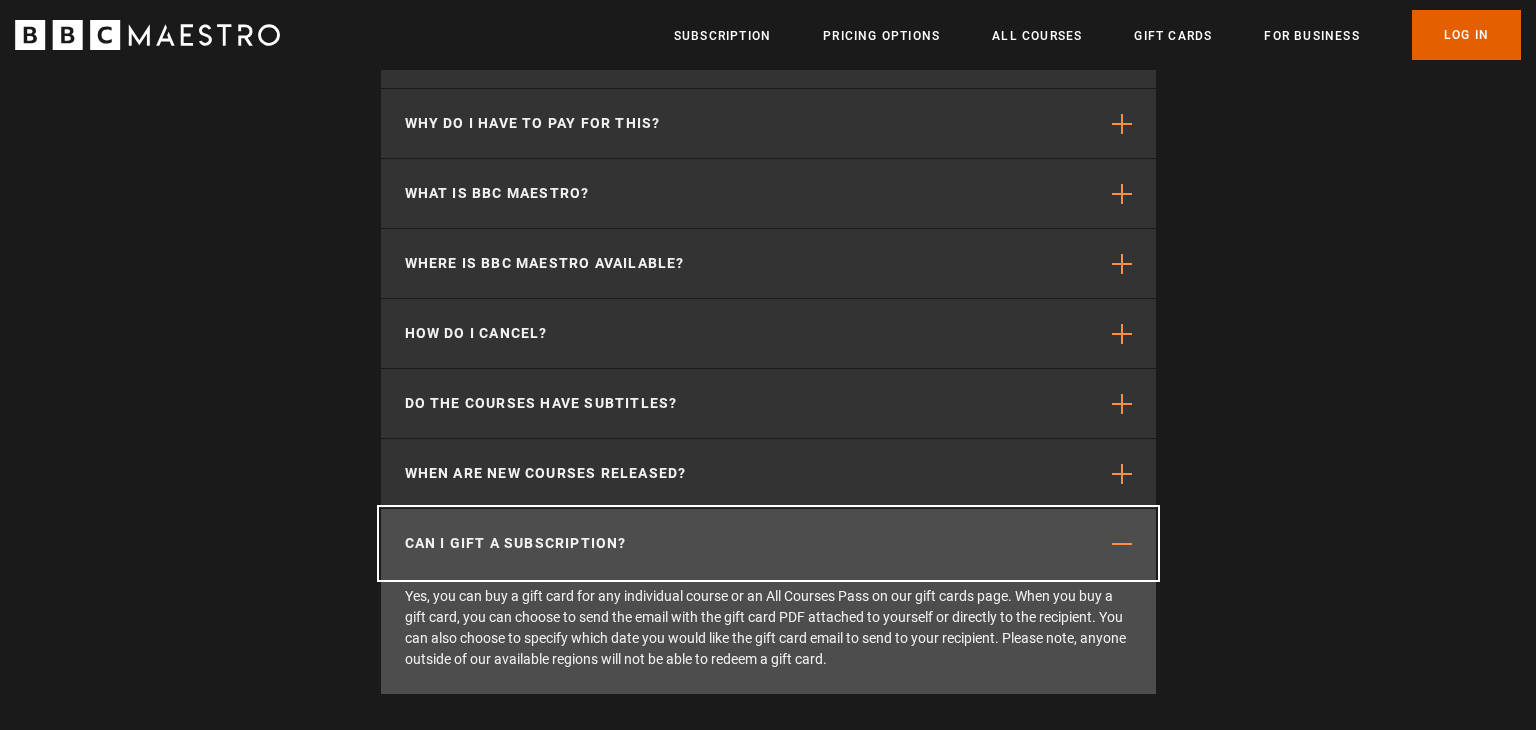 click on "Can I gift a subscription?" at bounding box center (768, 543) 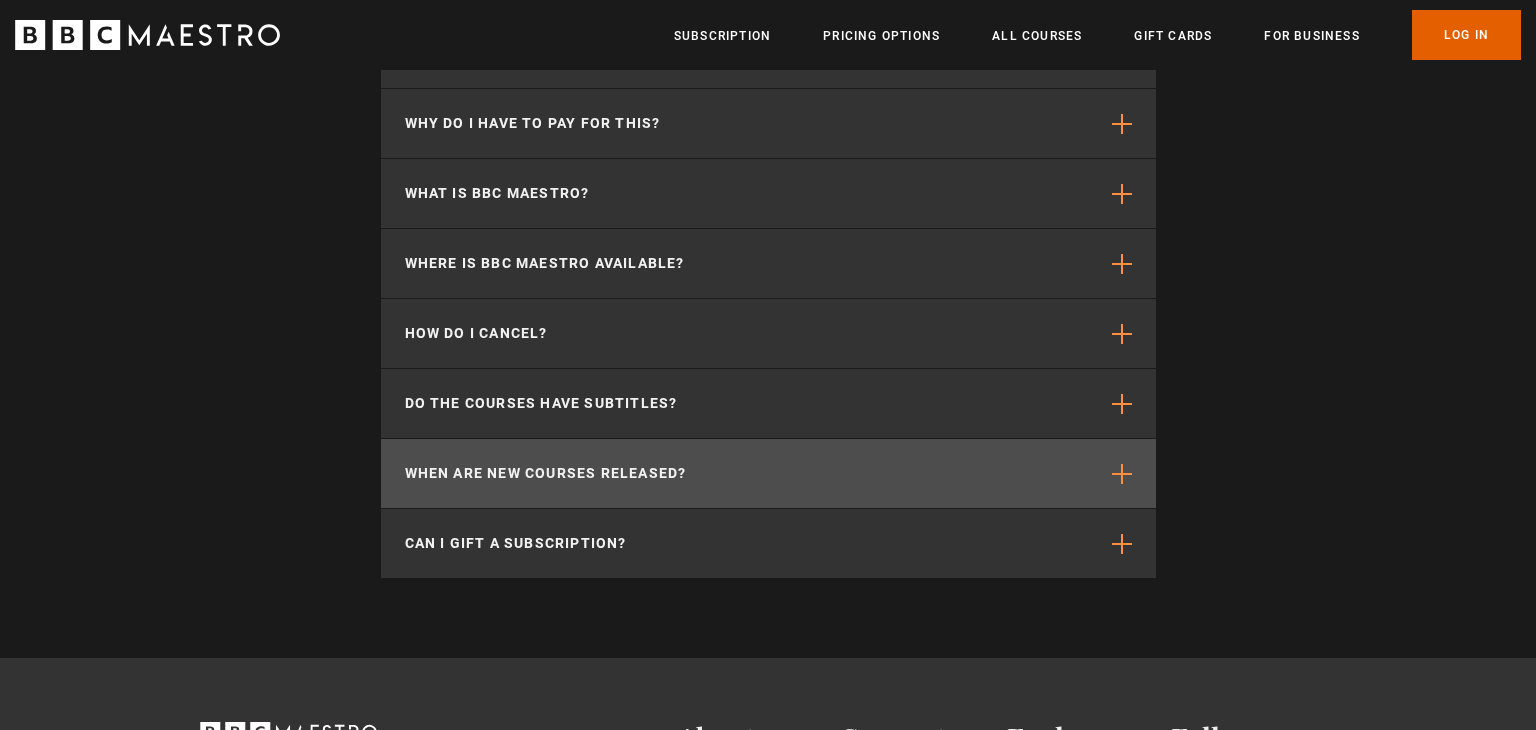 scroll, scrollTop: 0, scrollLeft: 1833, axis: horizontal 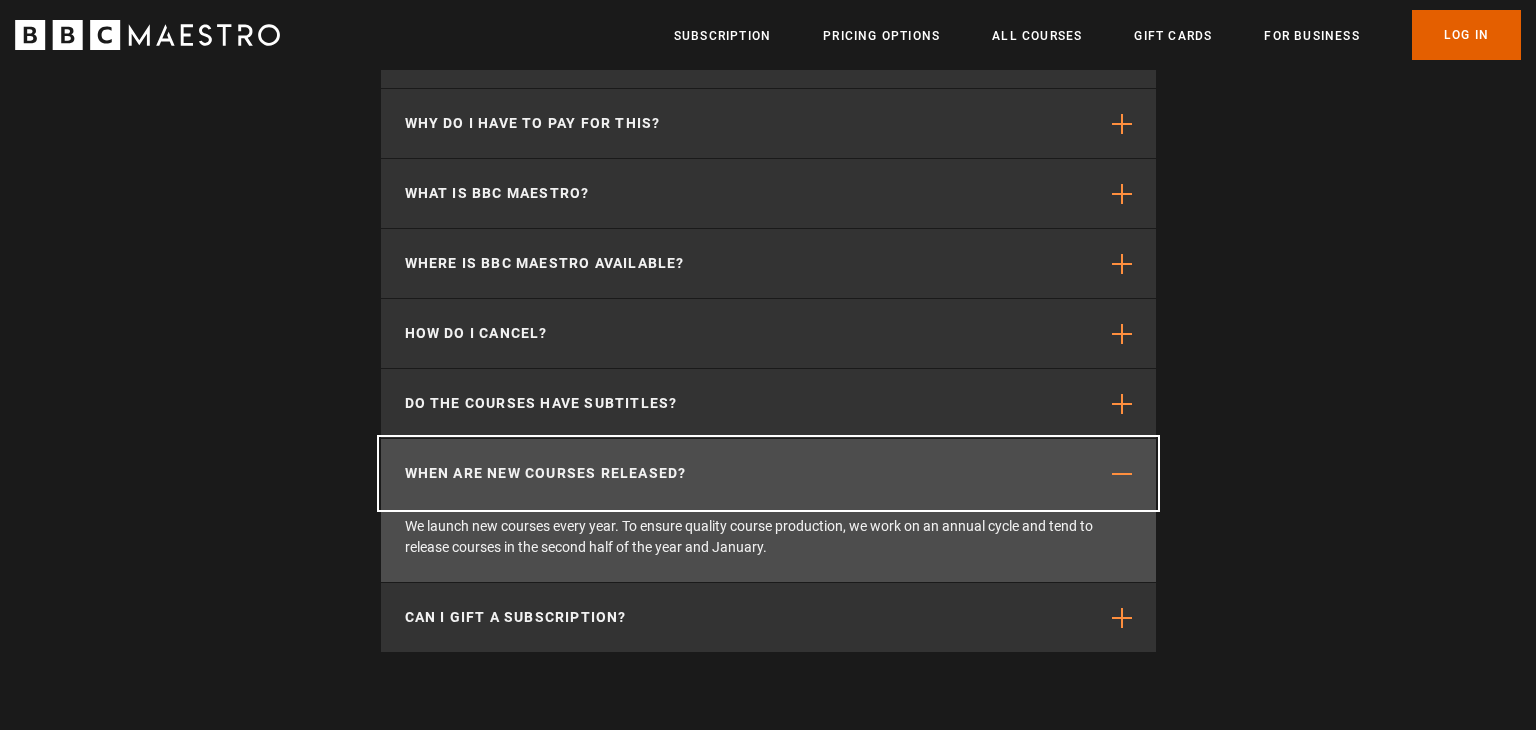 click on "When are new courses released?" at bounding box center [768, 473] 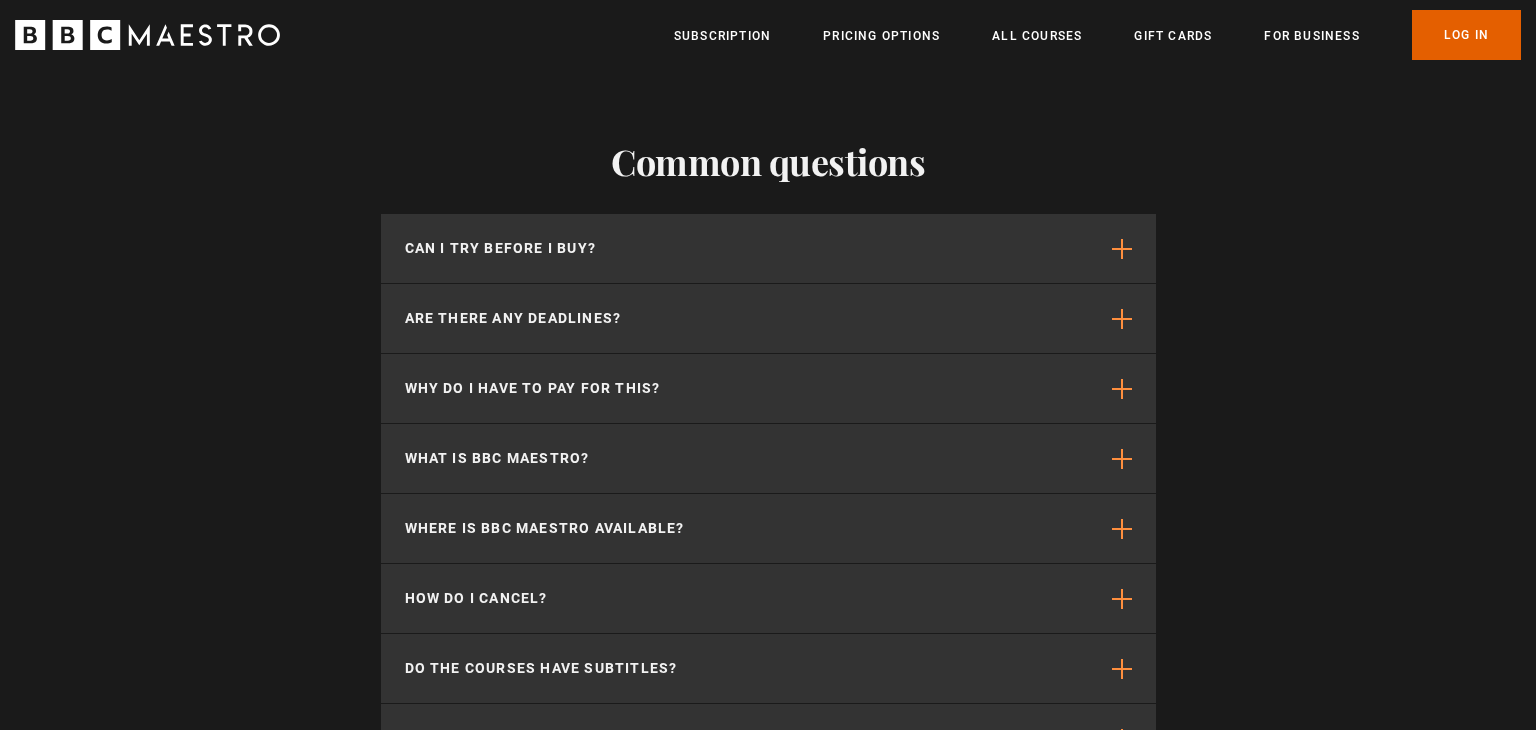scroll, scrollTop: 5179, scrollLeft: 0, axis: vertical 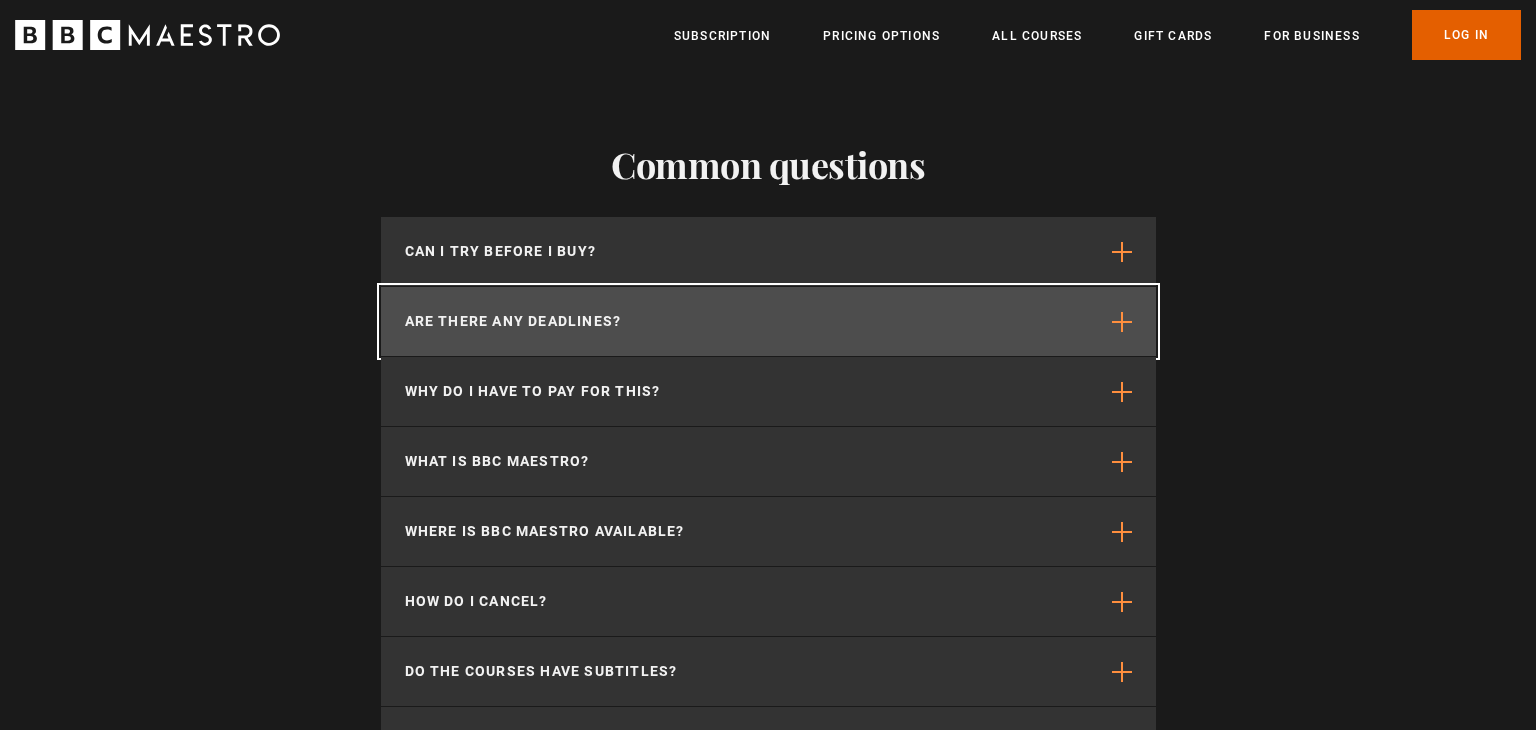 click on "Are there any deadlines?" at bounding box center [768, 321] 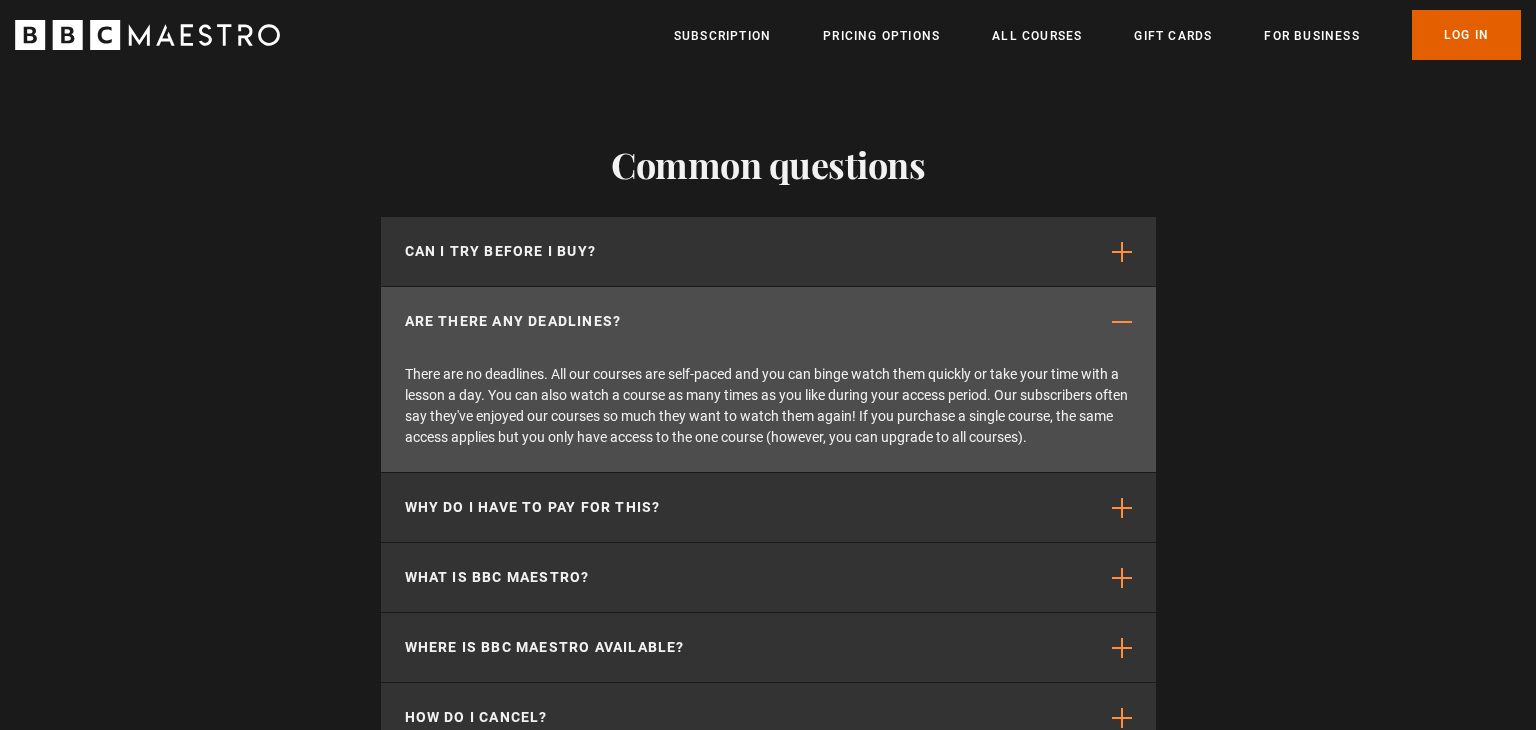 scroll, scrollTop: 0, scrollLeft: 2096, axis: horizontal 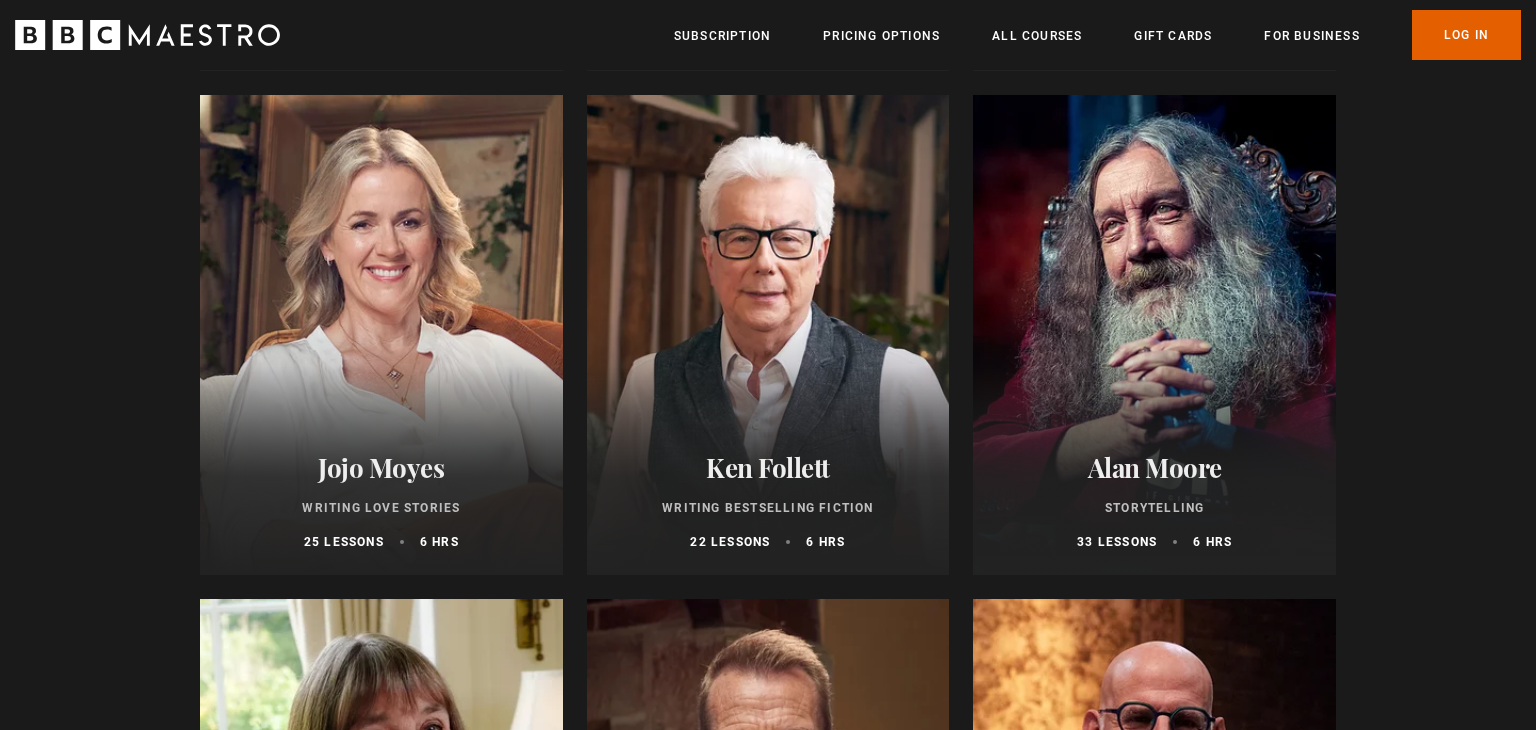 click at bounding box center (1154, 335) 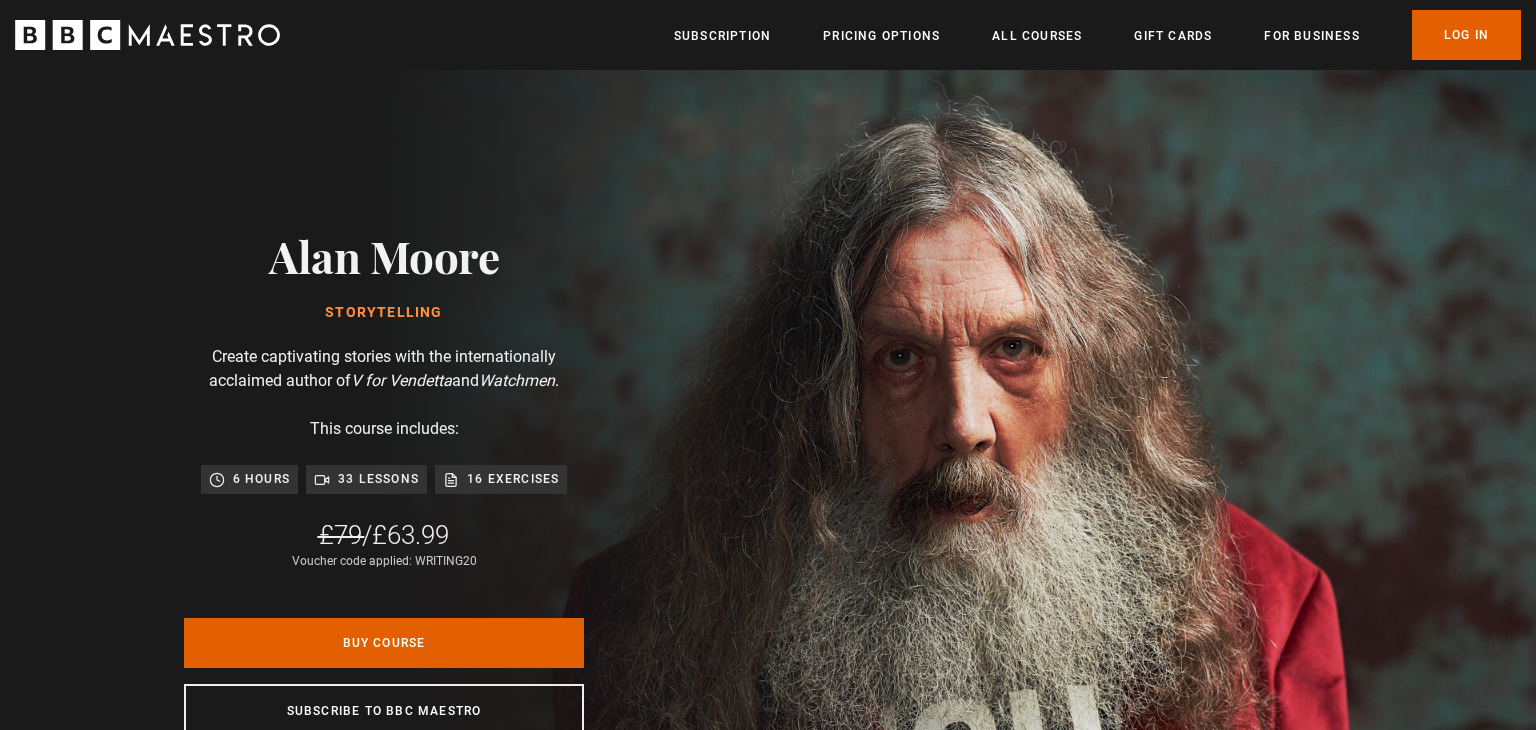 scroll, scrollTop: 0, scrollLeft: 0, axis: both 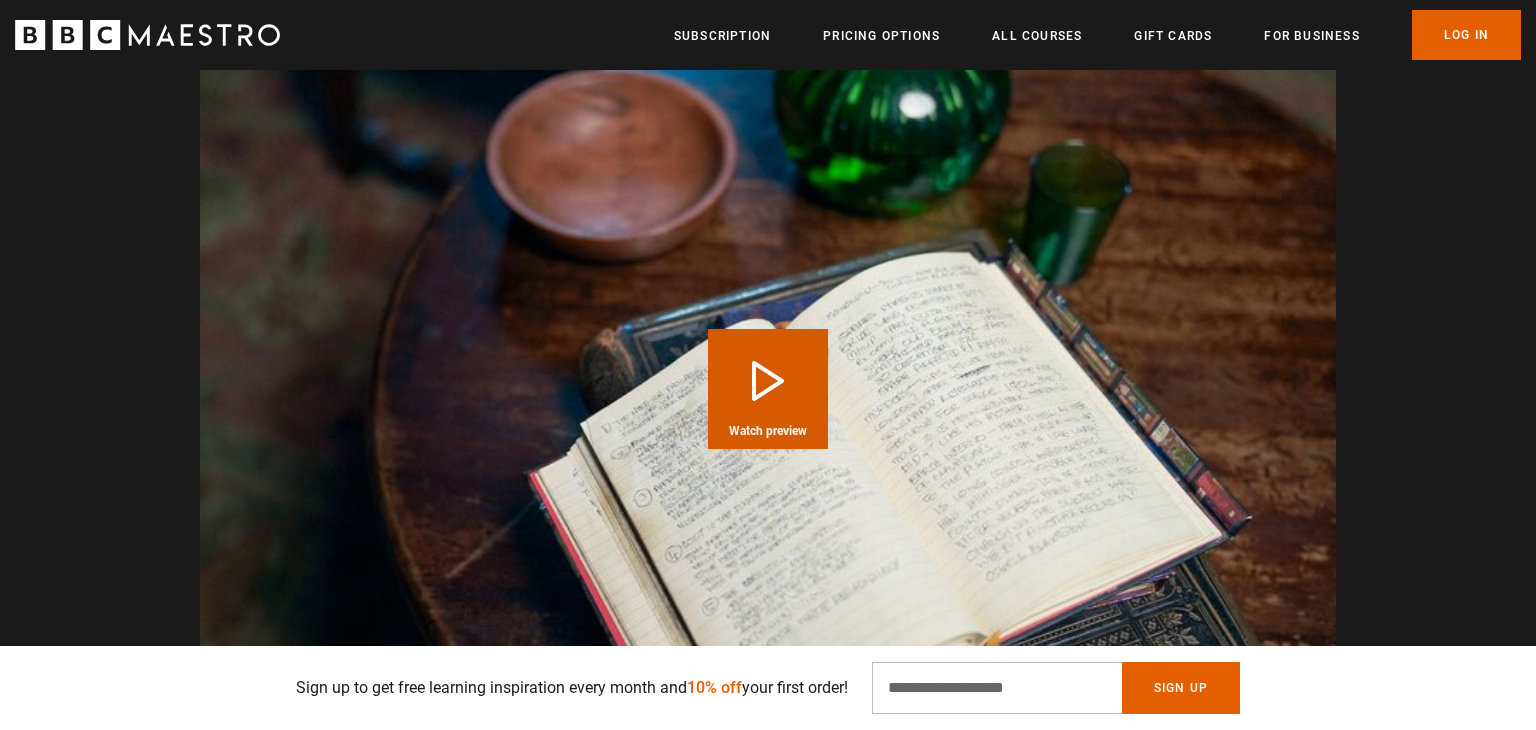 click on "Play Course overview for Storytelling with [NAME] Watch preview" at bounding box center (768, 389) 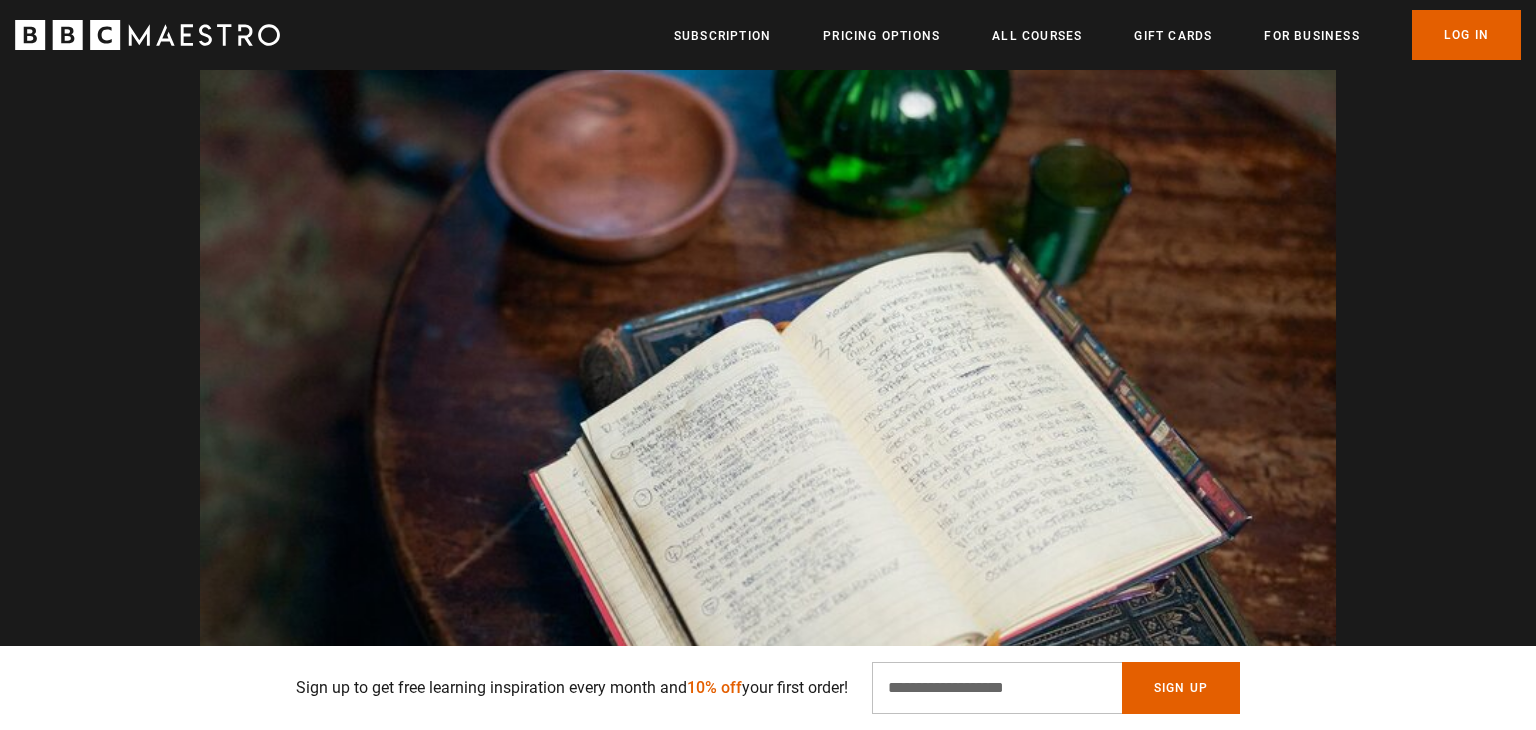 scroll, scrollTop: 0, scrollLeft: 3929, axis: horizontal 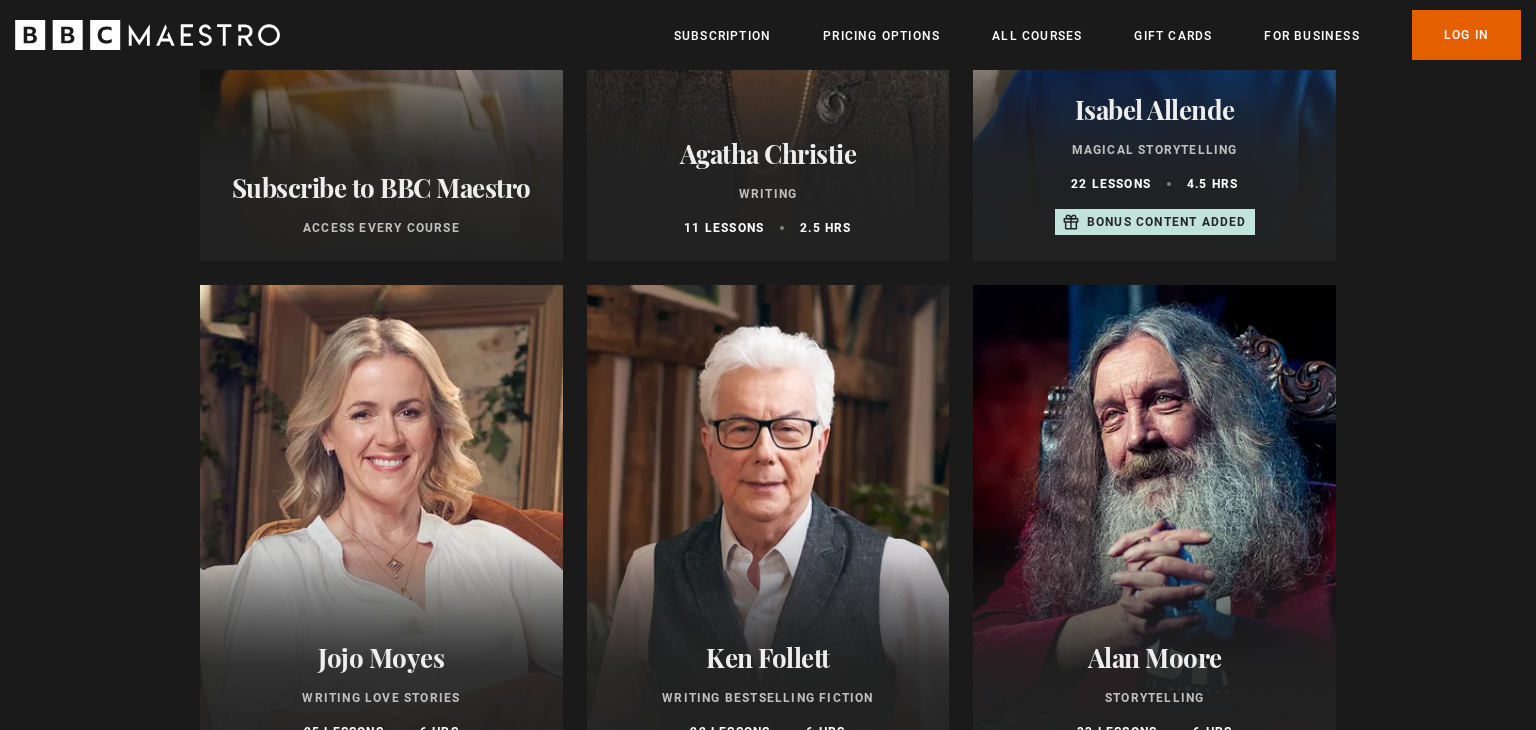 click at bounding box center (381, 525) 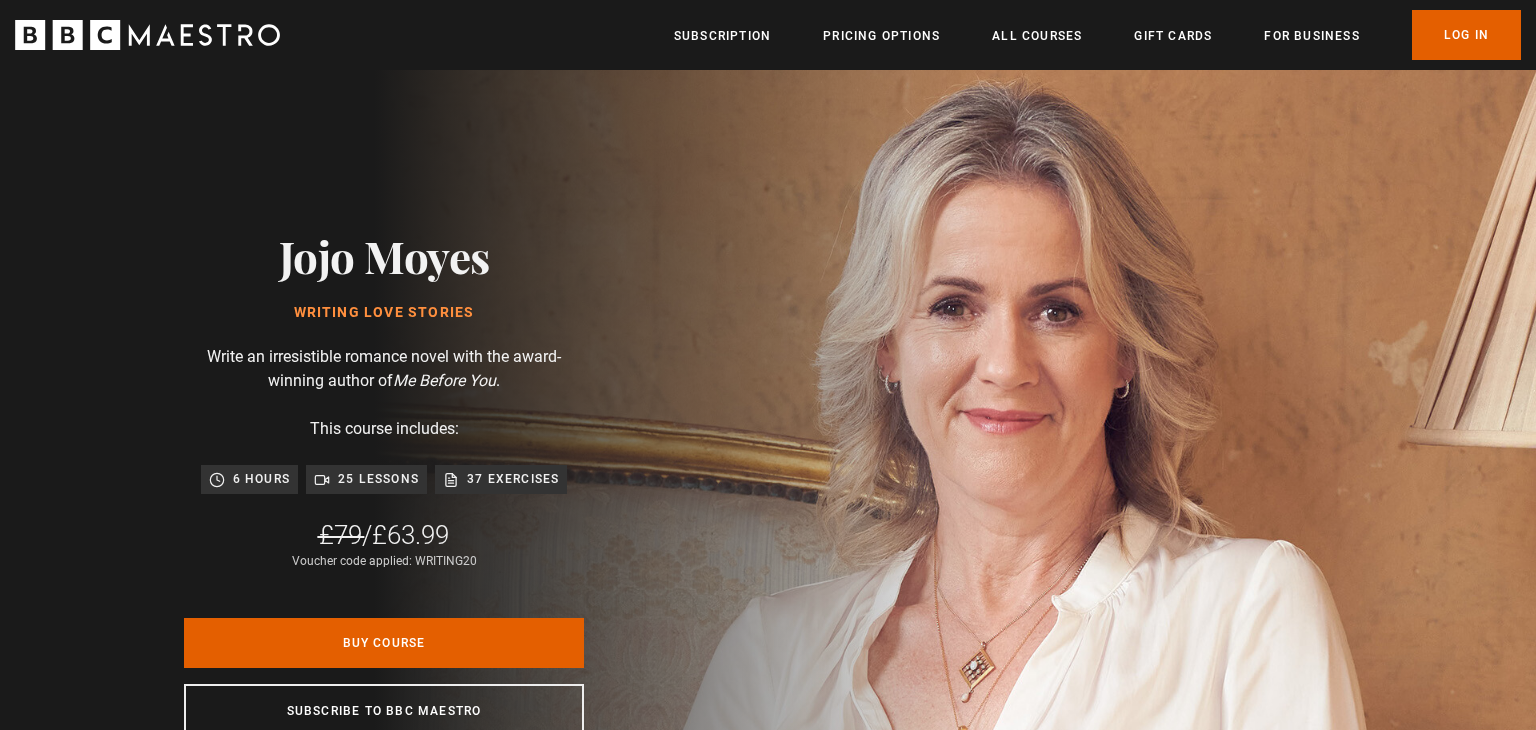 scroll, scrollTop: 0, scrollLeft: 0, axis: both 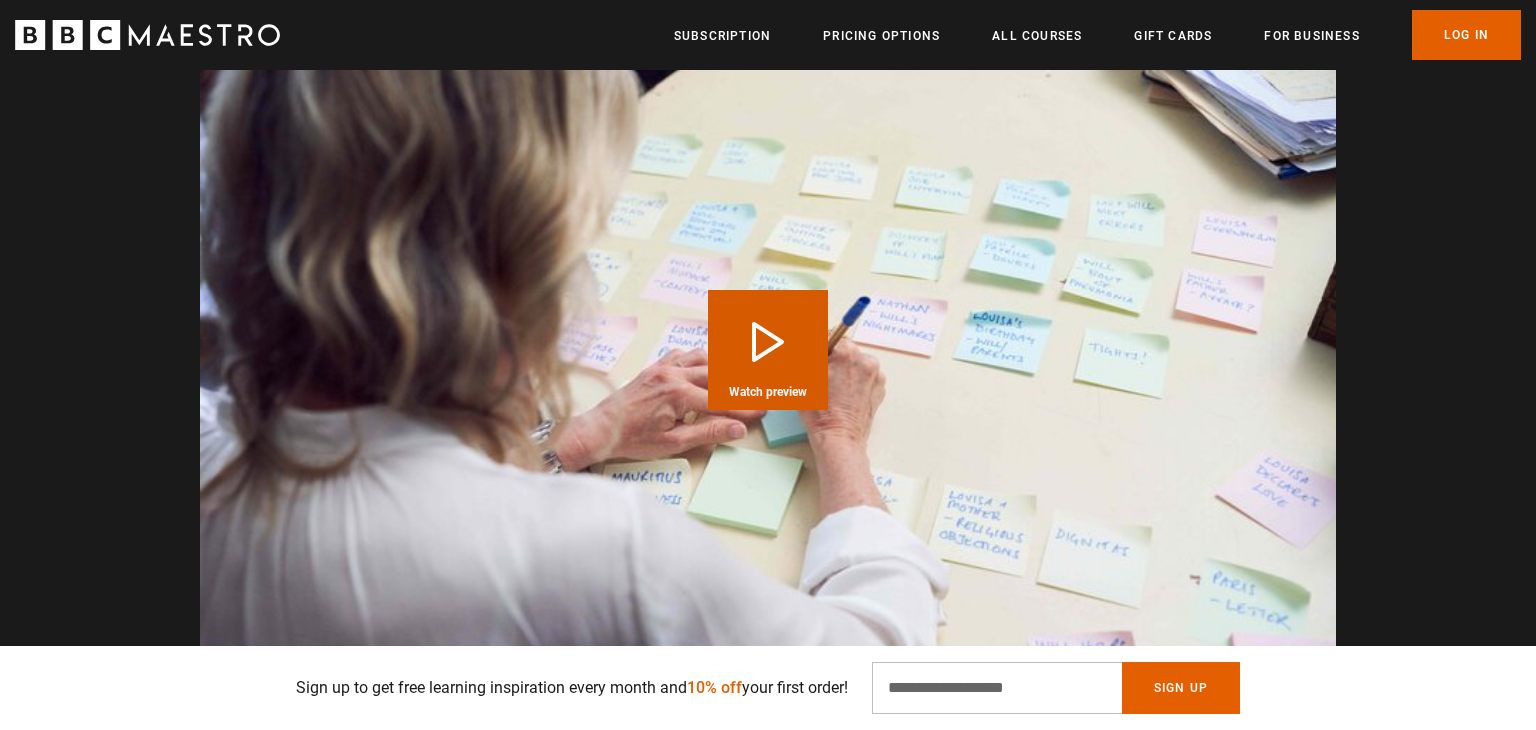 click on "Watch preview" at bounding box center [768, 392] 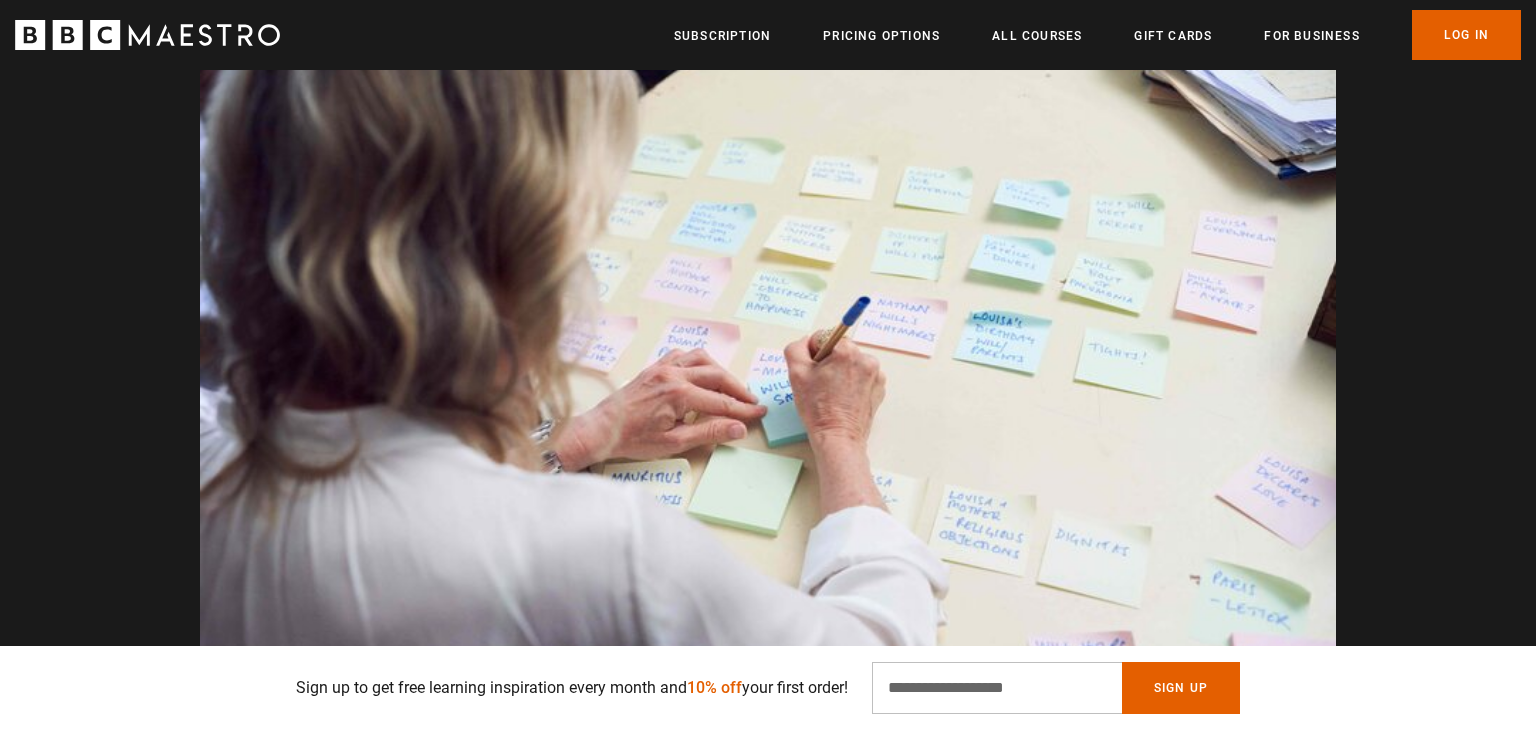 scroll, scrollTop: 0, scrollLeft: 3668, axis: horizontal 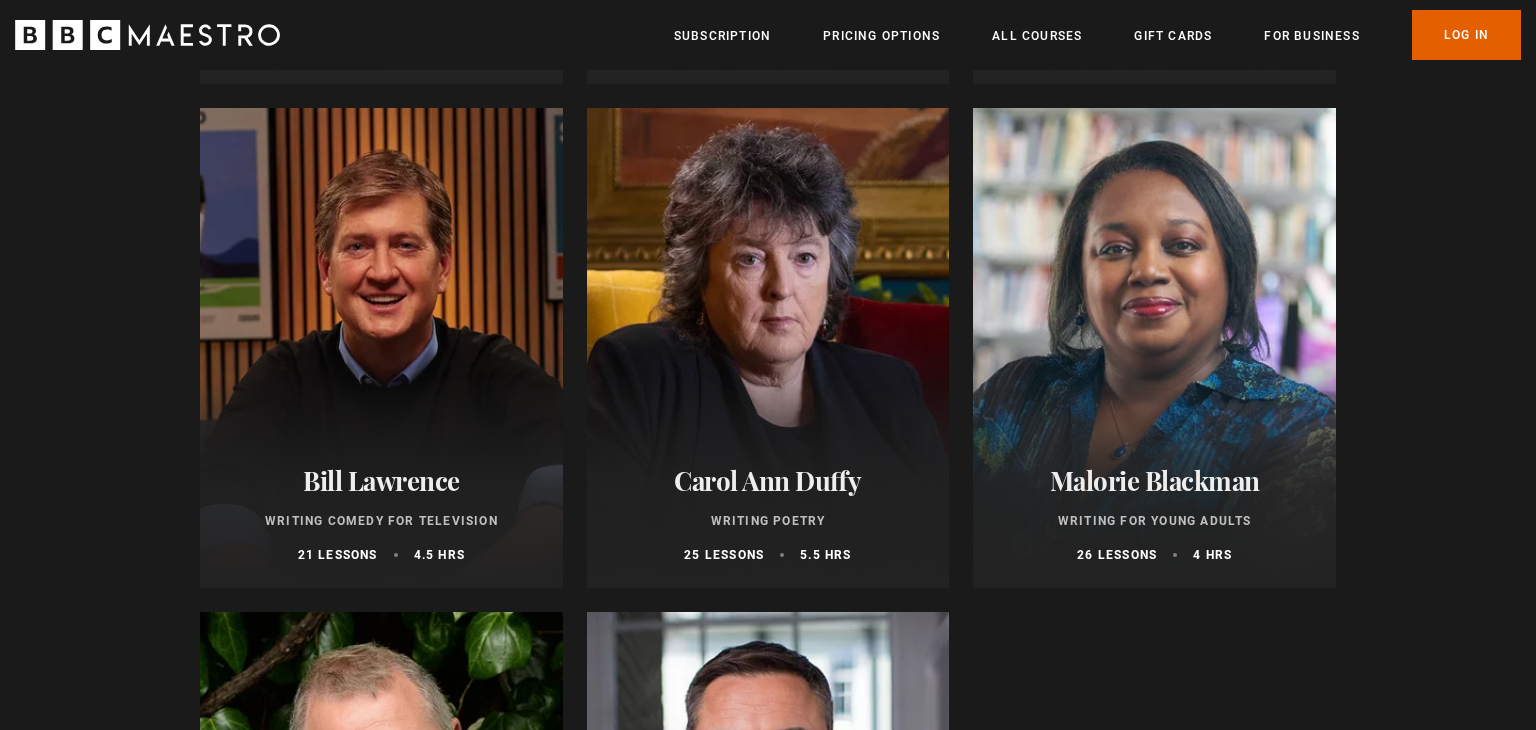 click at bounding box center (1154, 348) 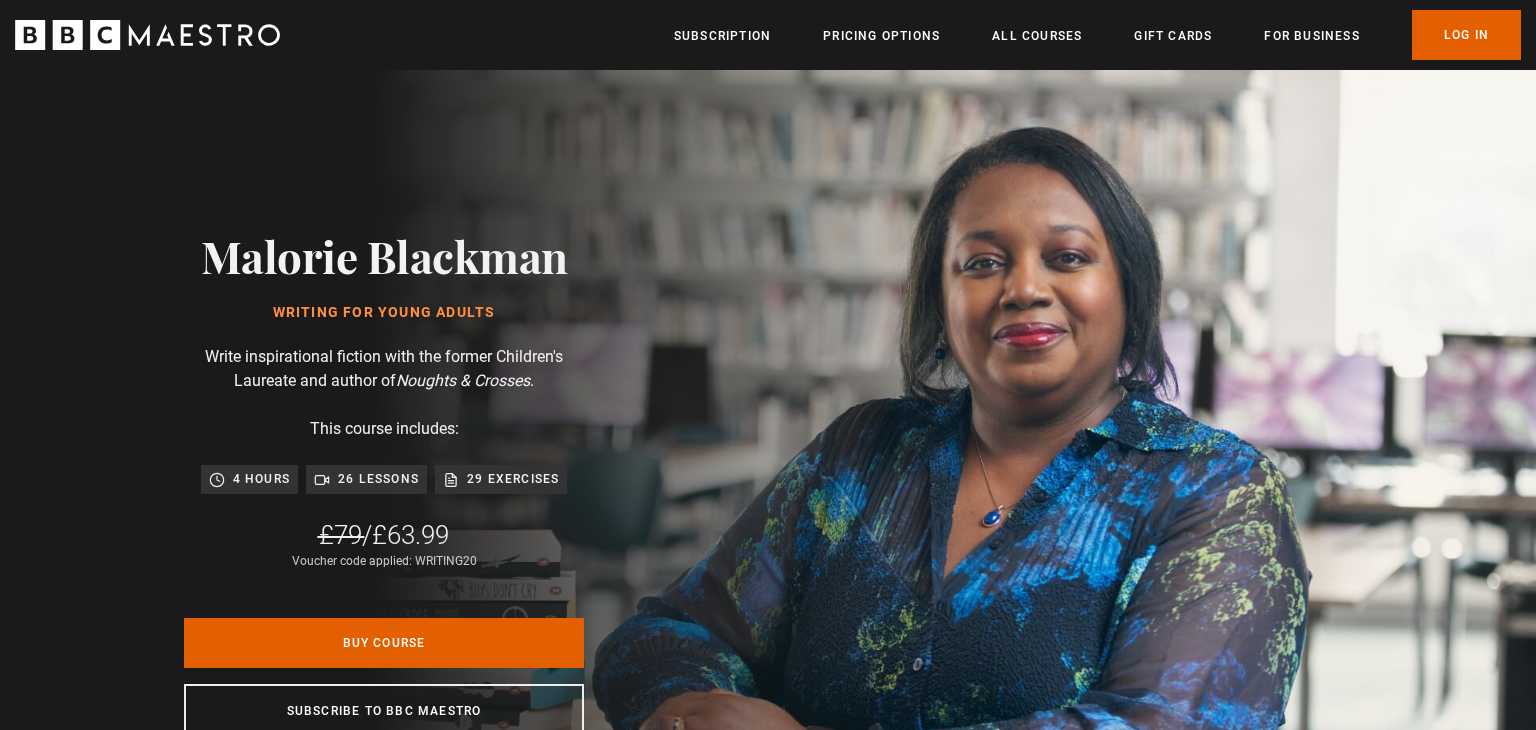 scroll, scrollTop: 0, scrollLeft: 0, axis: both 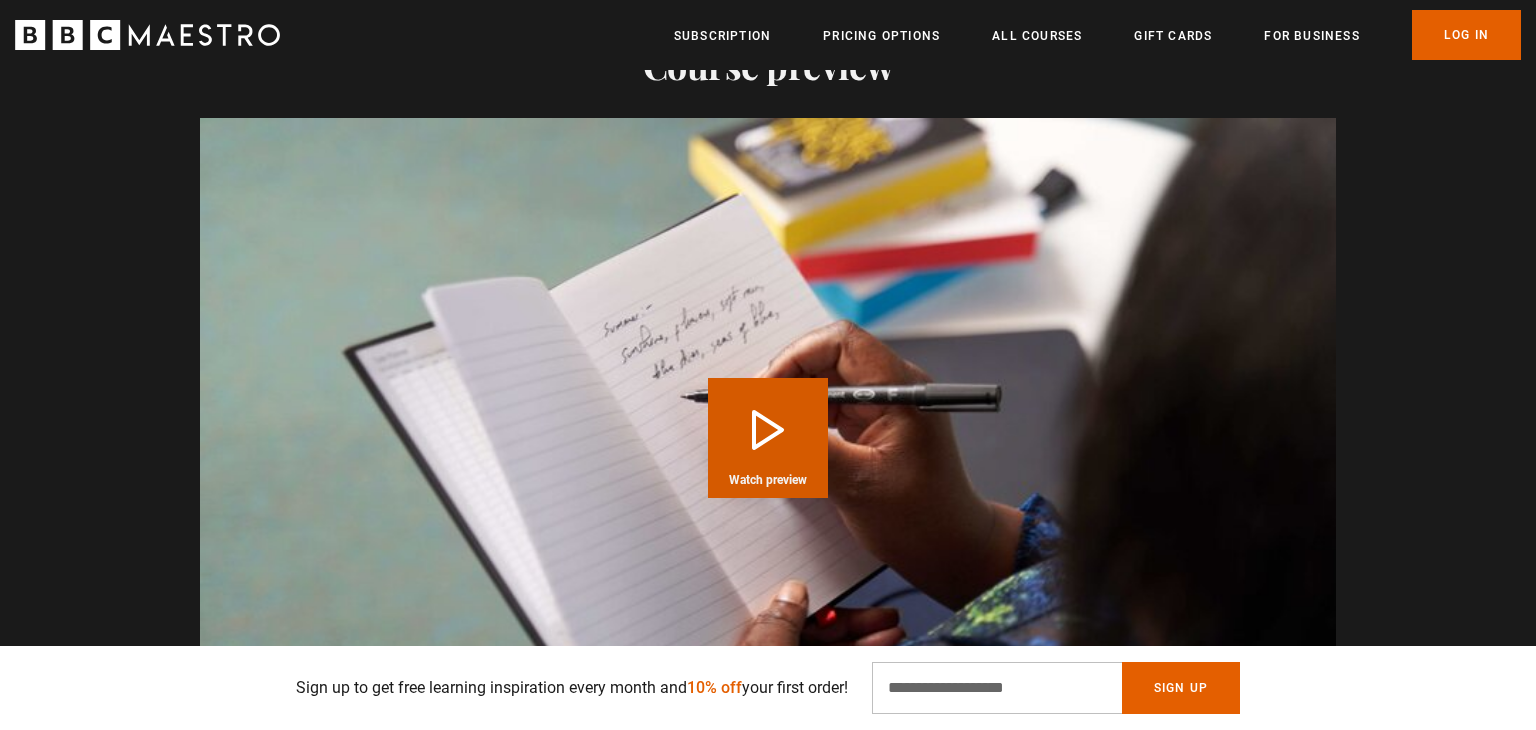 click on "Play Course overview for Writing for Young Adults with Malorie Blackman Watch preview" at bounding box center (768, 438) 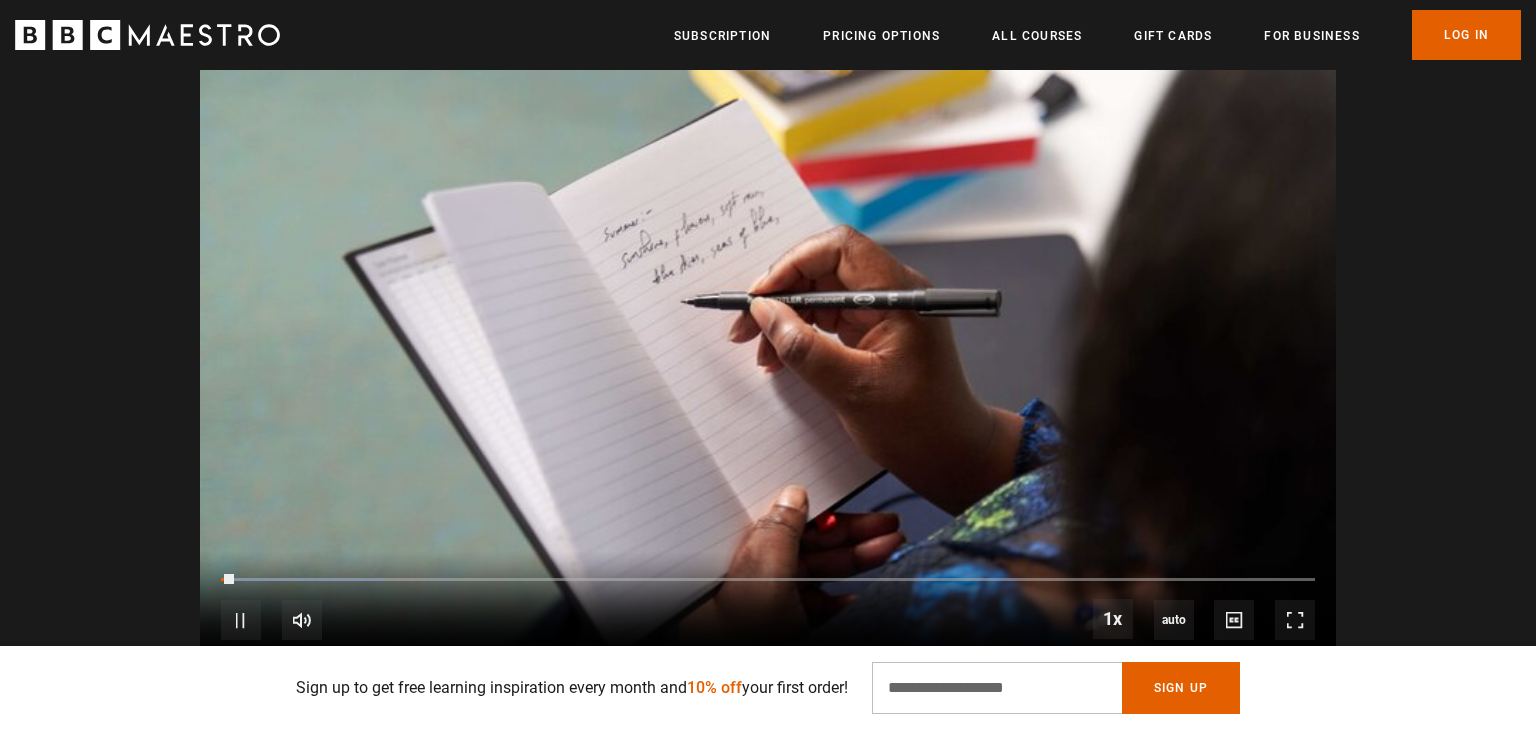 scroll, scrollTop: 2069, scrollLeft: 0, axis: vertical 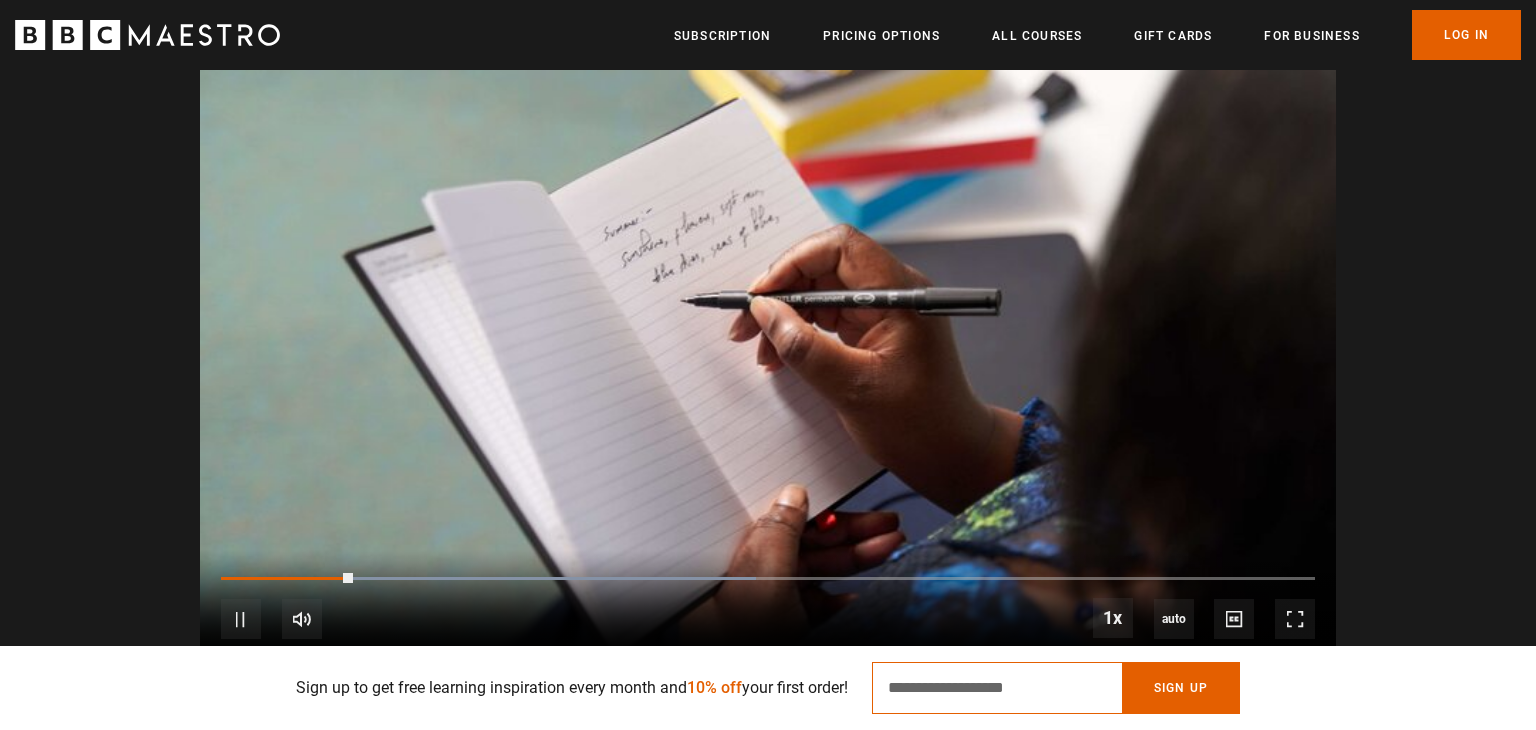 click on "Email Address" at bounding box center (997, 688) 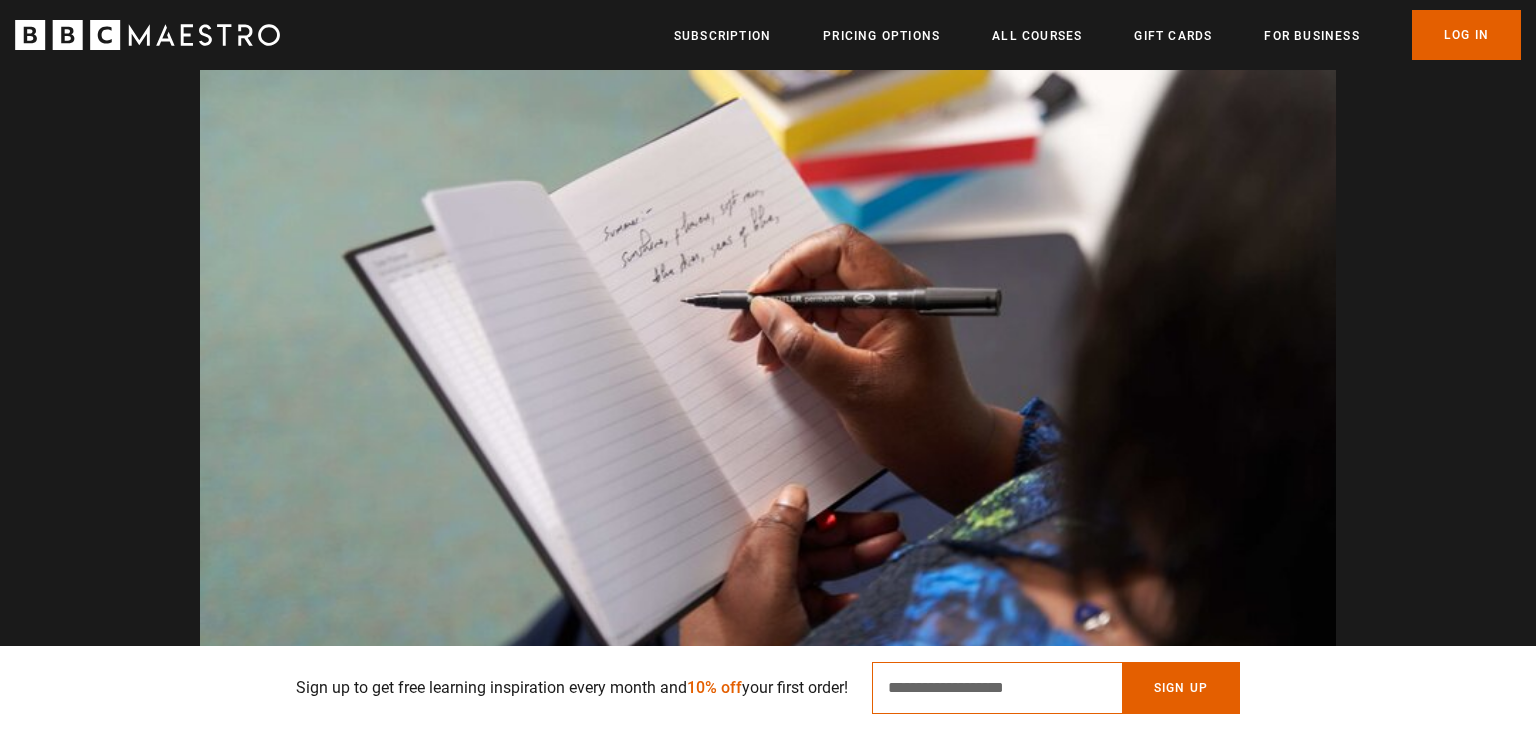 type on "**********" 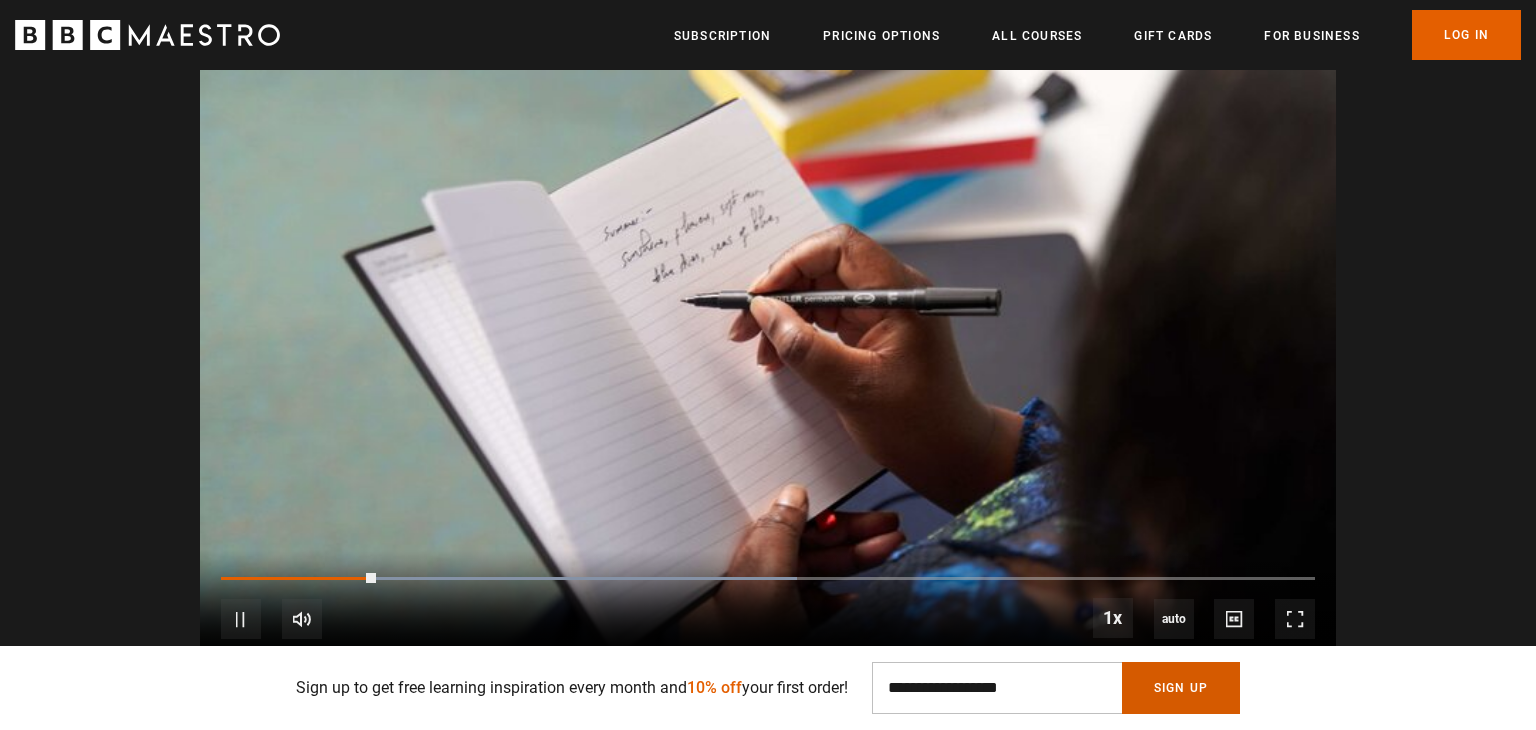 click on "Sign Up" at bounding box center (1181, 688) 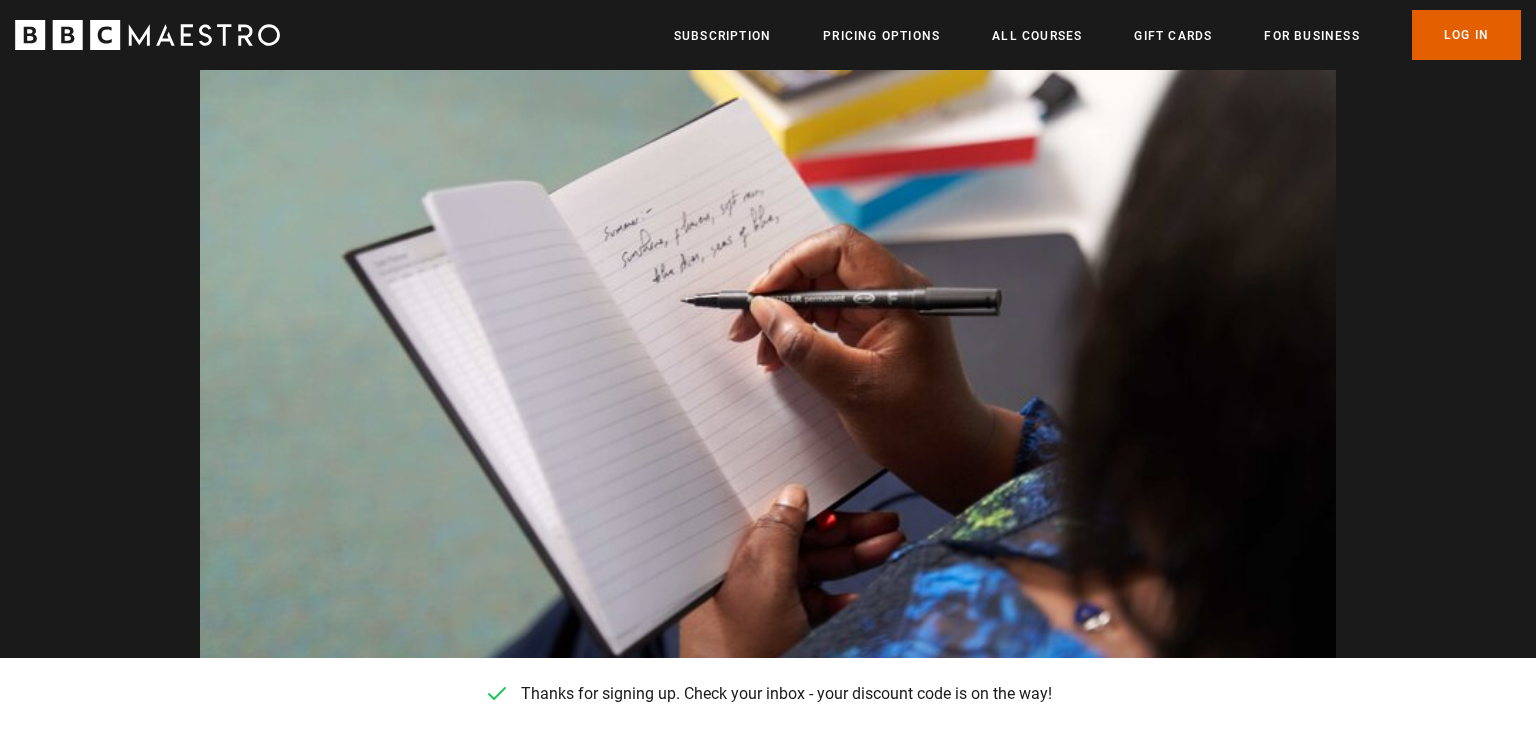 scroll, scrollTop: 0, scrollLeft: 3405, axis: horizontal 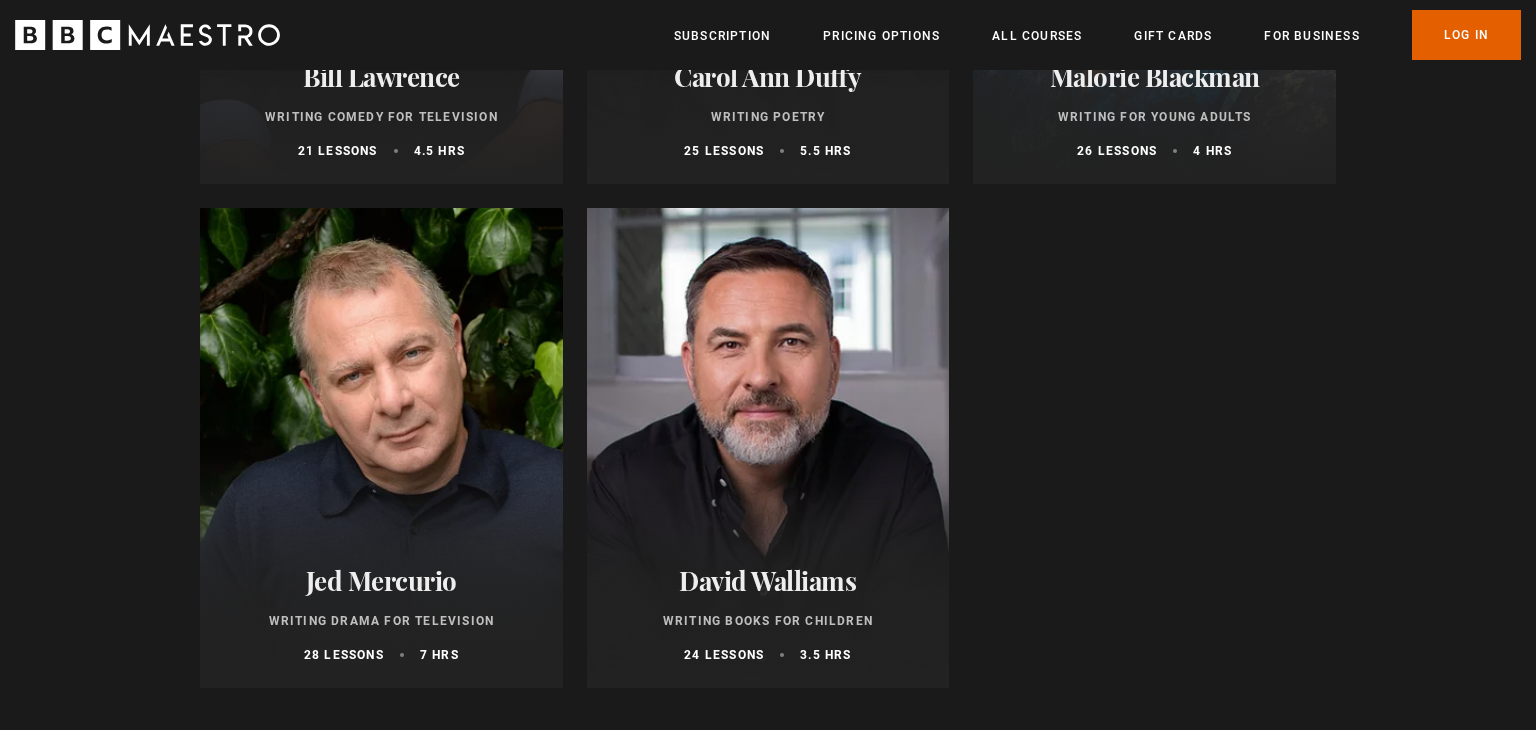 click at bounding box center [381, 448] 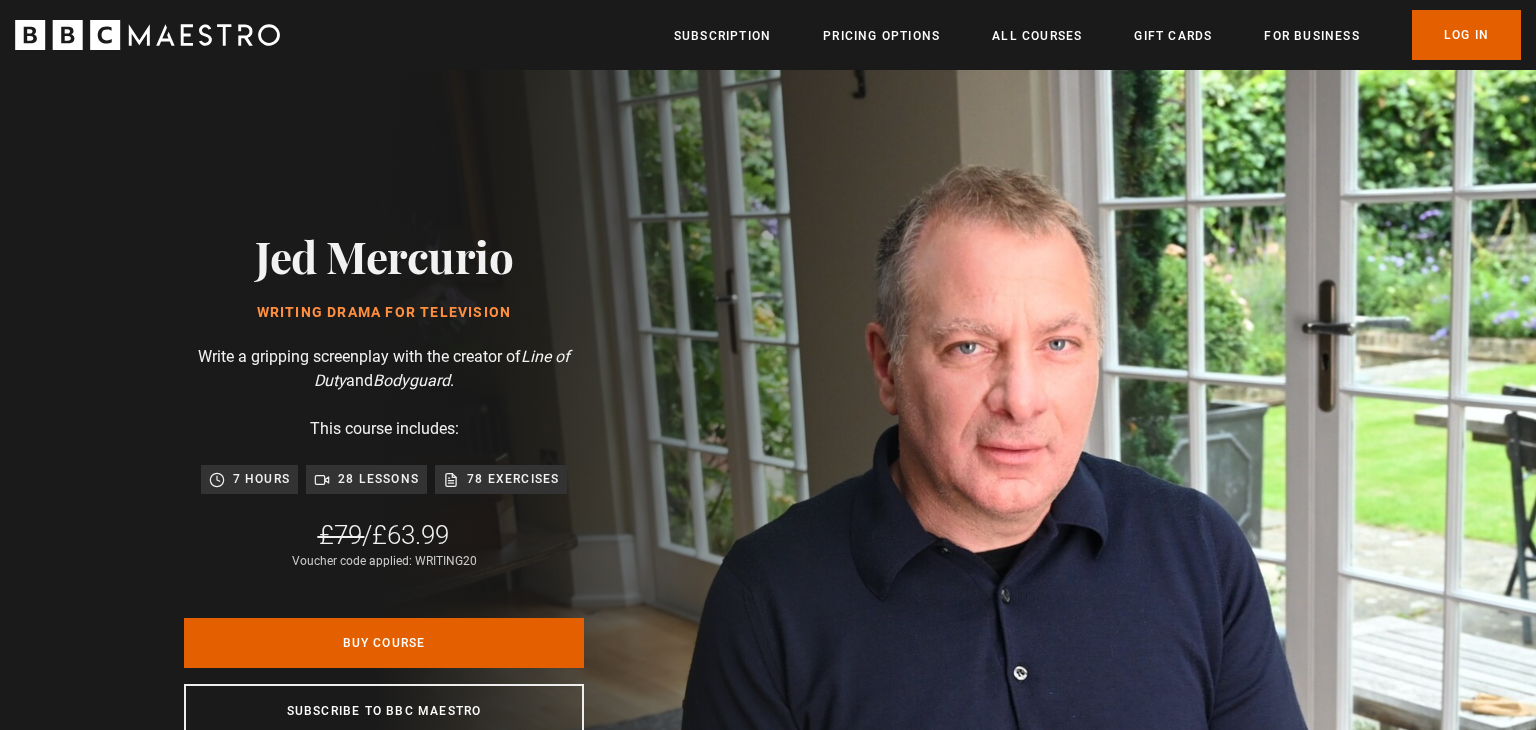 scroll, scrollTop: 0, scrollLeft: 0, axis: both 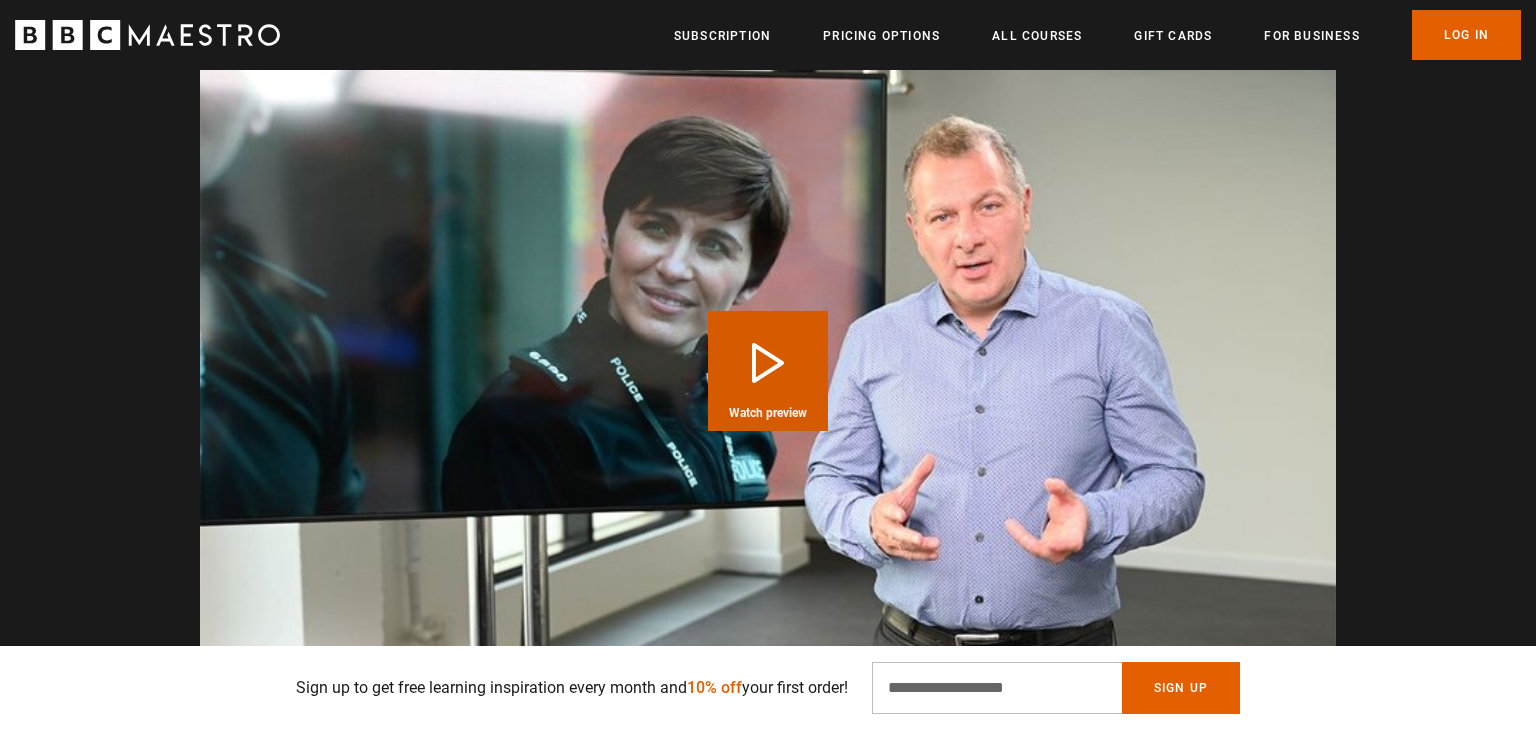 click on "Play Course overview for Writing Drama for Television with Jed Mercurio Watch preview" at bounding box center [768, 371] 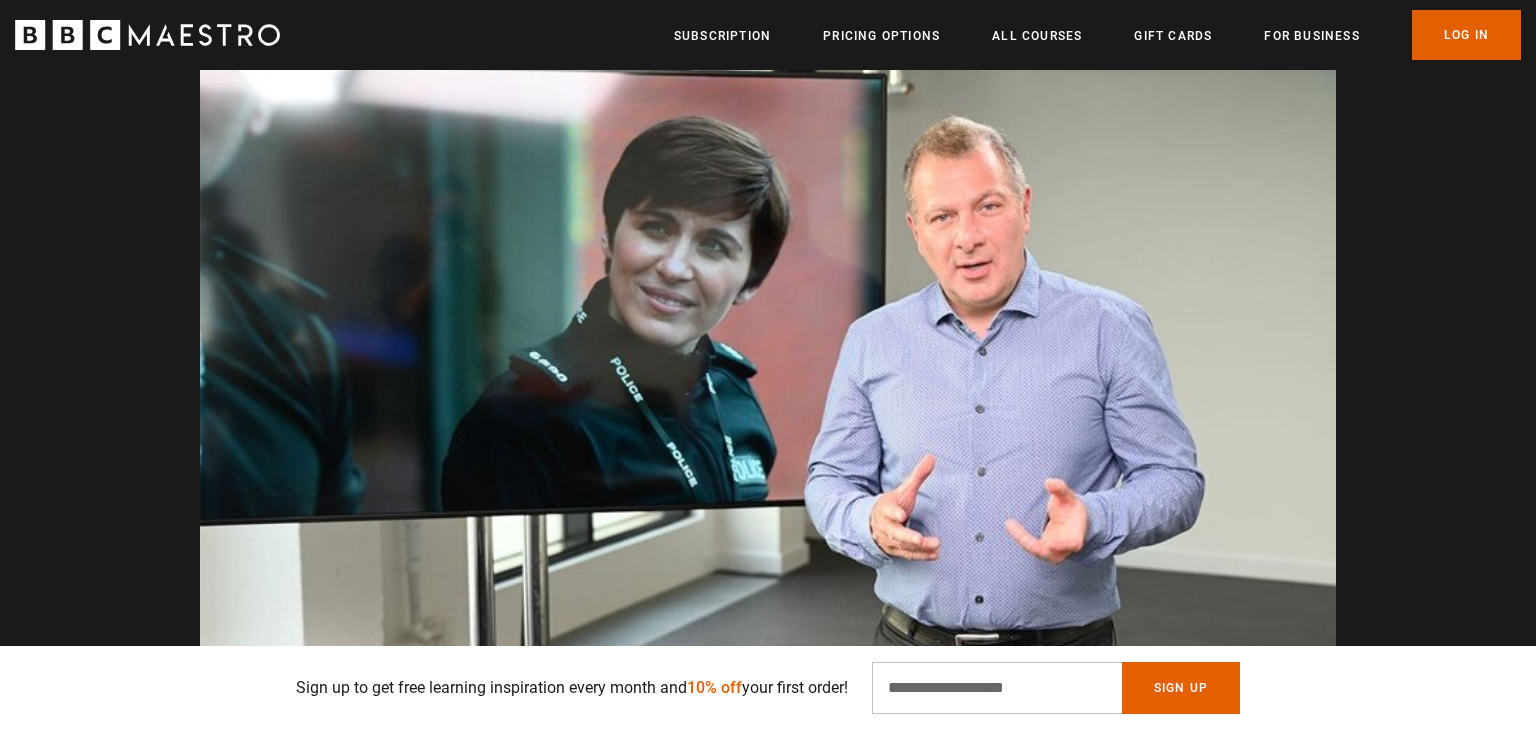 scroll, scrollTop: 0, scrollLeft: 2881, axis: horizontal 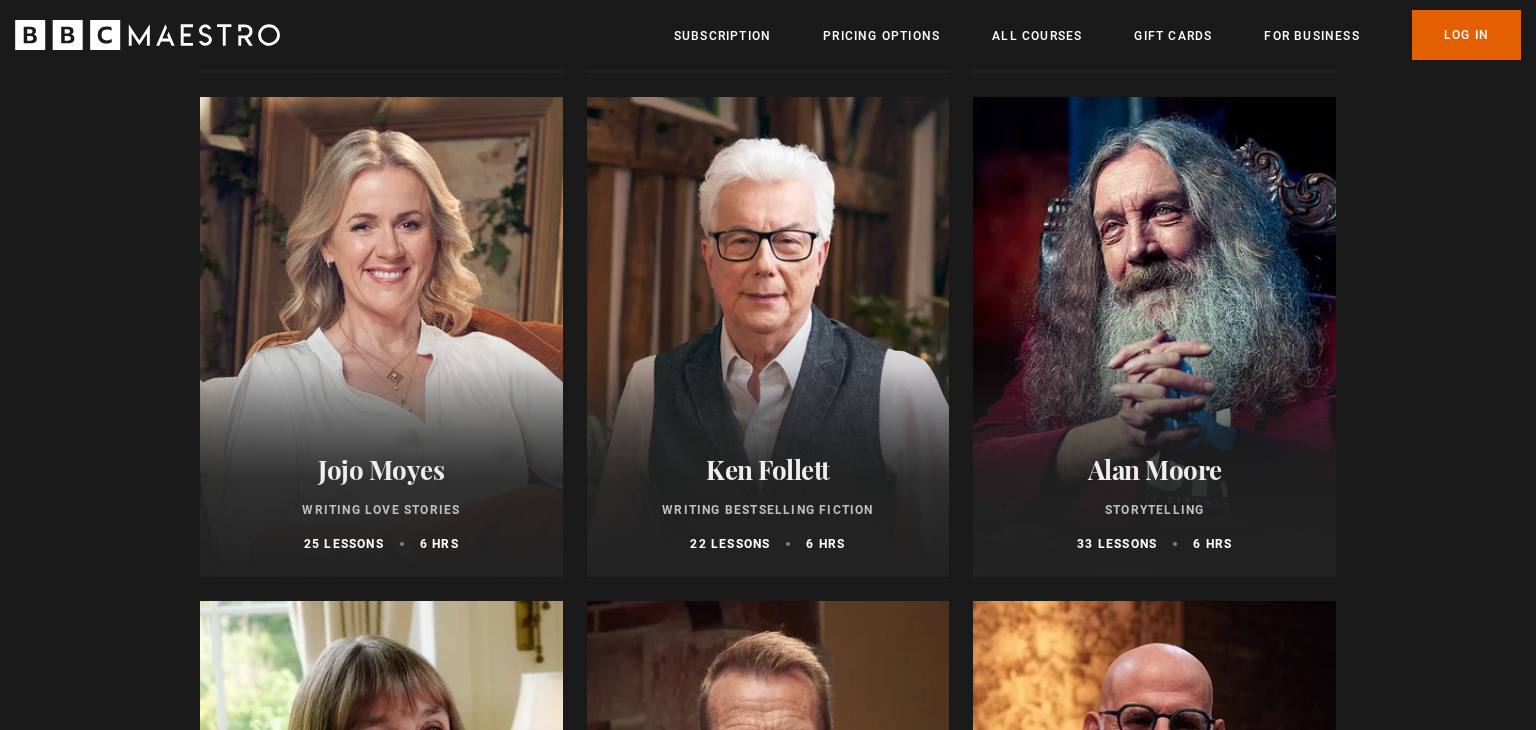 click at bounding box center [768, 337] 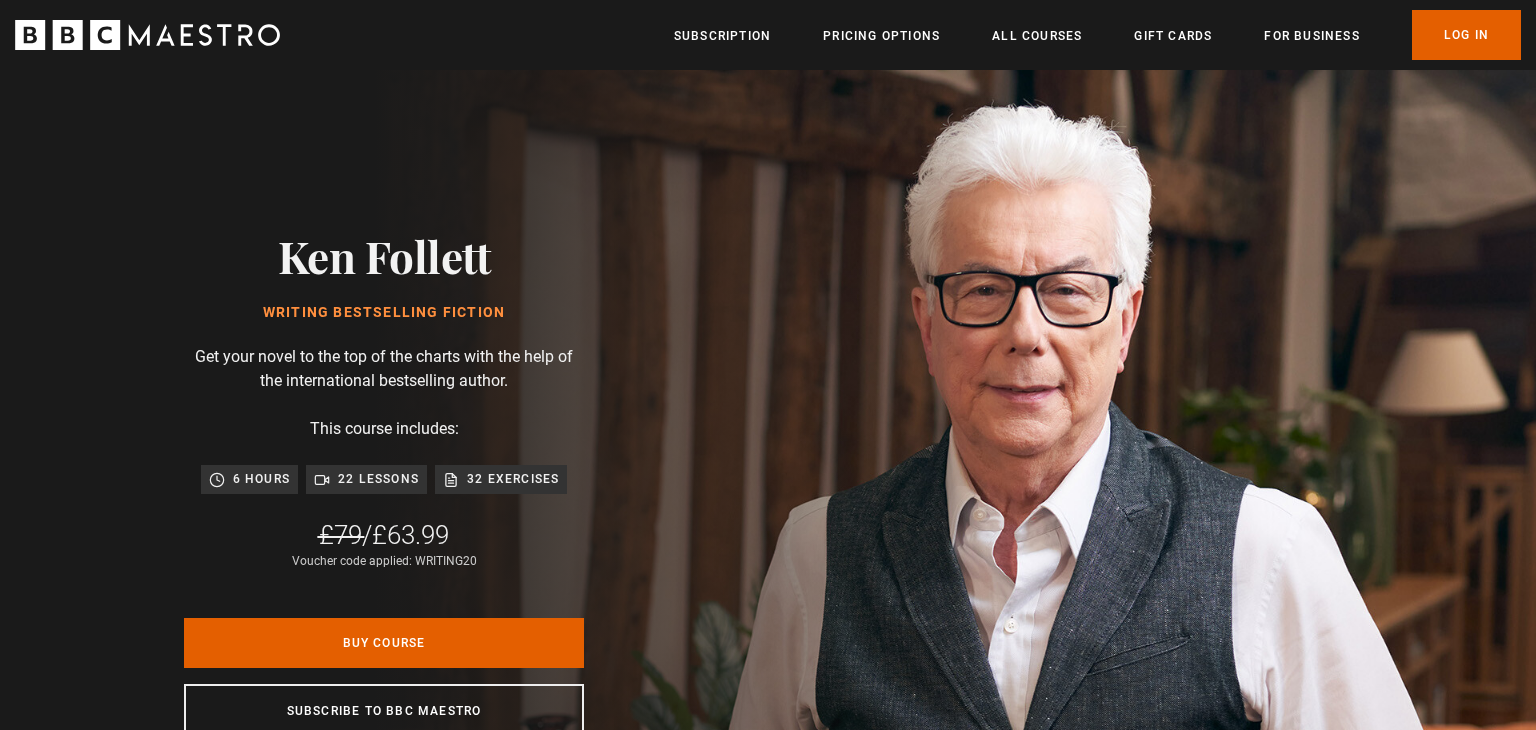 scroll, scrollTop: 0, scrollLeft: 0, axis: both 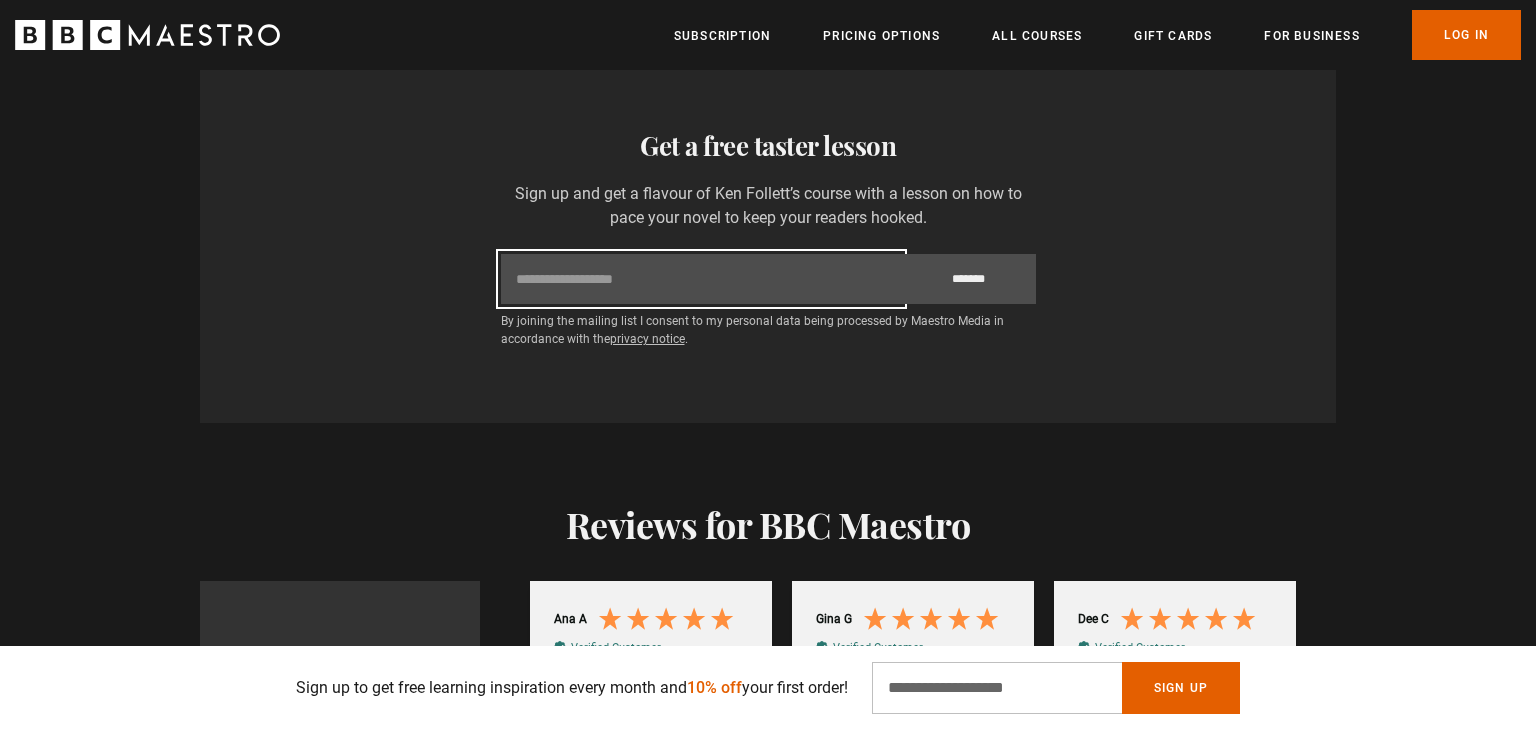 click on "Email" at bounding box center (701, 279) 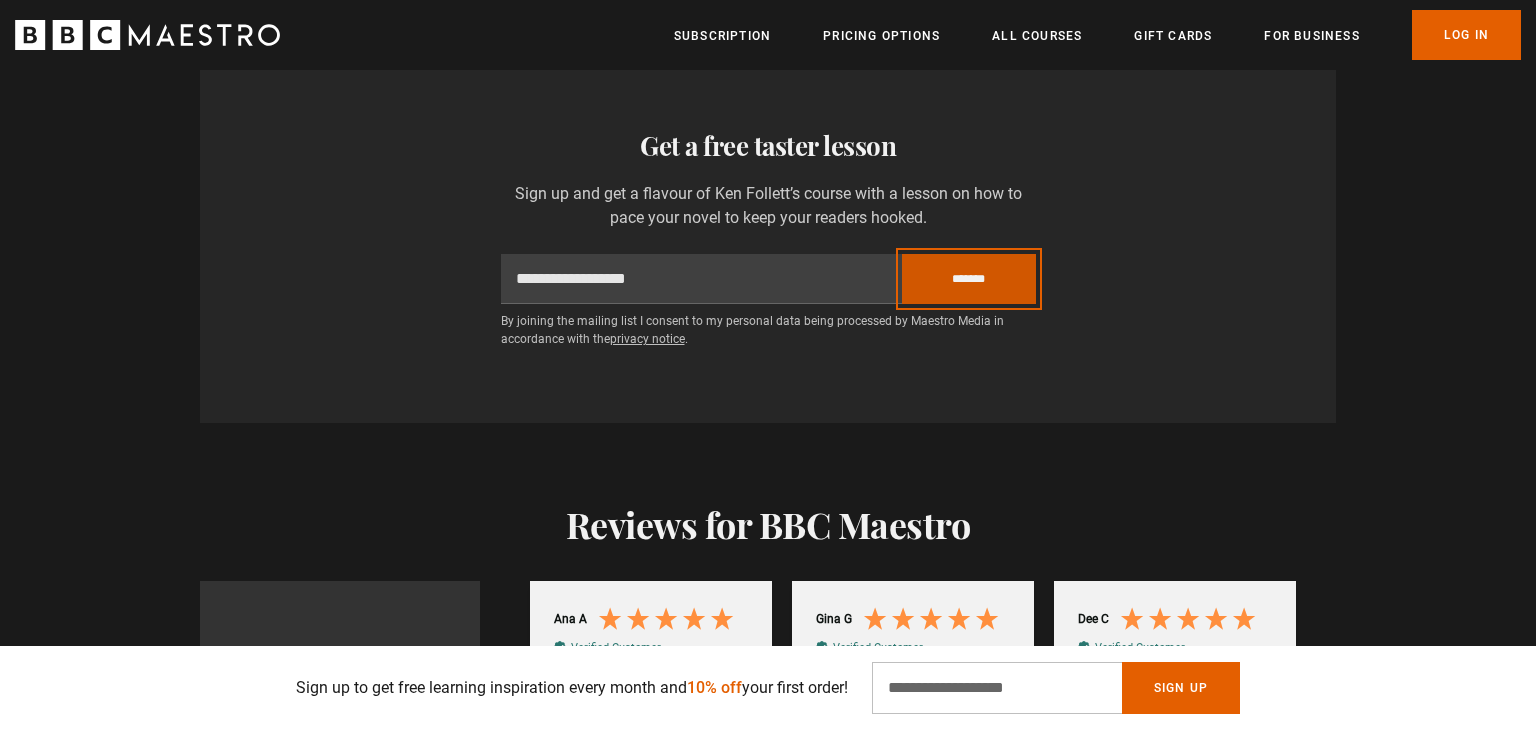 click on "*******" at bounding box center (969, 279) 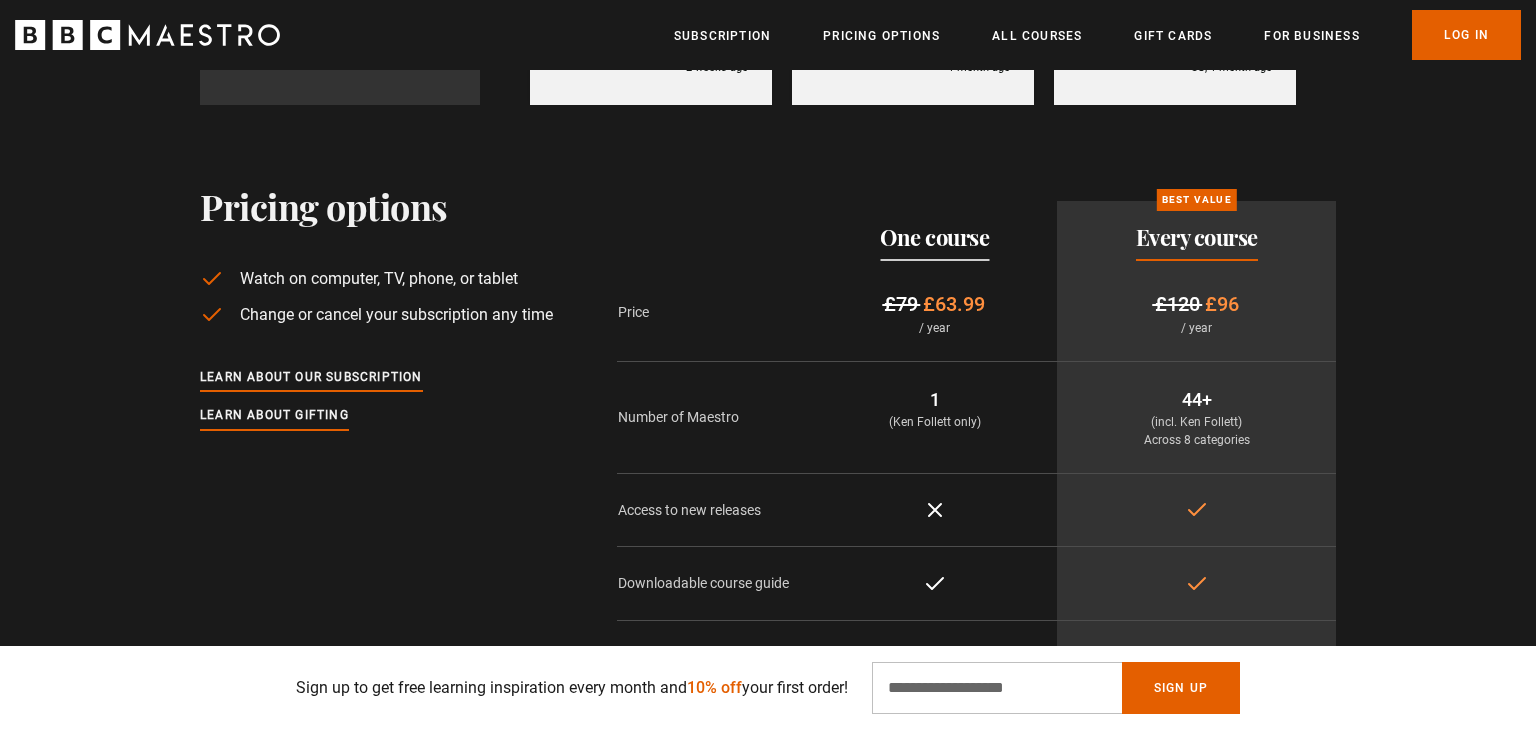 scroll, scrollTop: 4100, scrollLeft: 0, axis: vertical 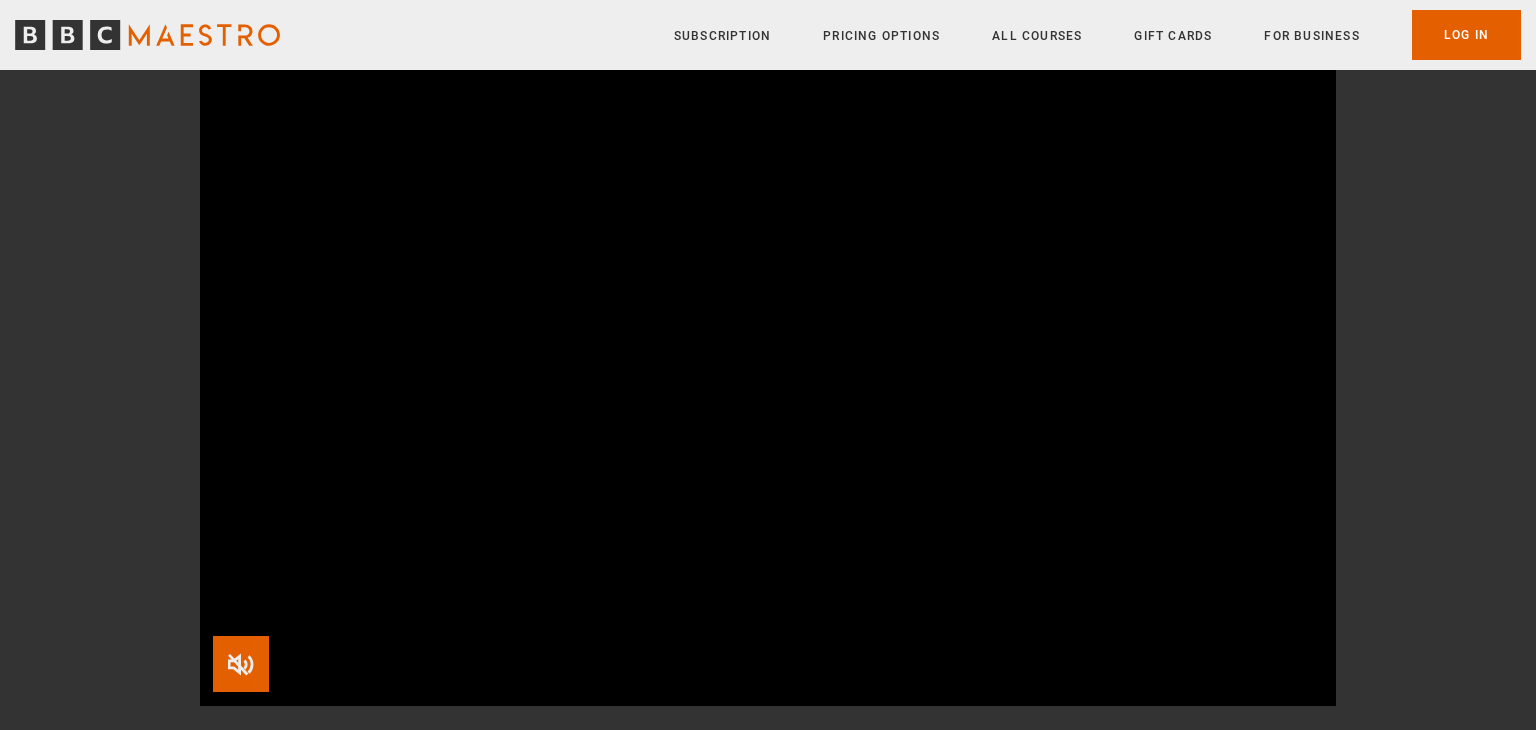 click at bounding box center (241, 664) 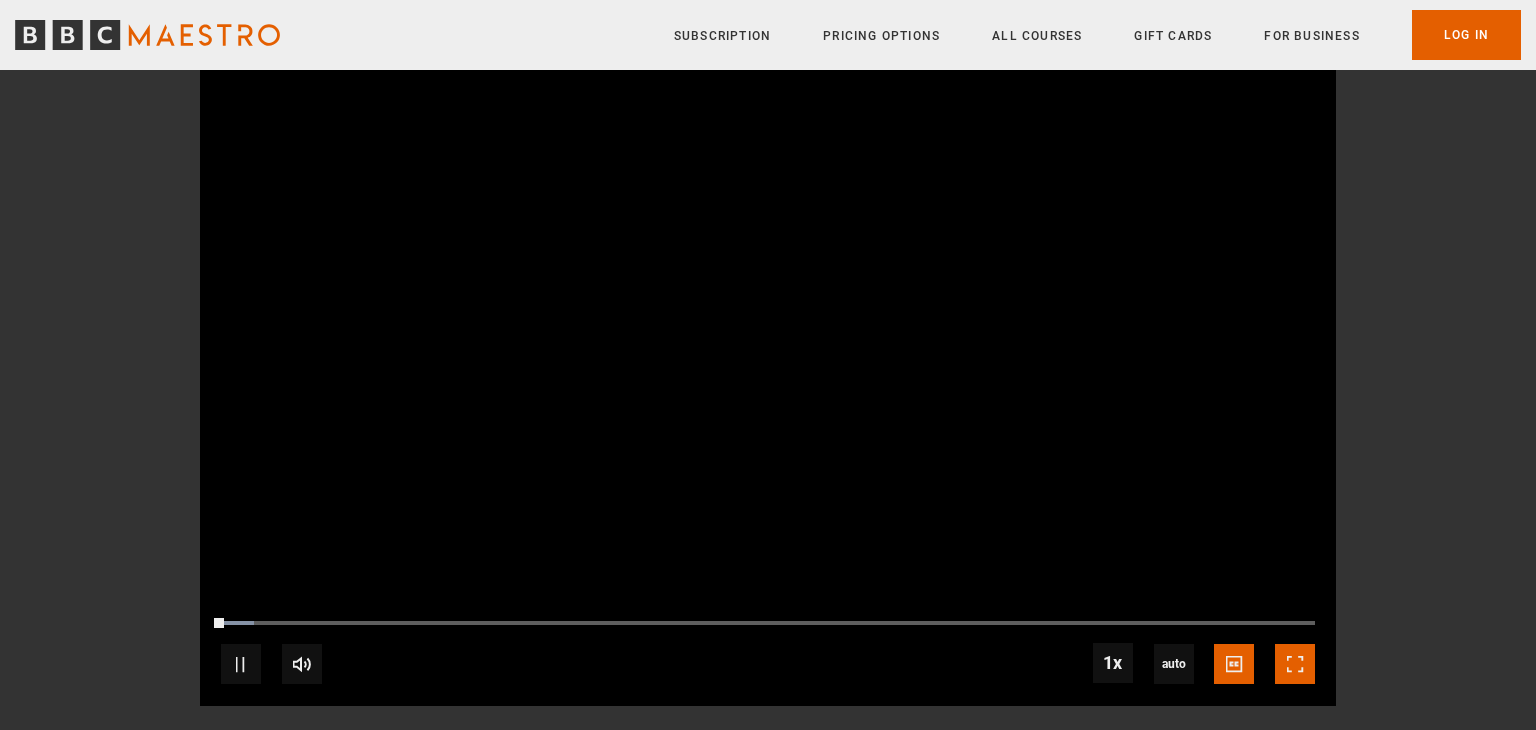 click at bounding box center [1295, 664] 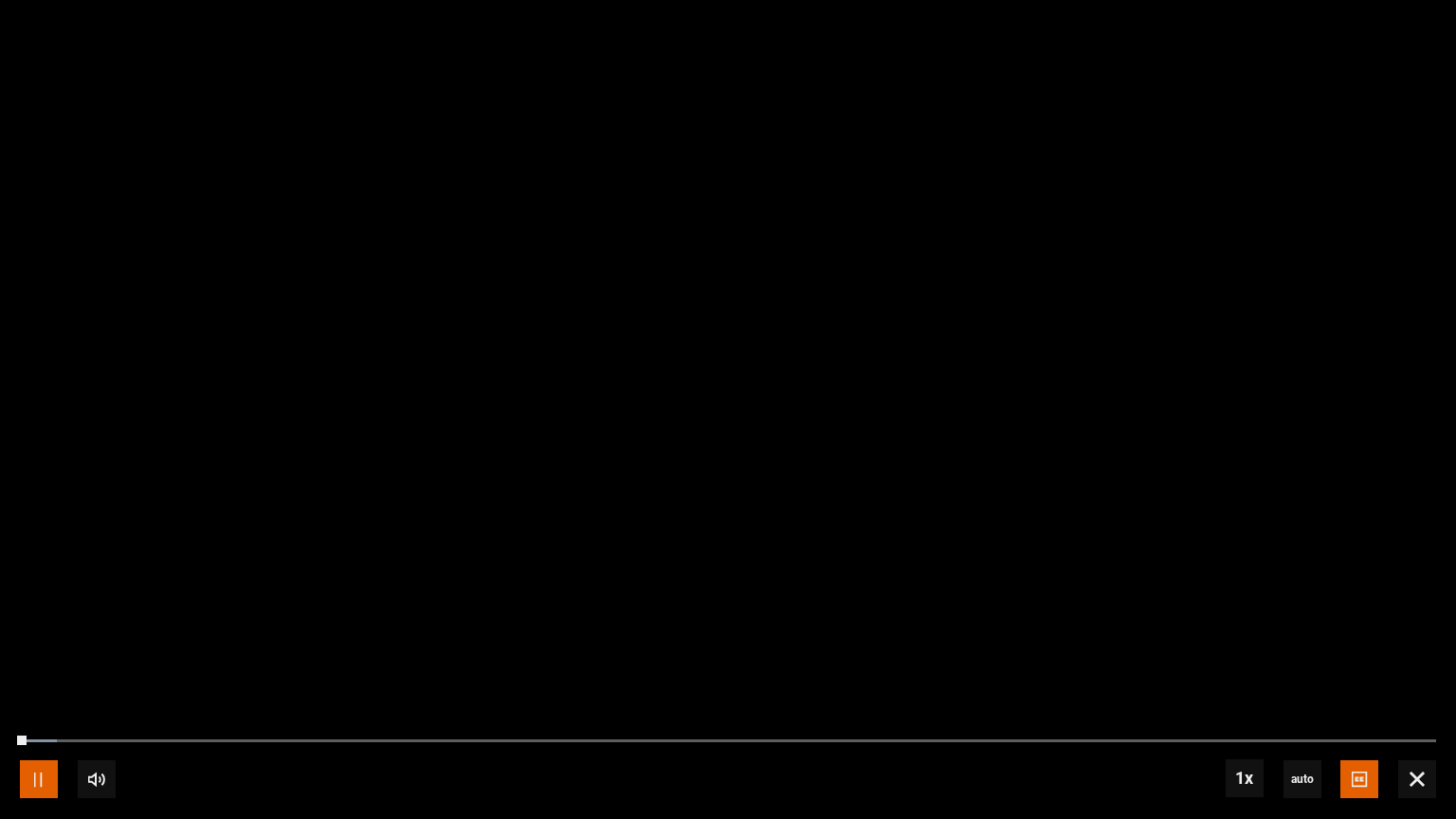 click at bounding box center [39, 779] 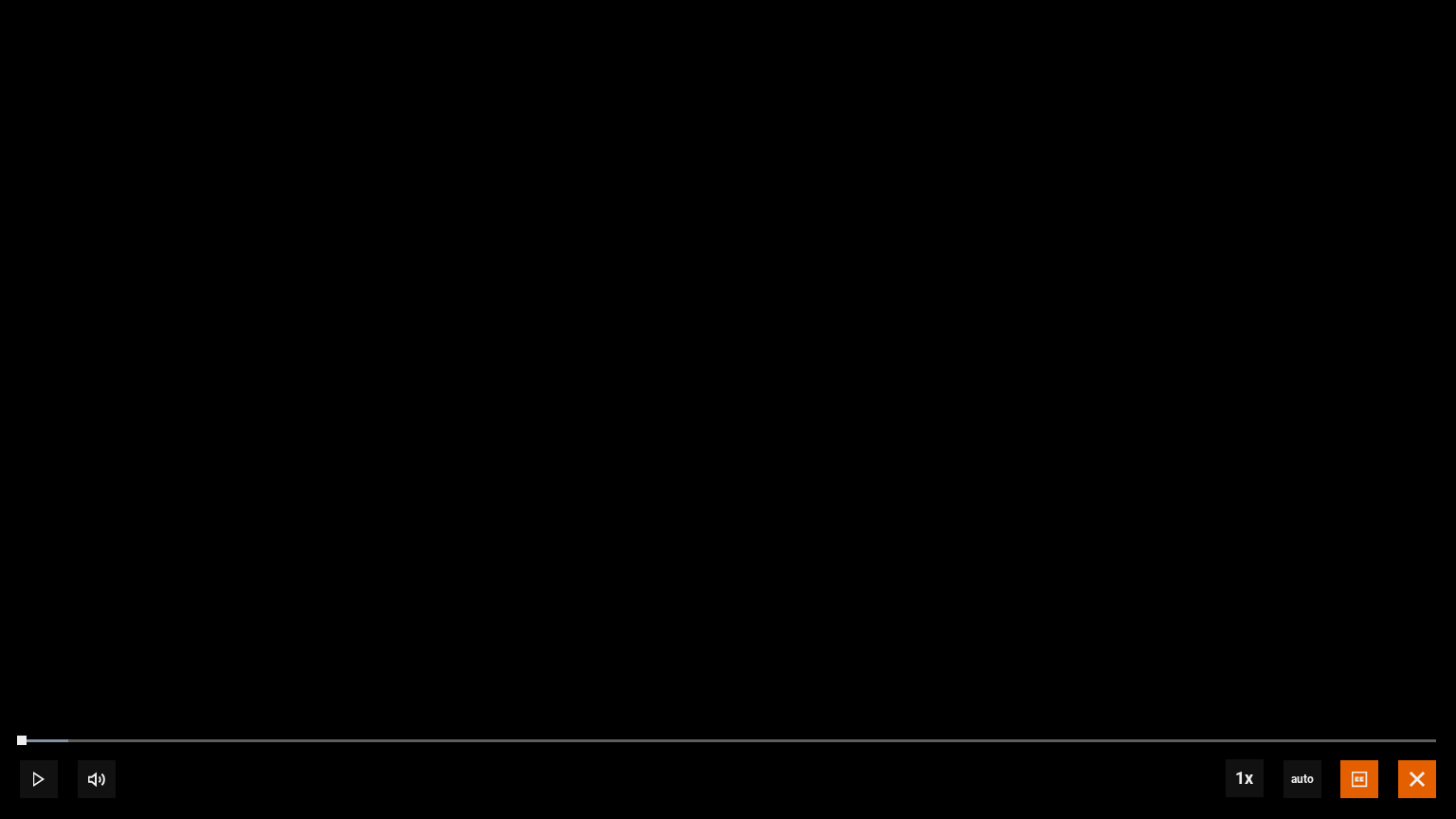 click at bounding box center [1417, 779] 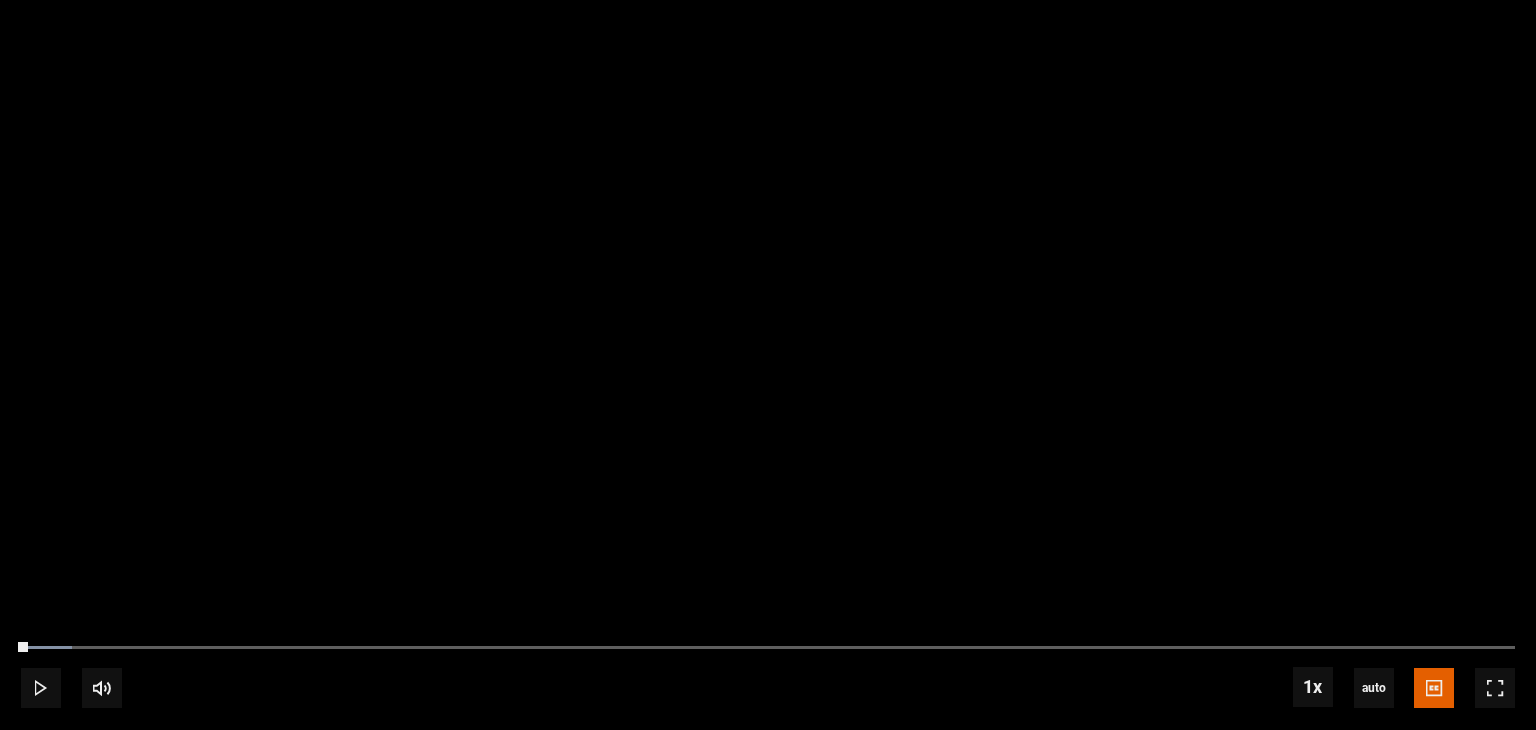 scroll, scrollTop: 4536, scrollLeft: 0, axis: vertical 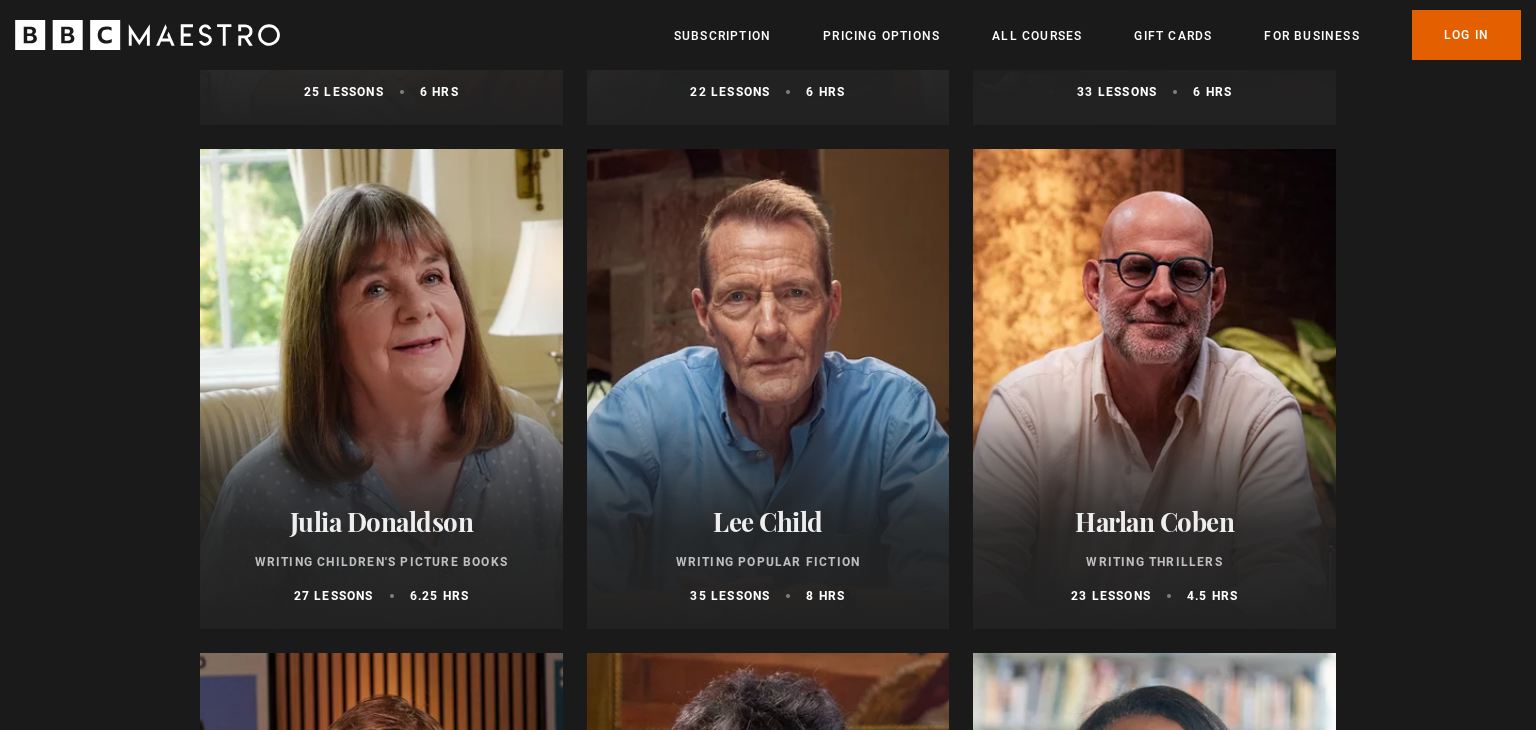 click at bounding box center (1154, 389) 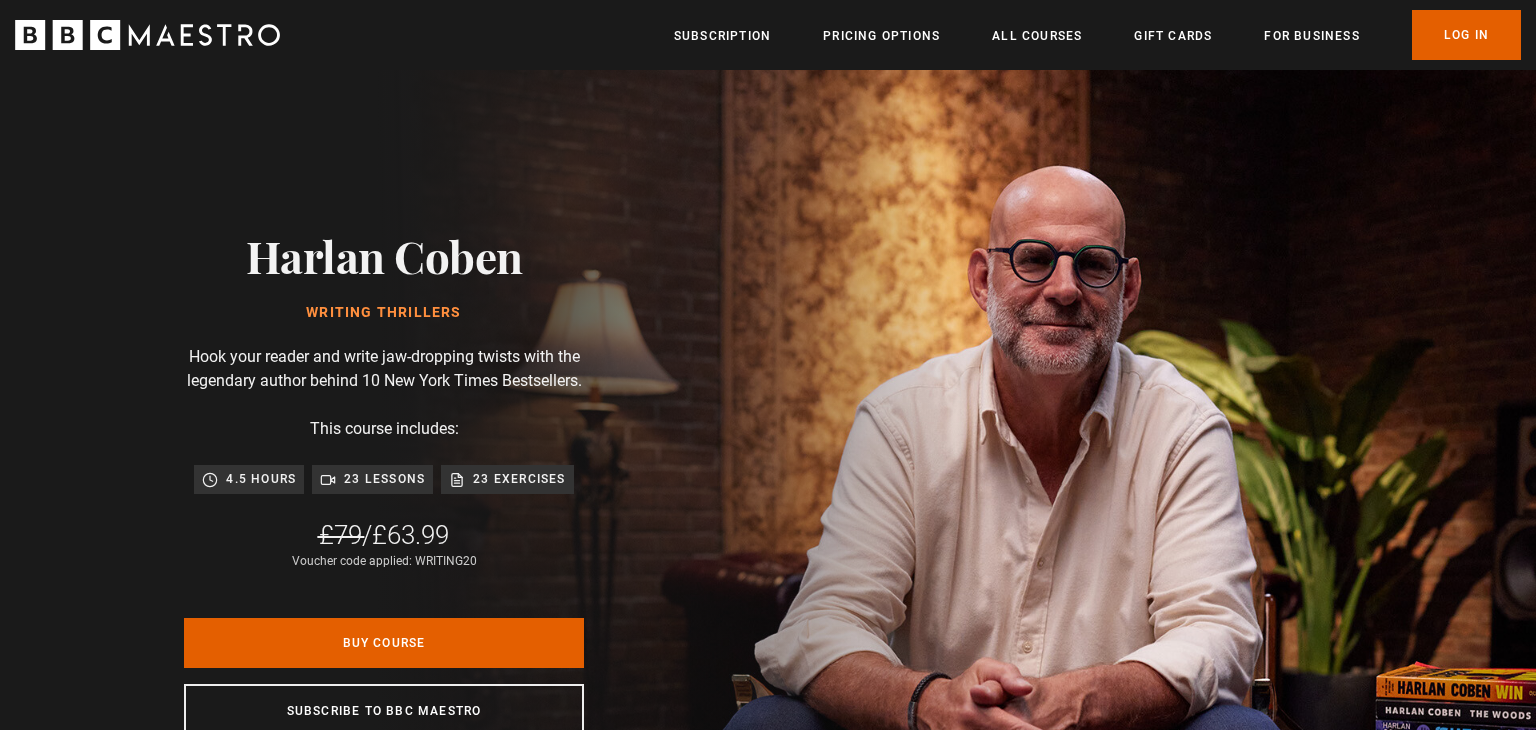 scroll, scrollTop: 0, scrollLeft: 0, axis: both 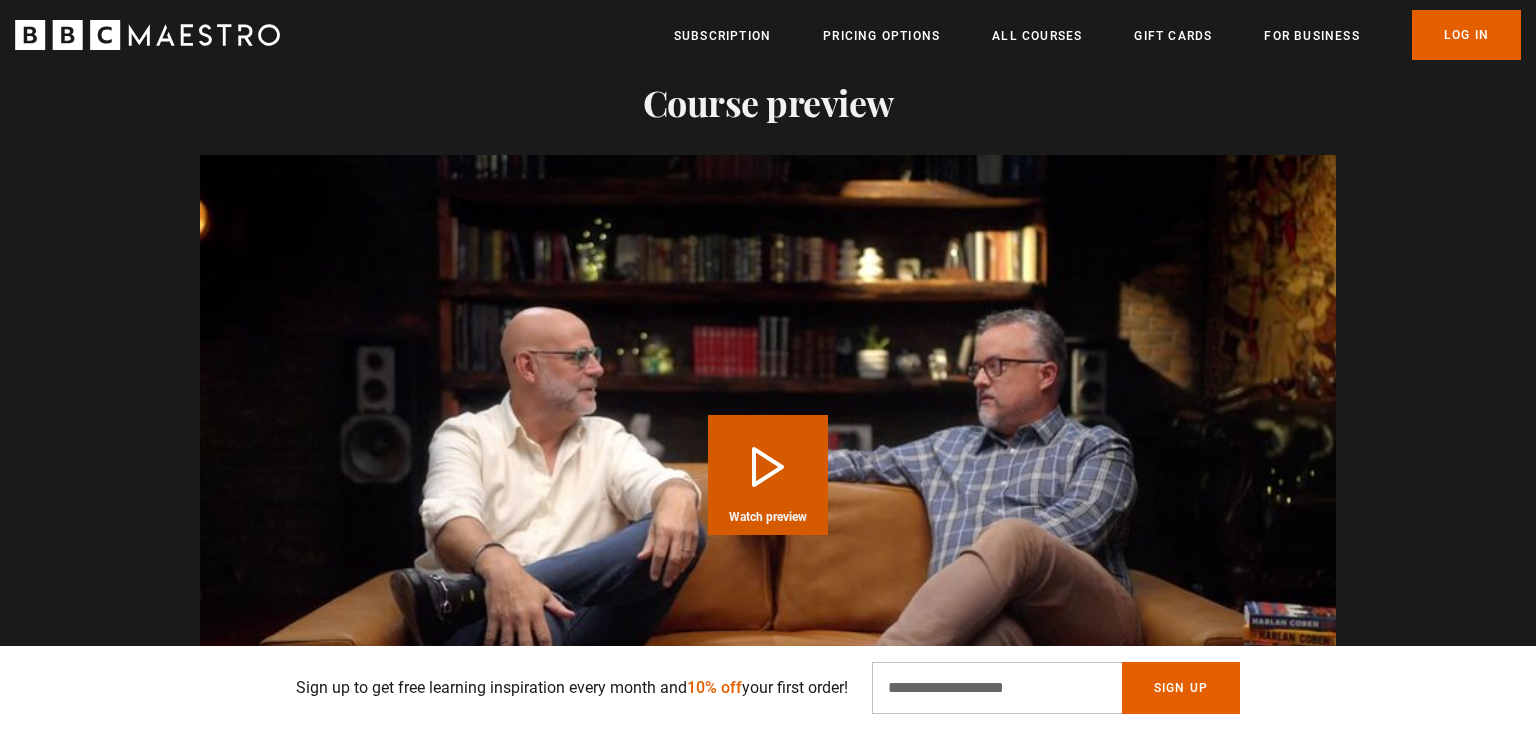 click on "Play Course overview for Writing Thrillers with Harlan Coben Watch preview" at bounding box center (768, 475) 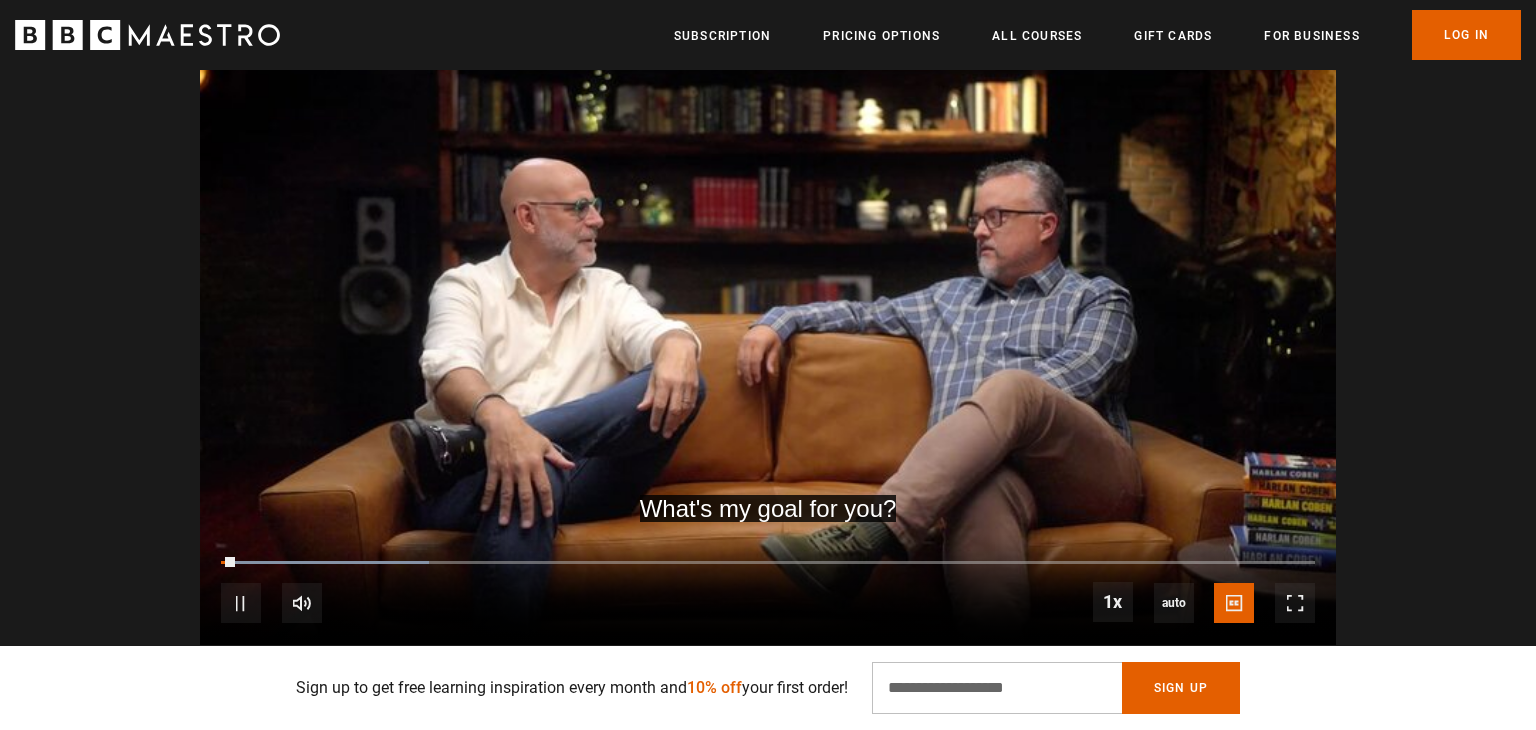 scroll, scrollTop: 2163, scrollLeft: 0, axis: vertical 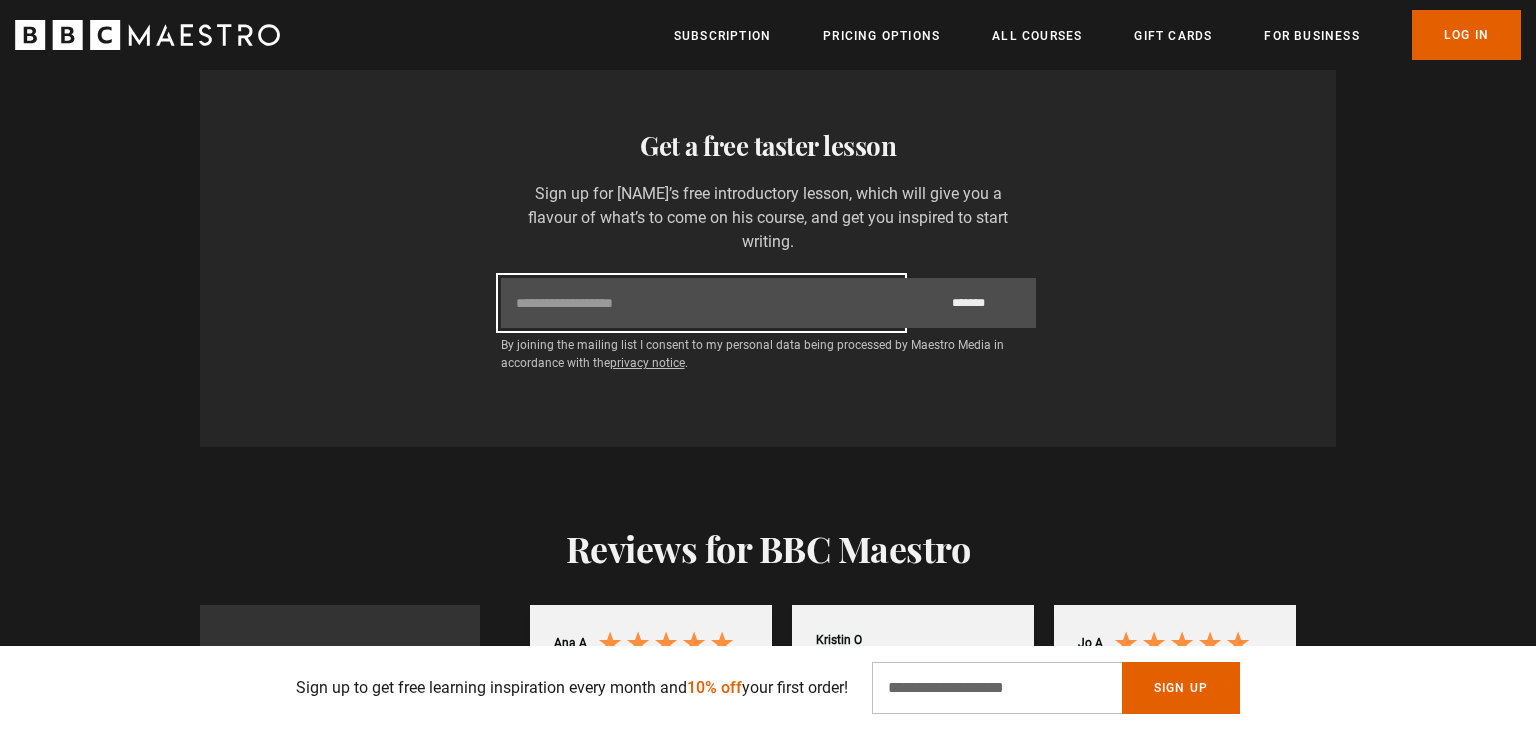 click on "Email" at bounding box center (701, 303) 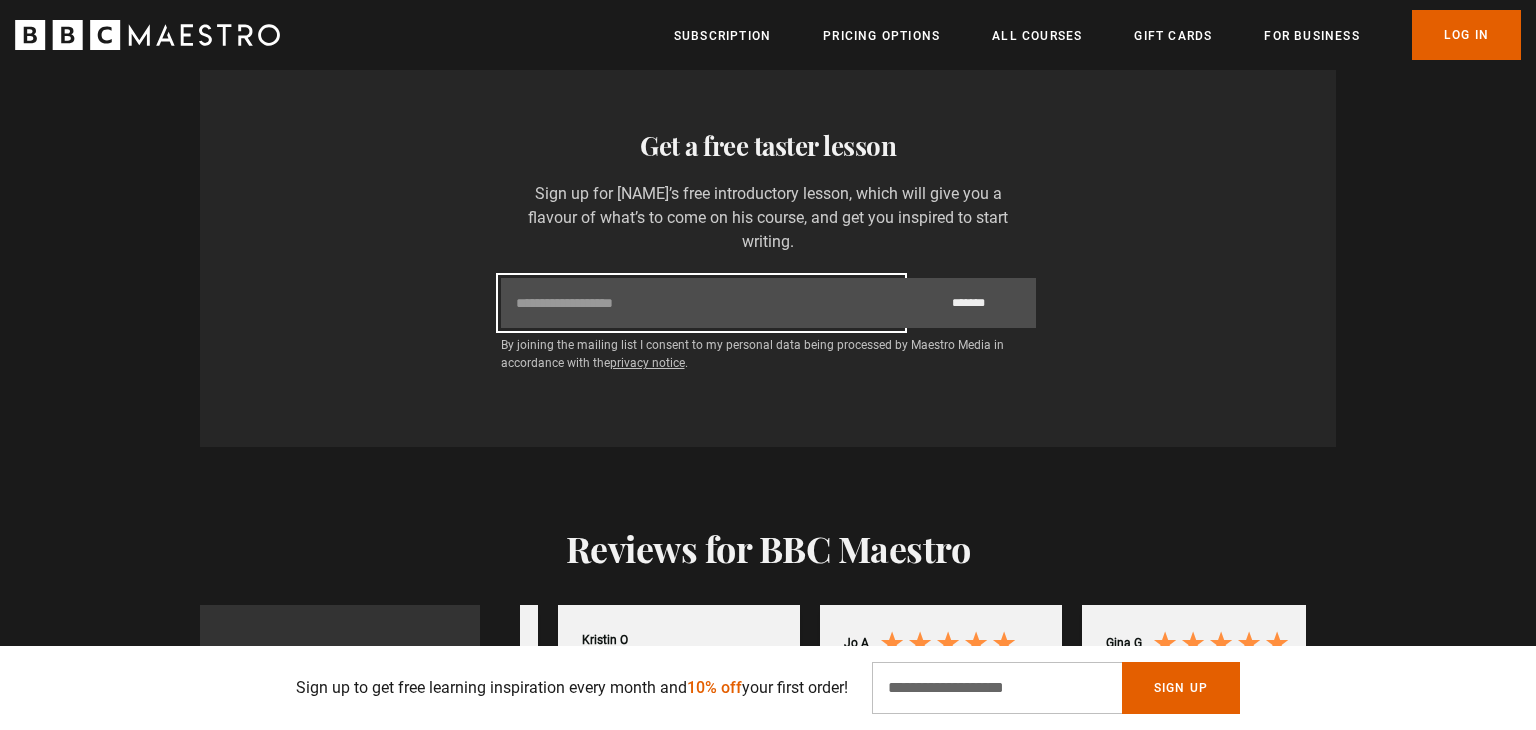 scroll, scrollTop: 0, scrollLeft: 3405, axis: horizontal 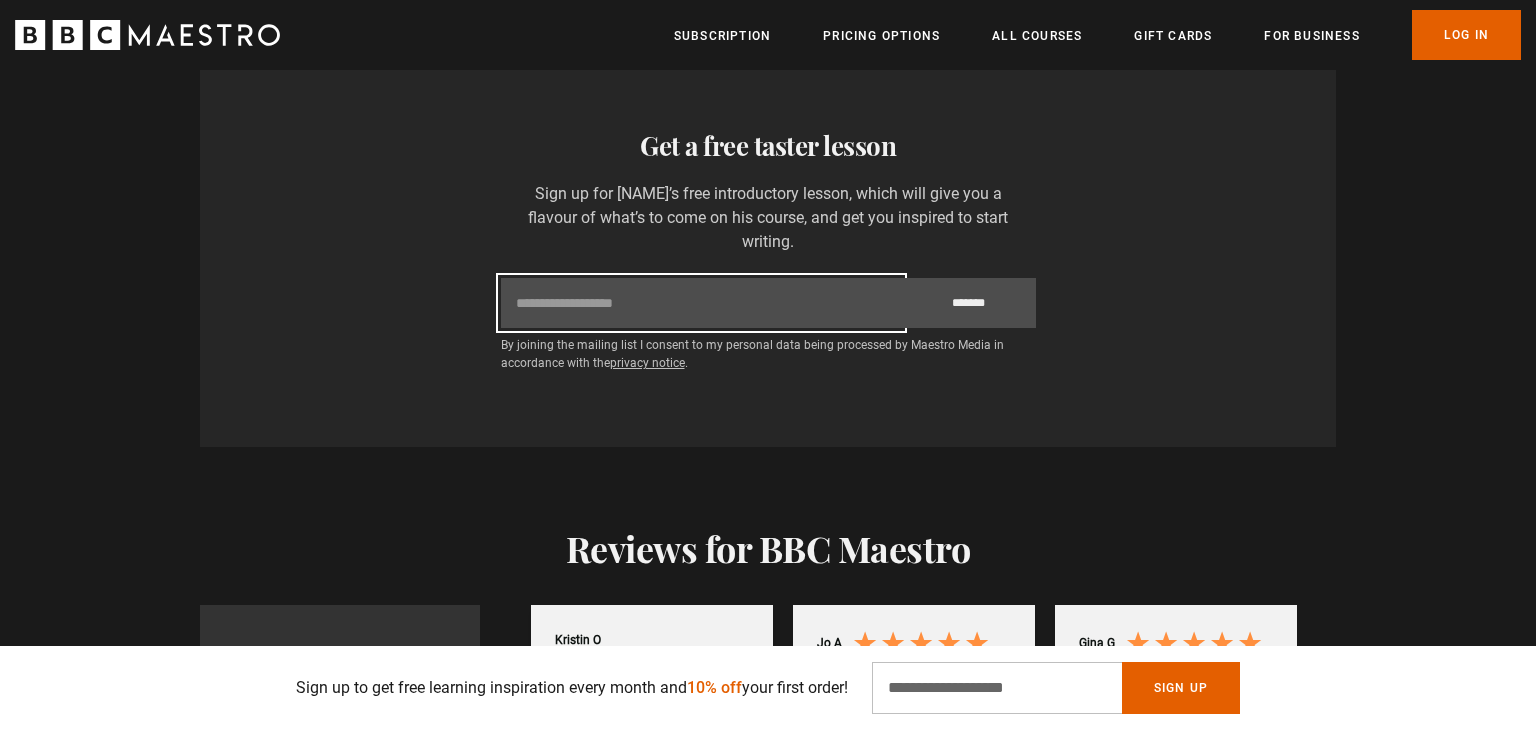 type on "**********" 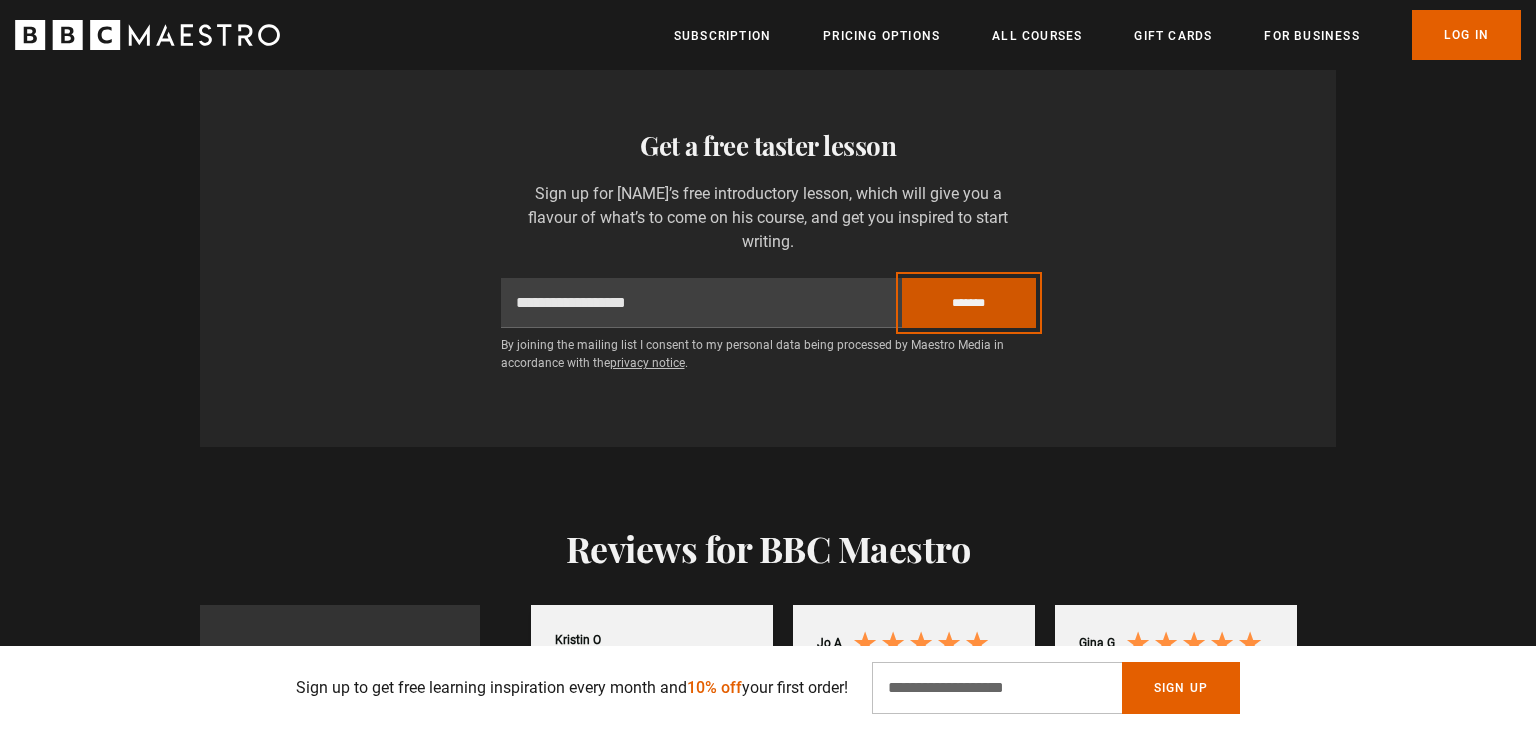 click on "*******" at bounding box center (969, 303) 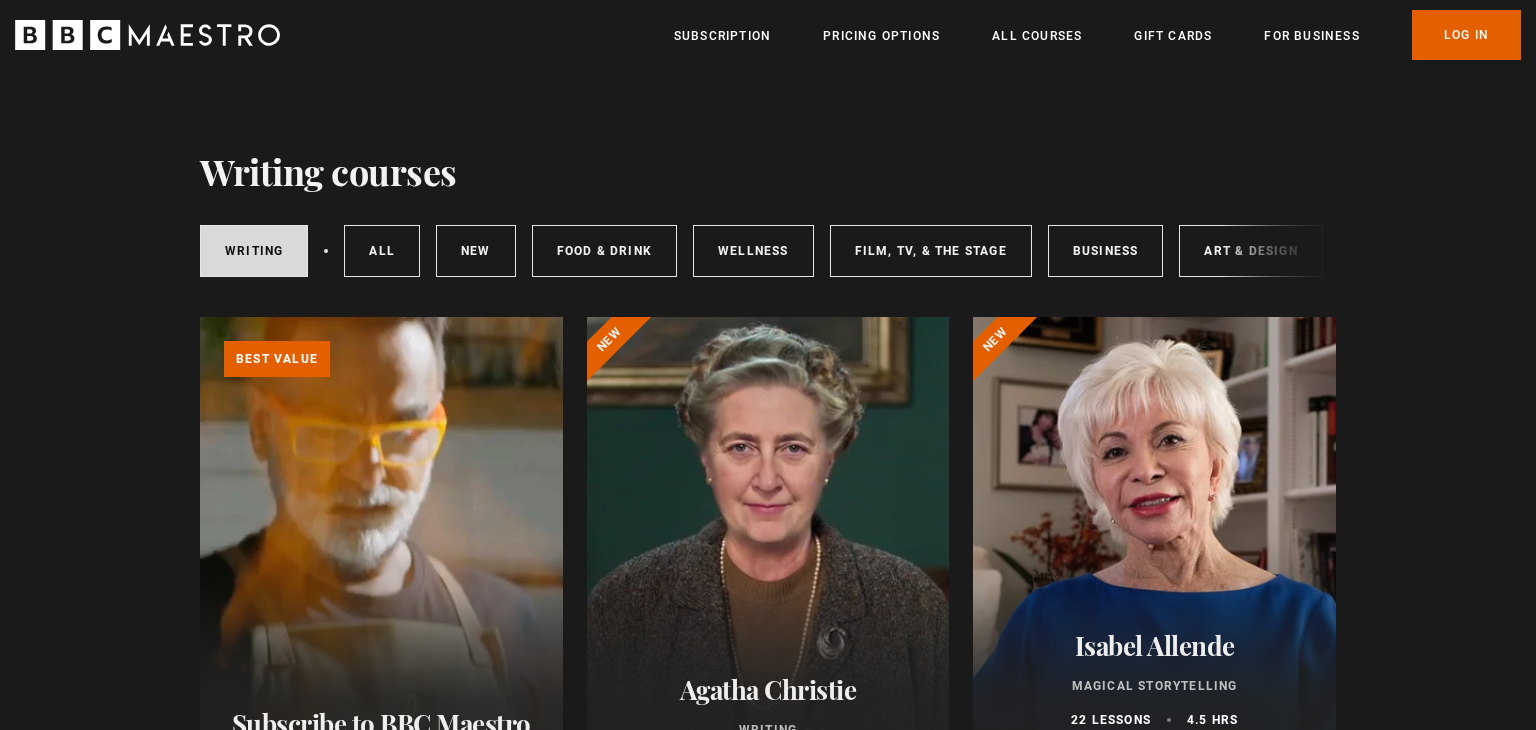 scroll, scrollTop: 0, scrollLeft: 0, axis: both 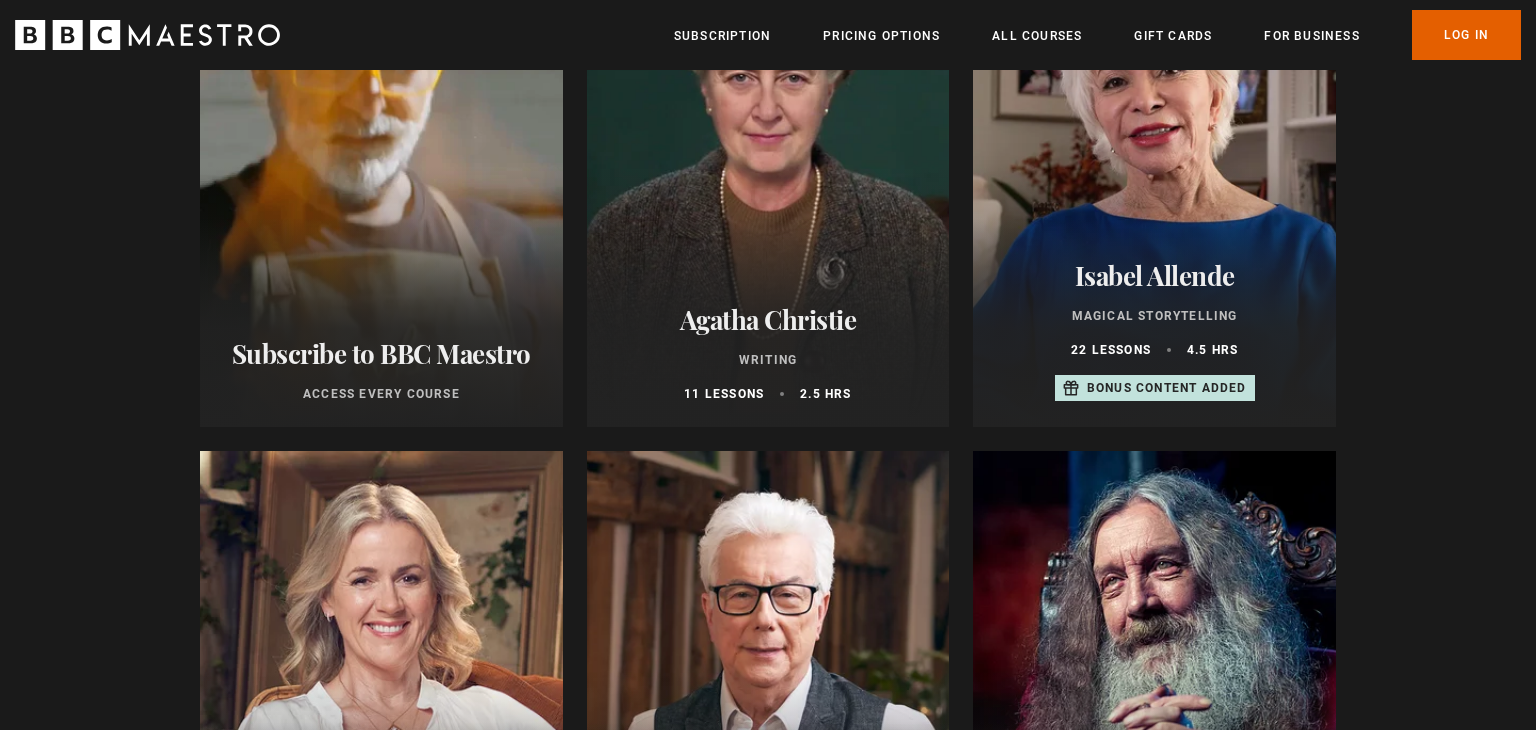 click at bounding box center [768, 187] 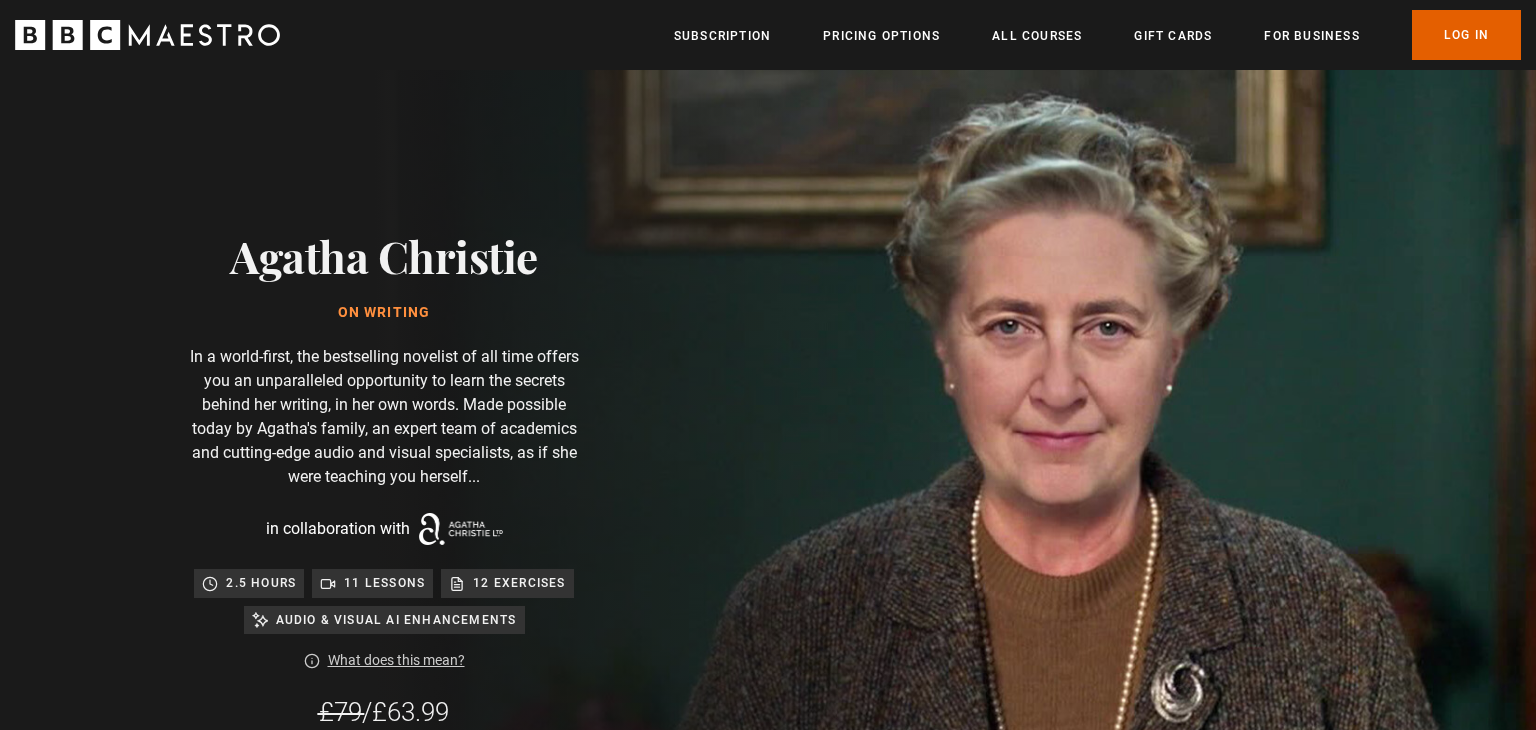 scroll, scrollTop: 0, scrollLeft: 0, axis: both 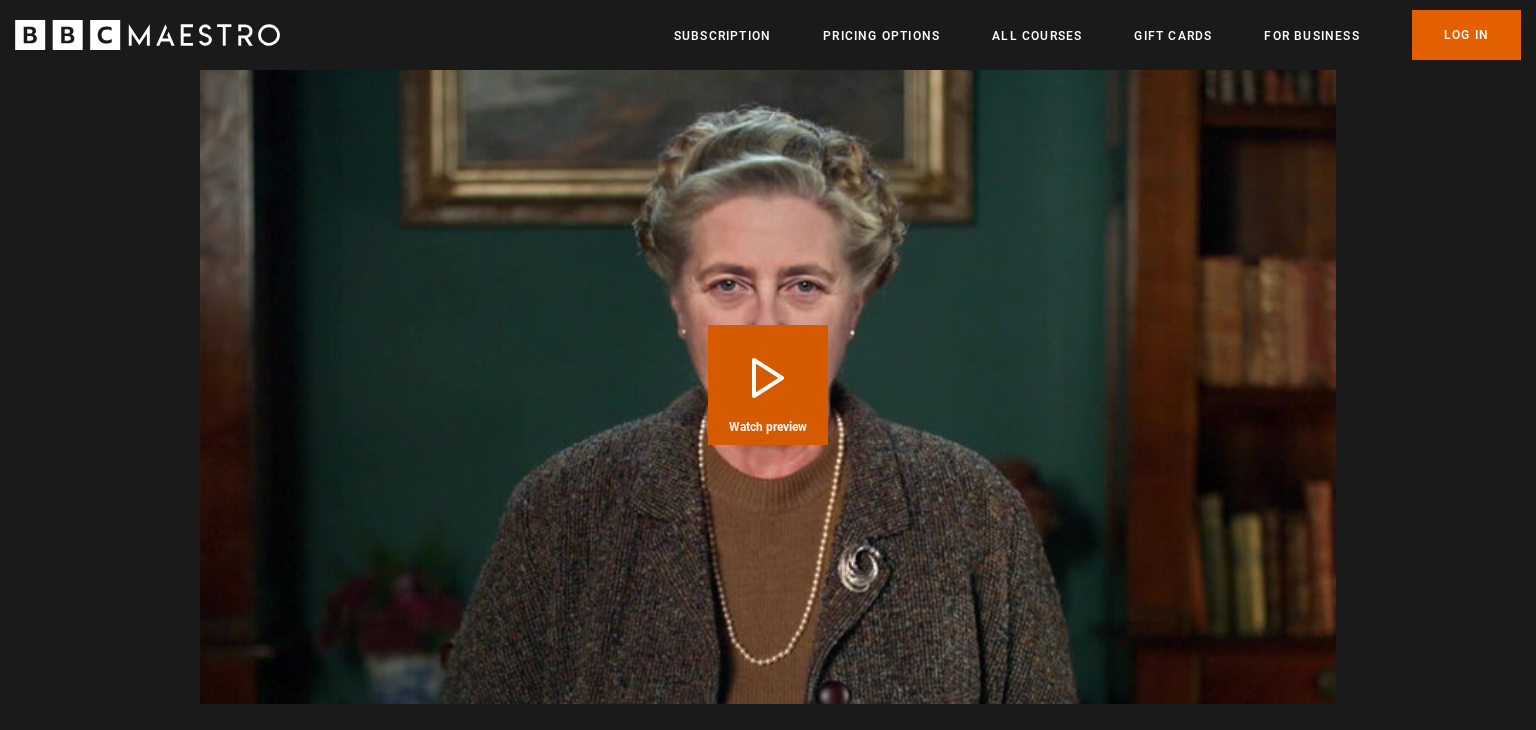 click on "Play Course overview for Writing with Agatha Christie Watch preview" at bounding box center (768, 385) 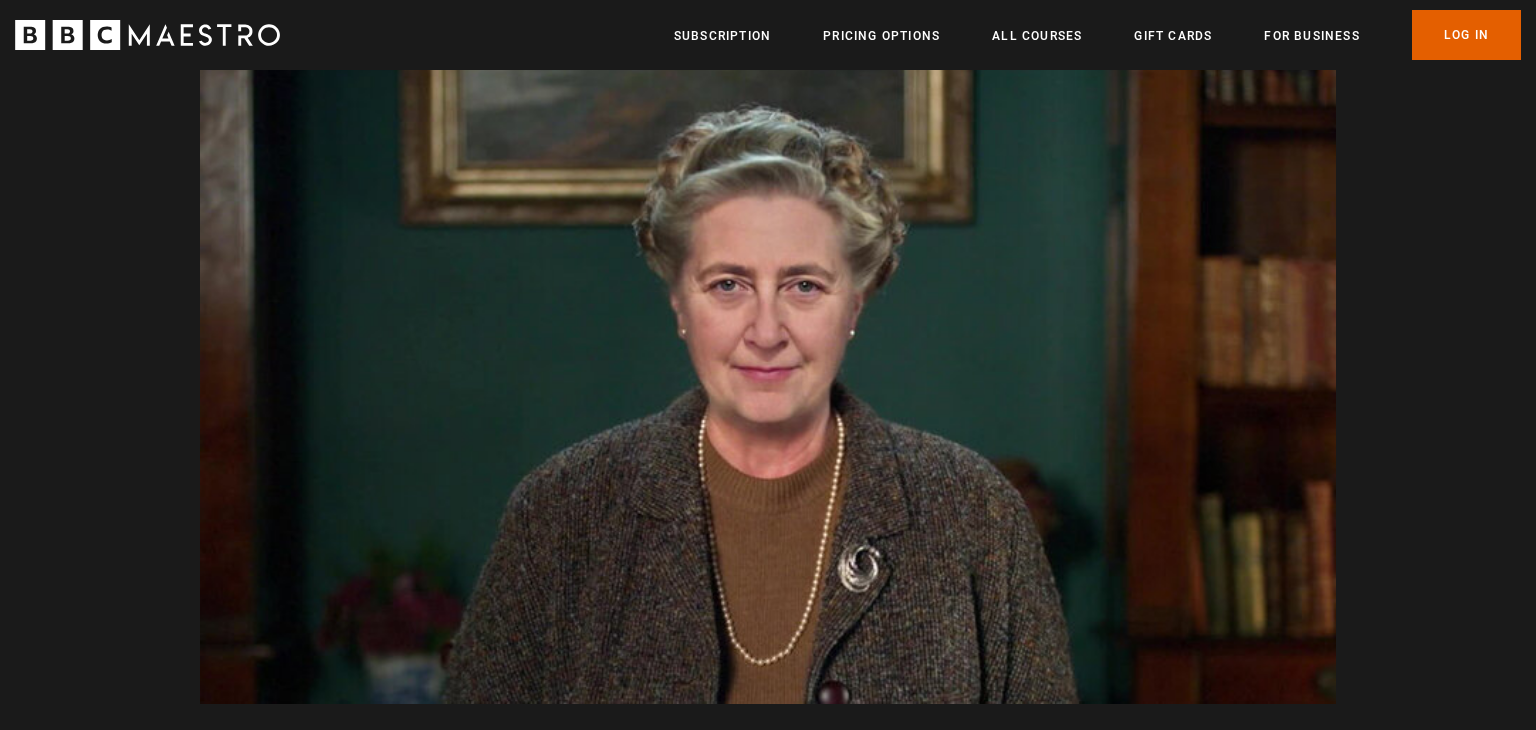 scroll, scrollTop: 0, scrollLeft: 1048, axis: horizontal 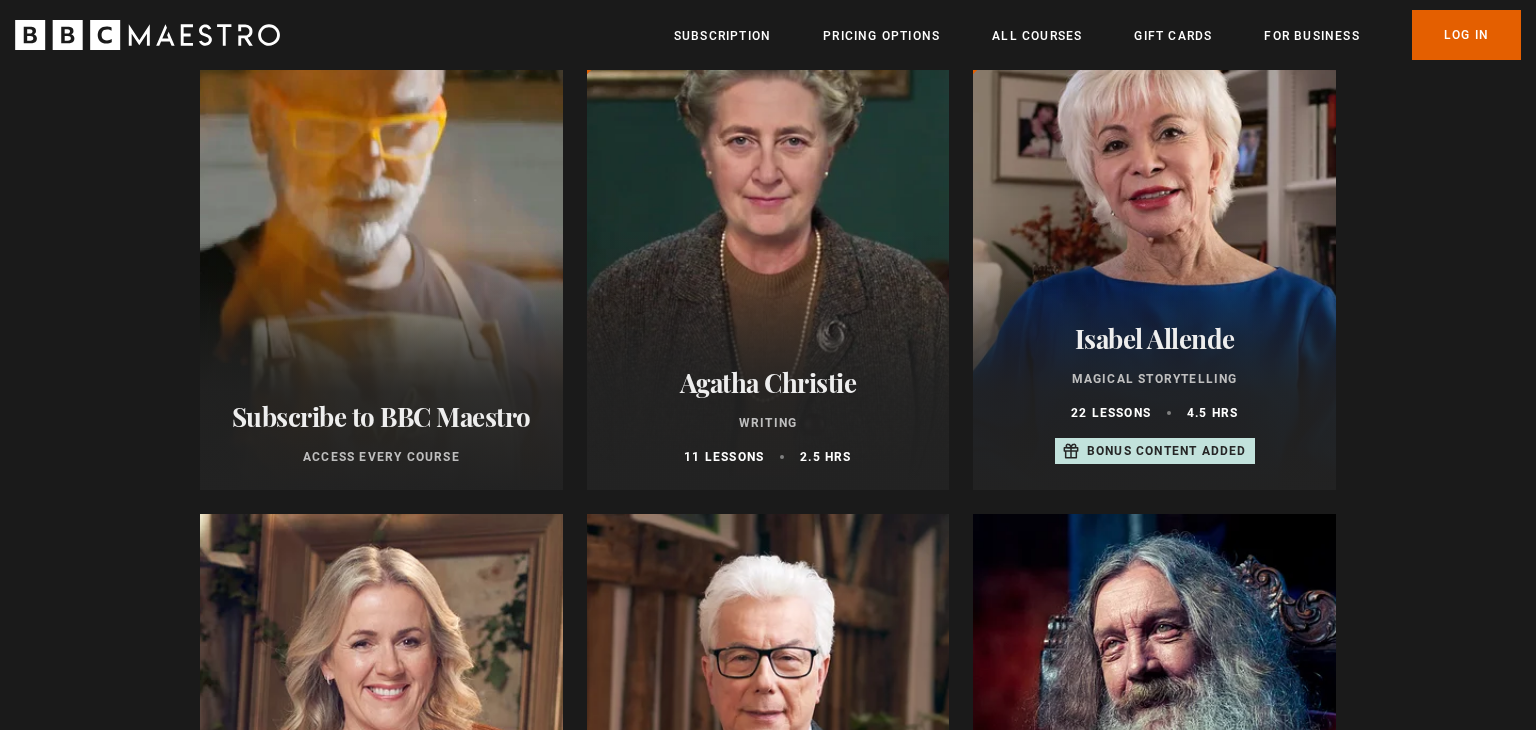 click at bounding box center (1154, 250) 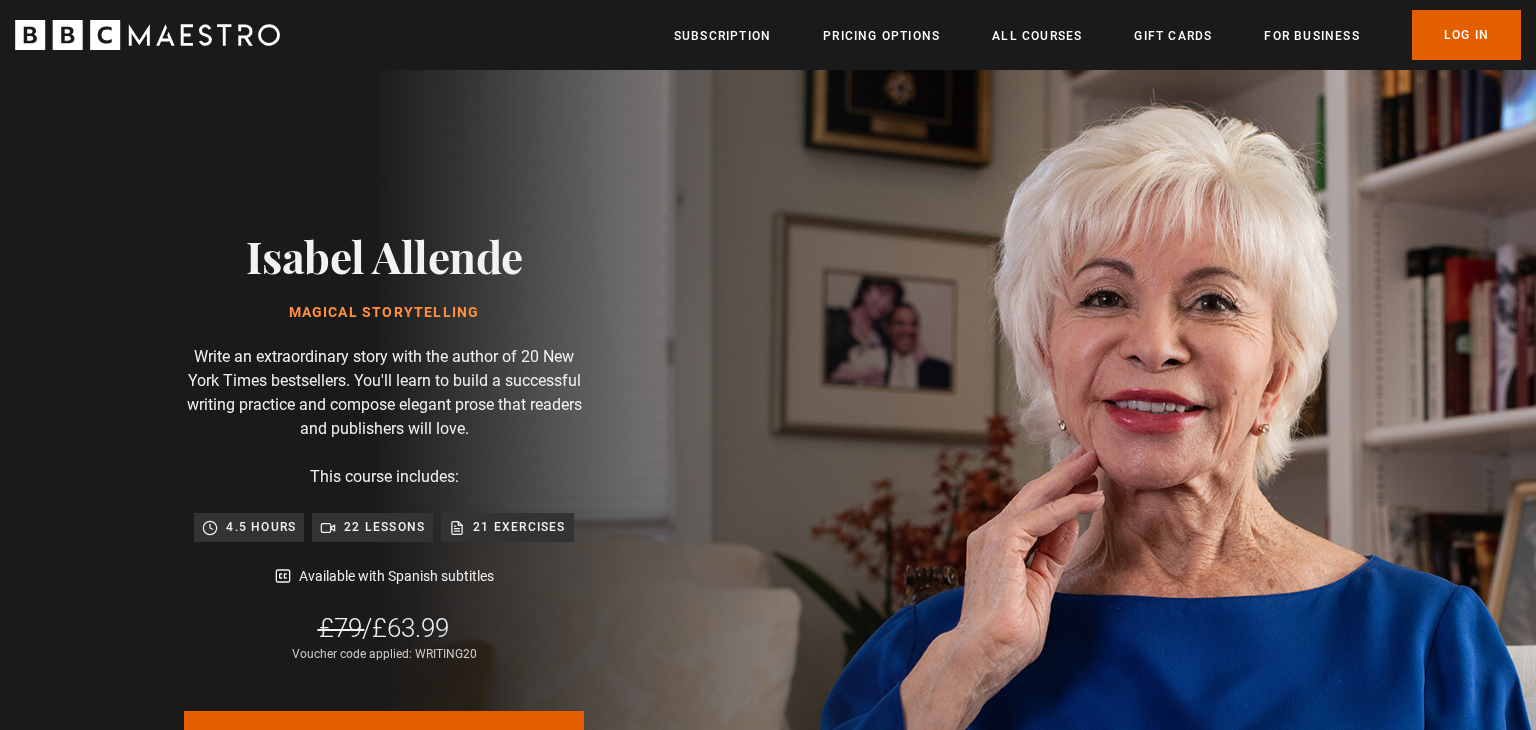 scroll, scrollTop: 0, scrollLeft: 0, axis: both 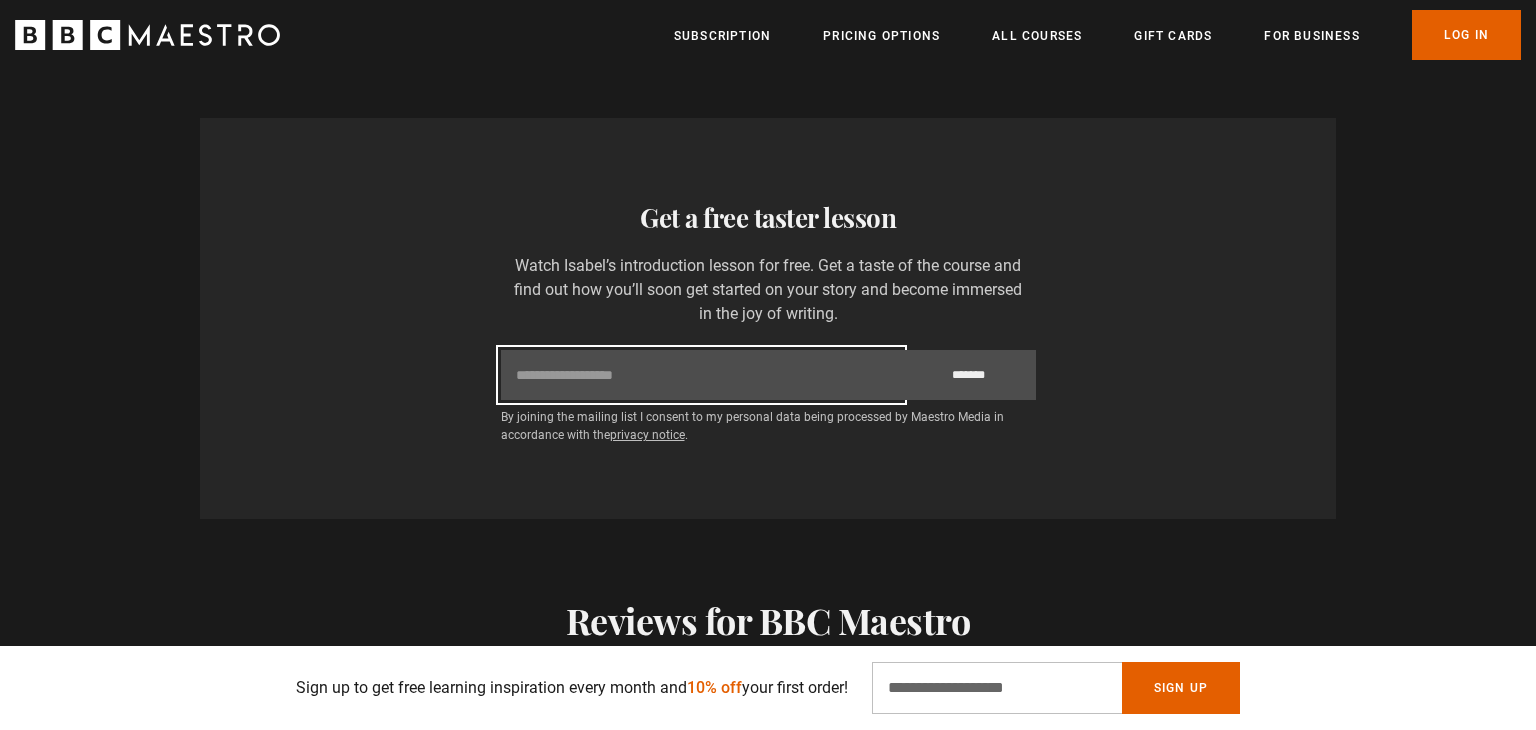 click on "Email" at bounding box center [701, 375] 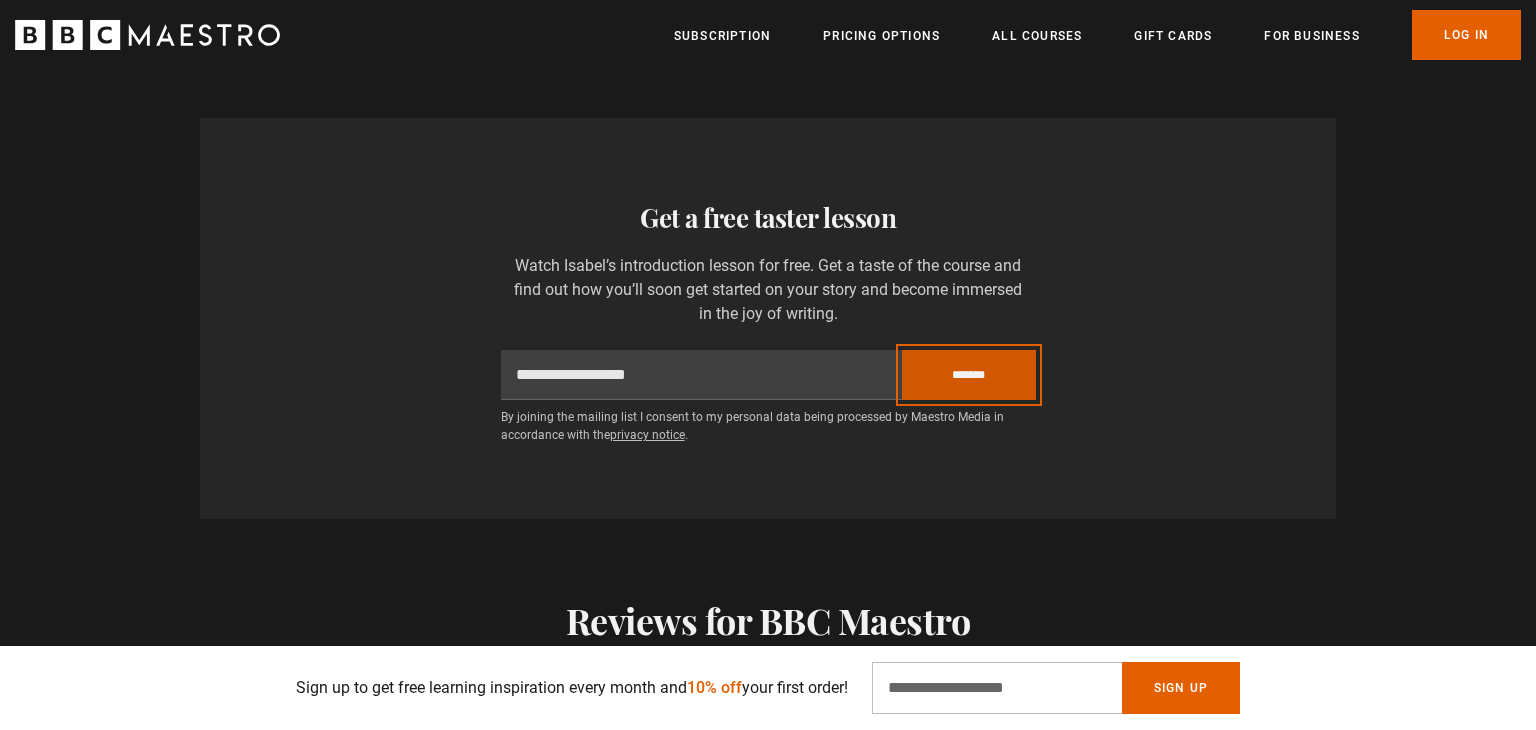 click on "*******" at bounding box center (969, 375) 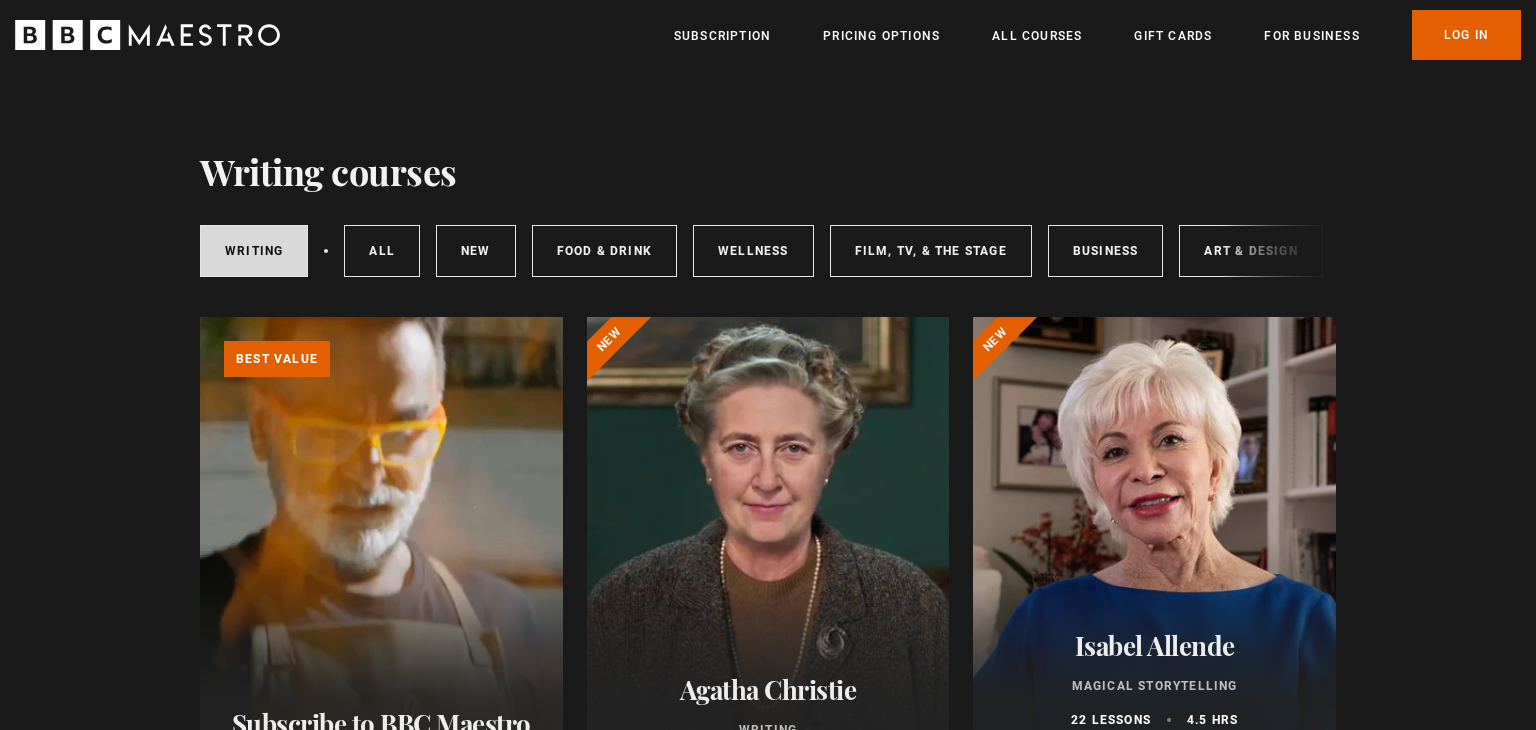 scroll, scrollTop: 0, scrollLeft: 0, axis: both 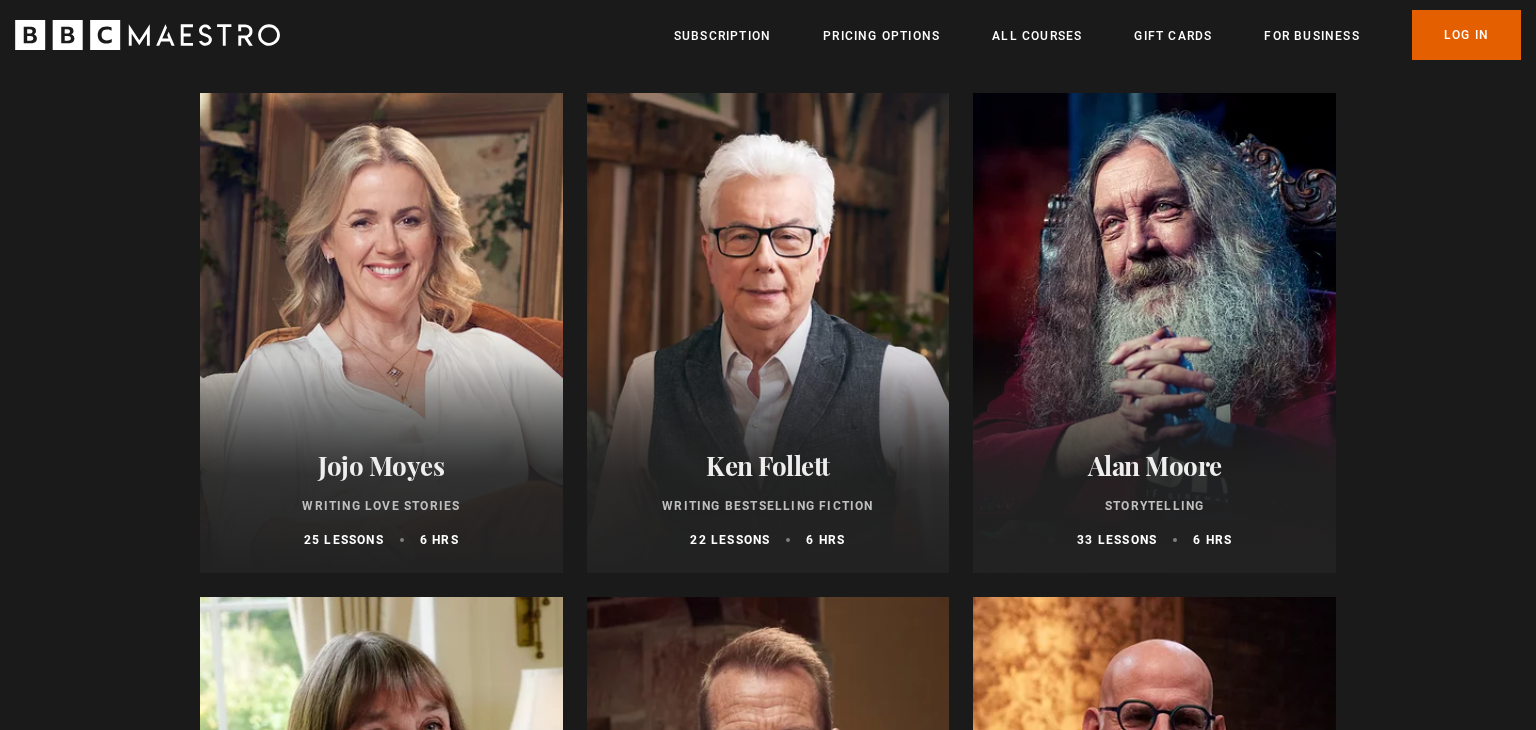 click at bounding box center [381, 333] 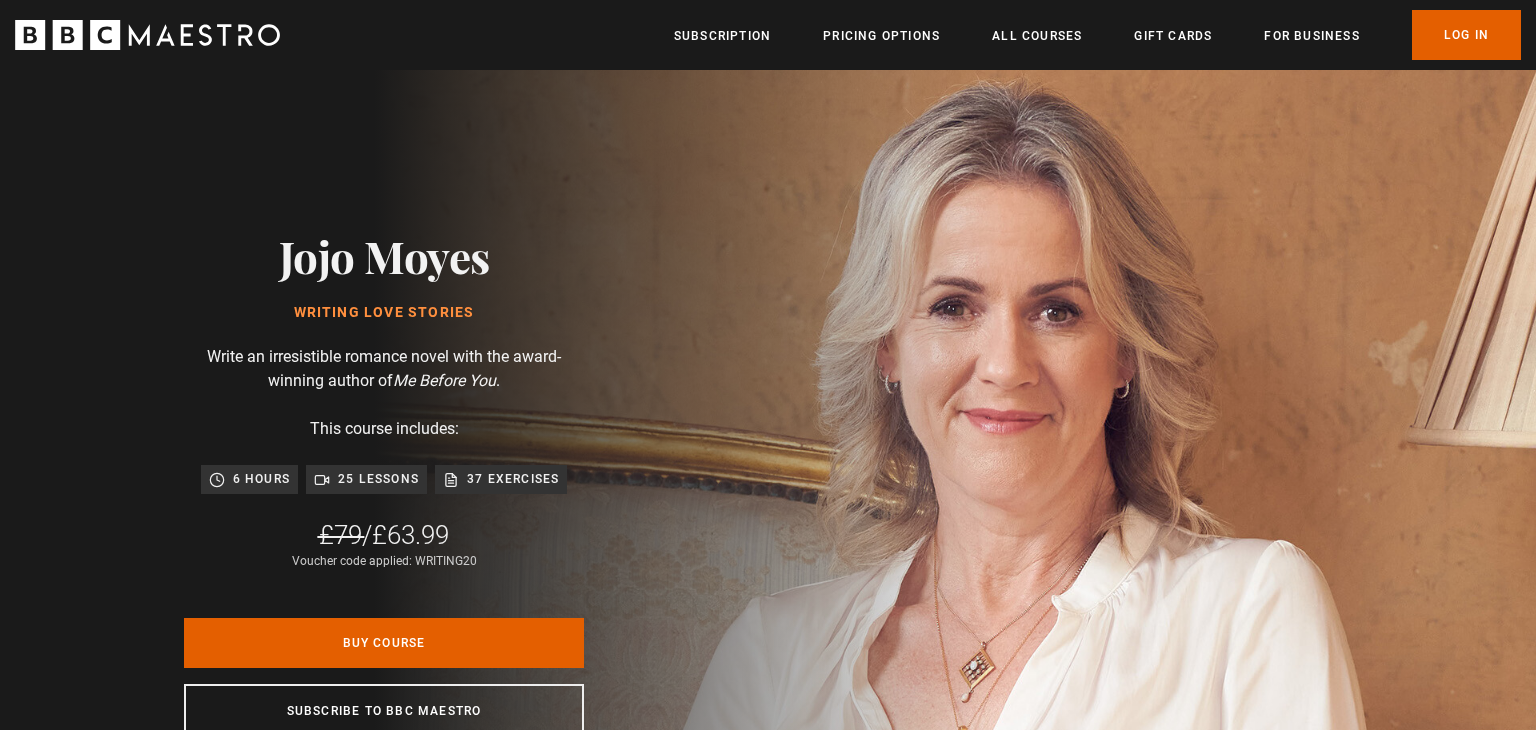 scroll, scrollTop: 0, scrollLeft: 0, axis: both 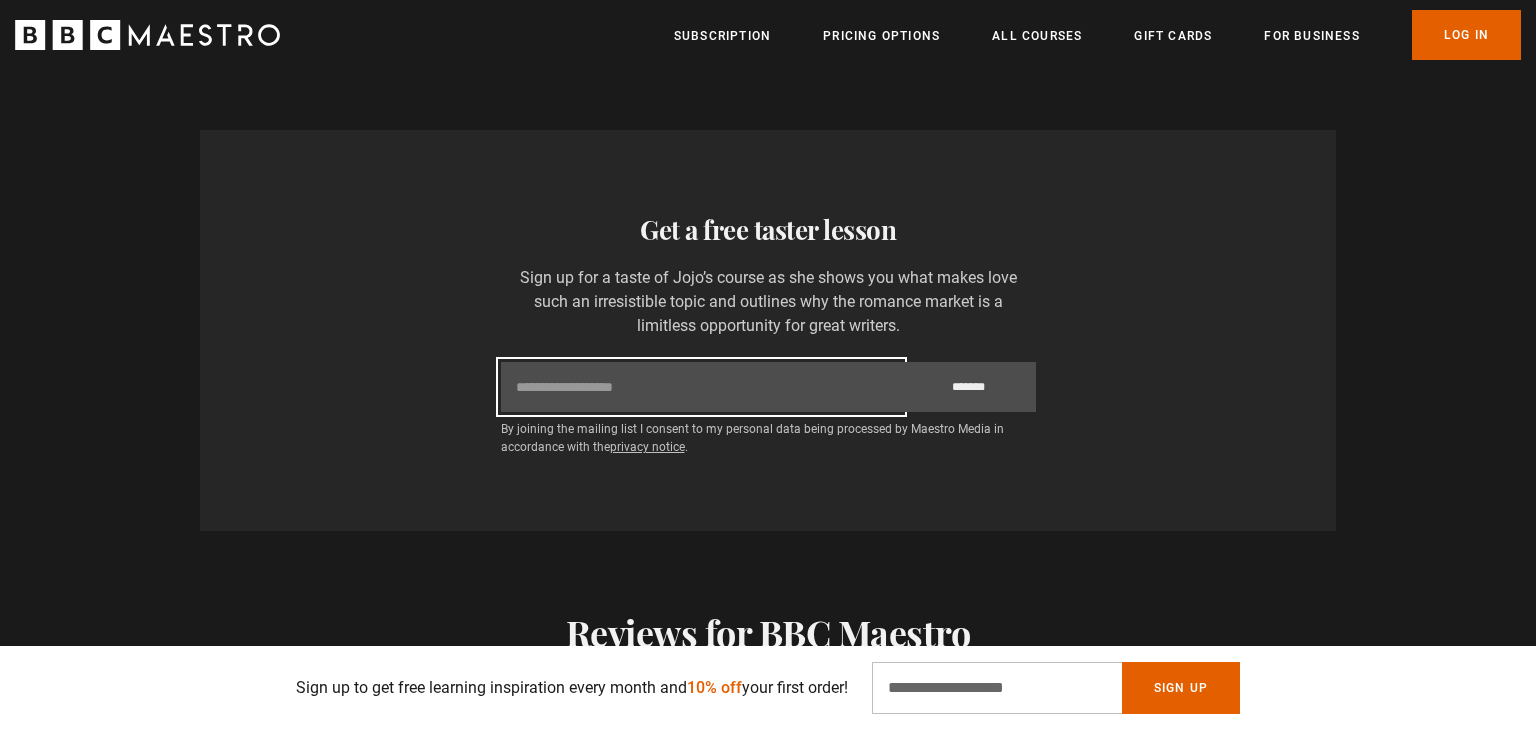 click on "Email" at bounding box center [701, 387] 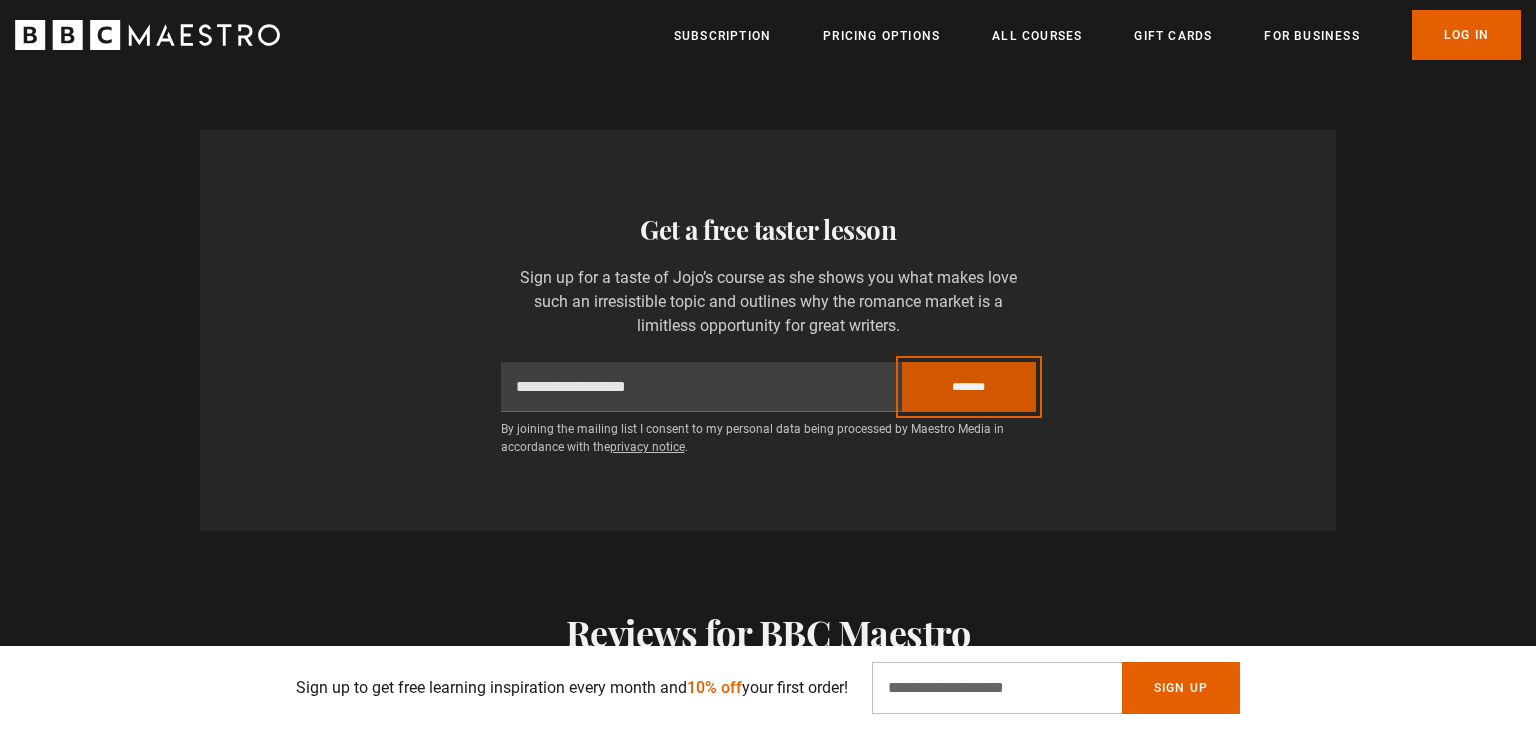 click on "*******" at bounding box center (969, 387) 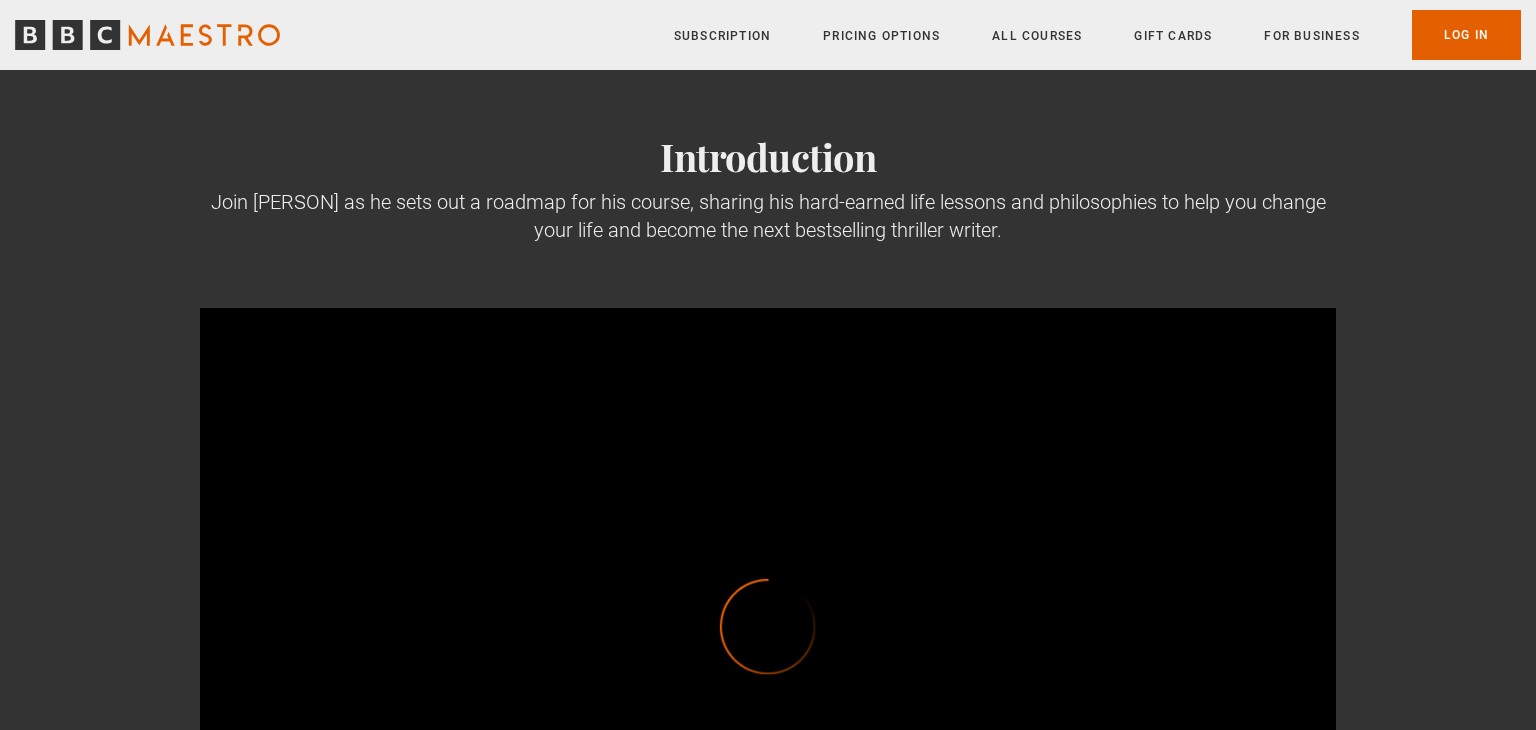 scroll, scrollTop: 0, scrollLeft: 0, axis: both 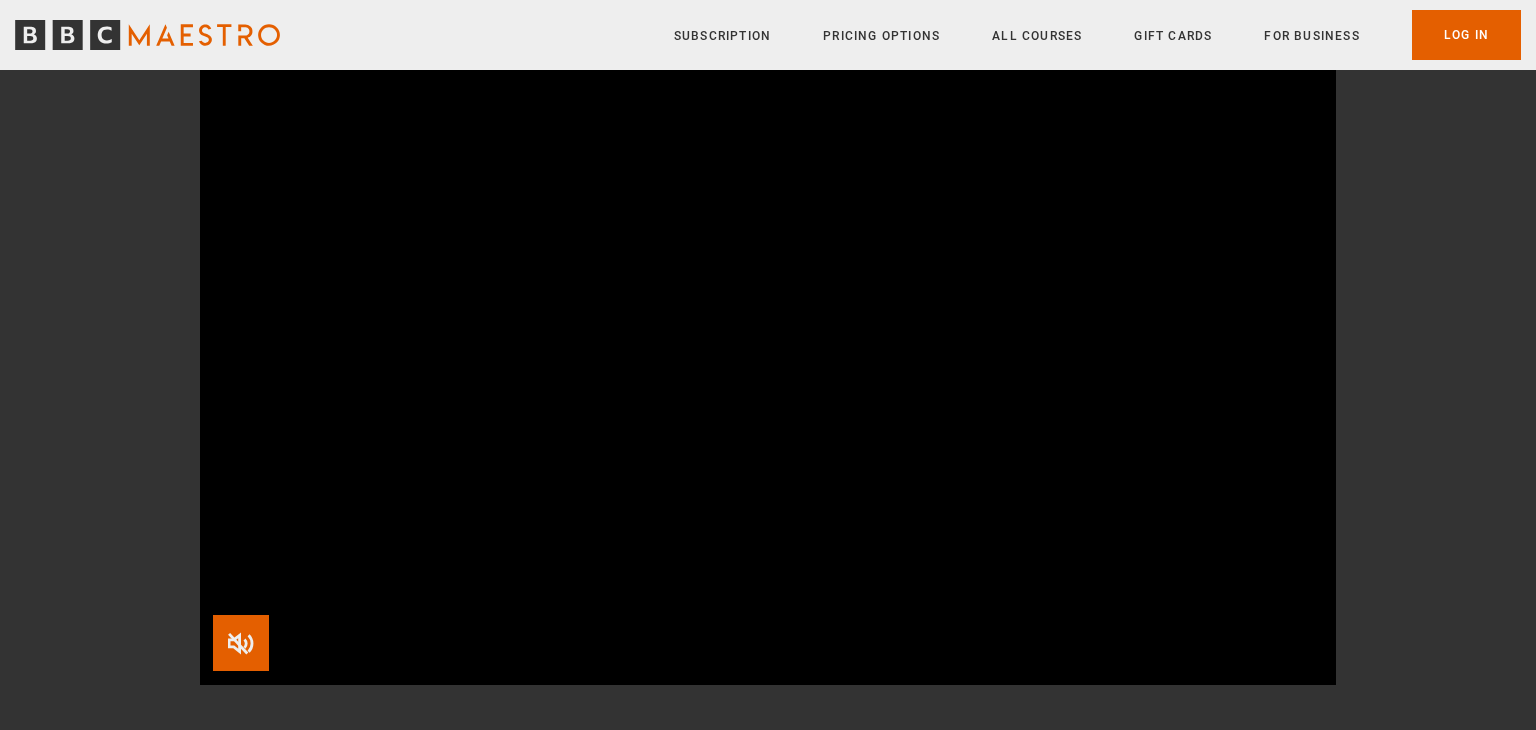 click at bounding box center [241, 643] 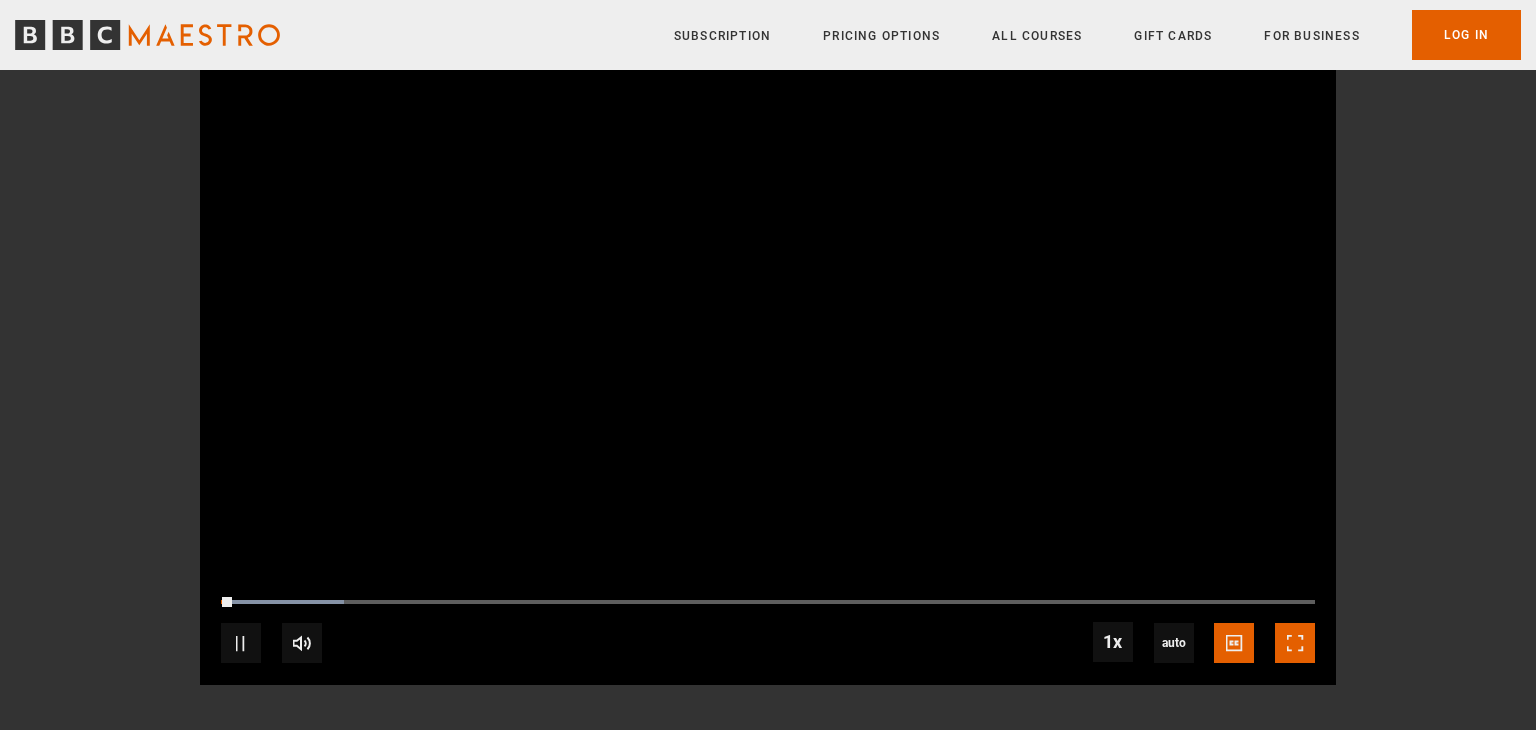 click at bounding box center [1295, 643] 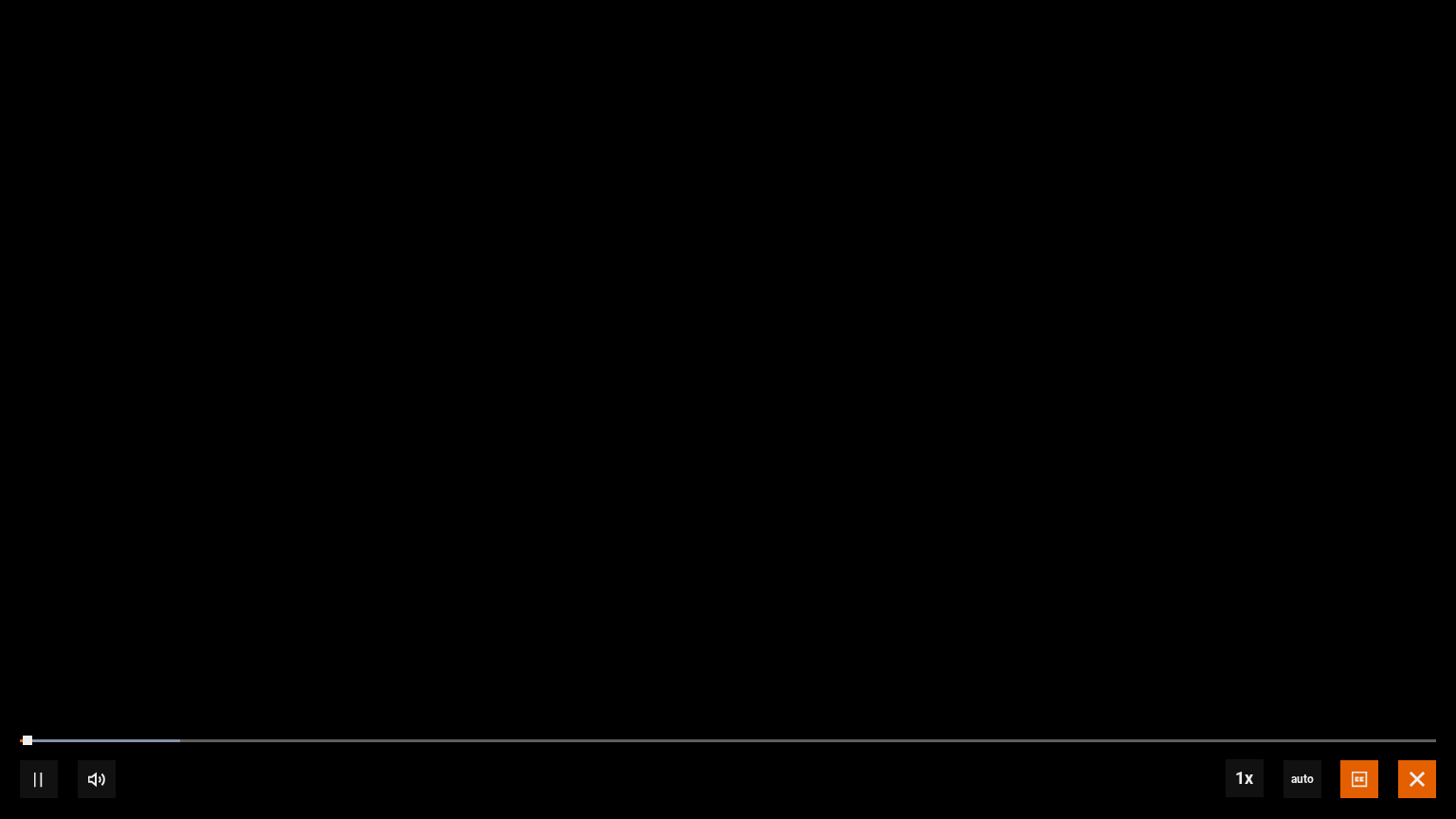 click at bounding box center [1417, 779] 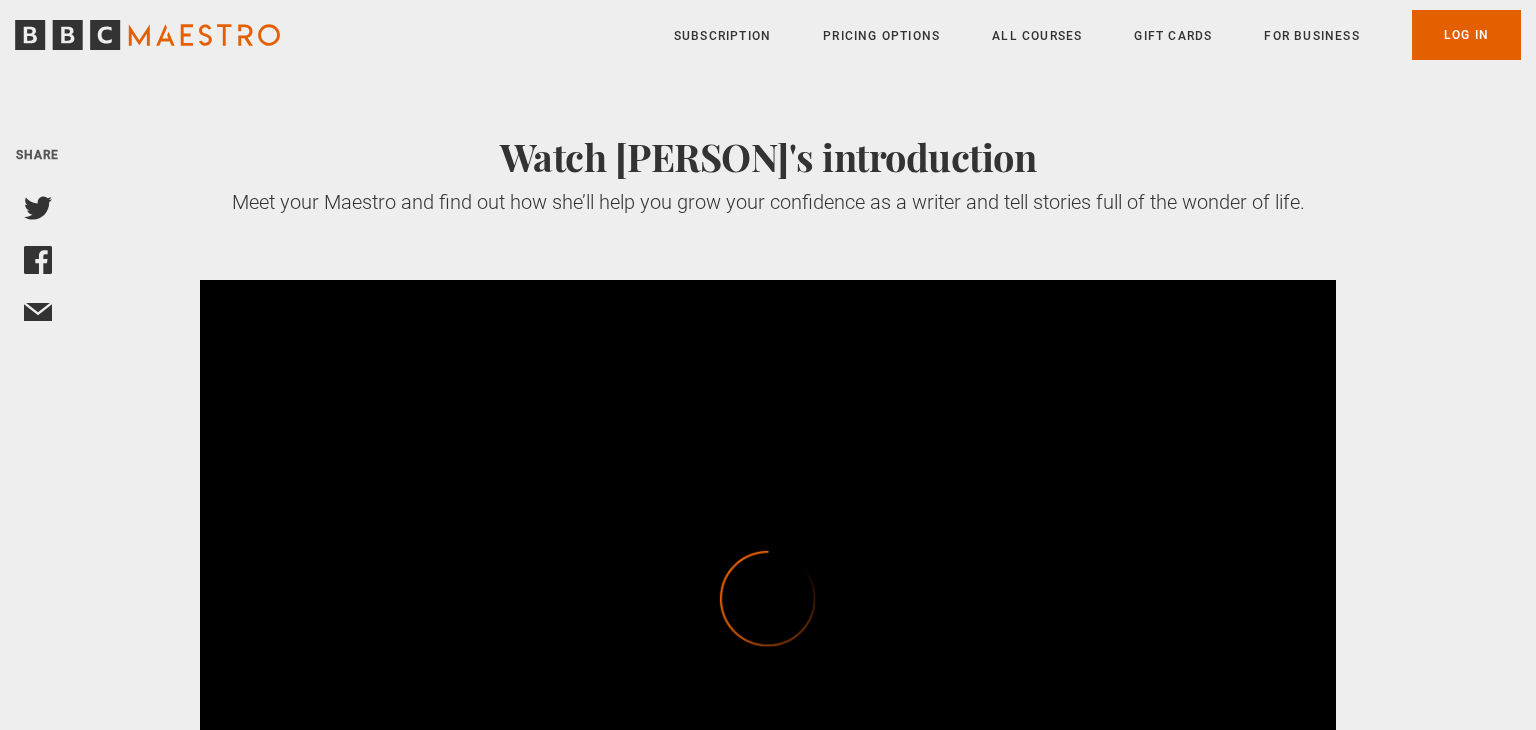 scroll, scrollTop: 0, scrollLeft: 0, axis: both 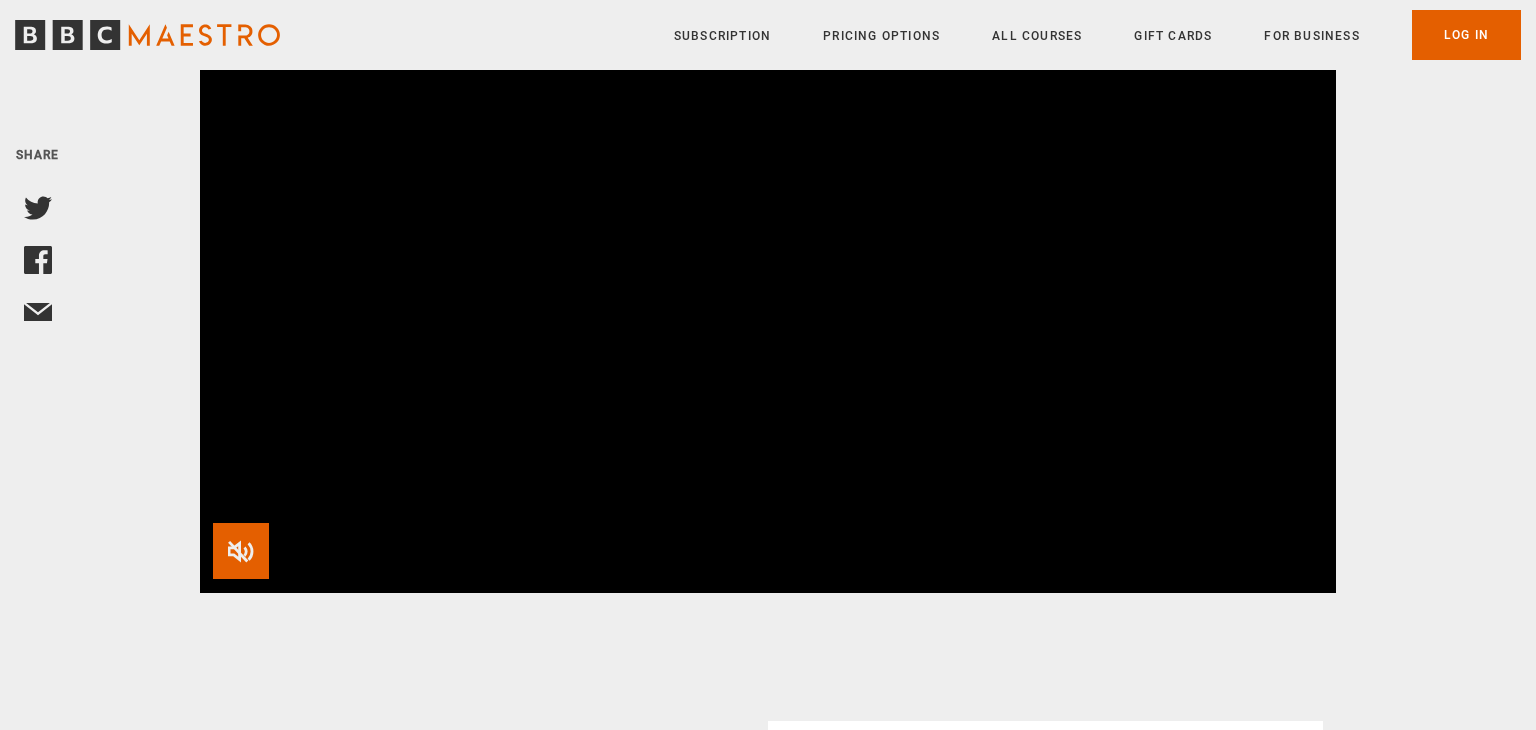 click at bounding box center (241, 551) 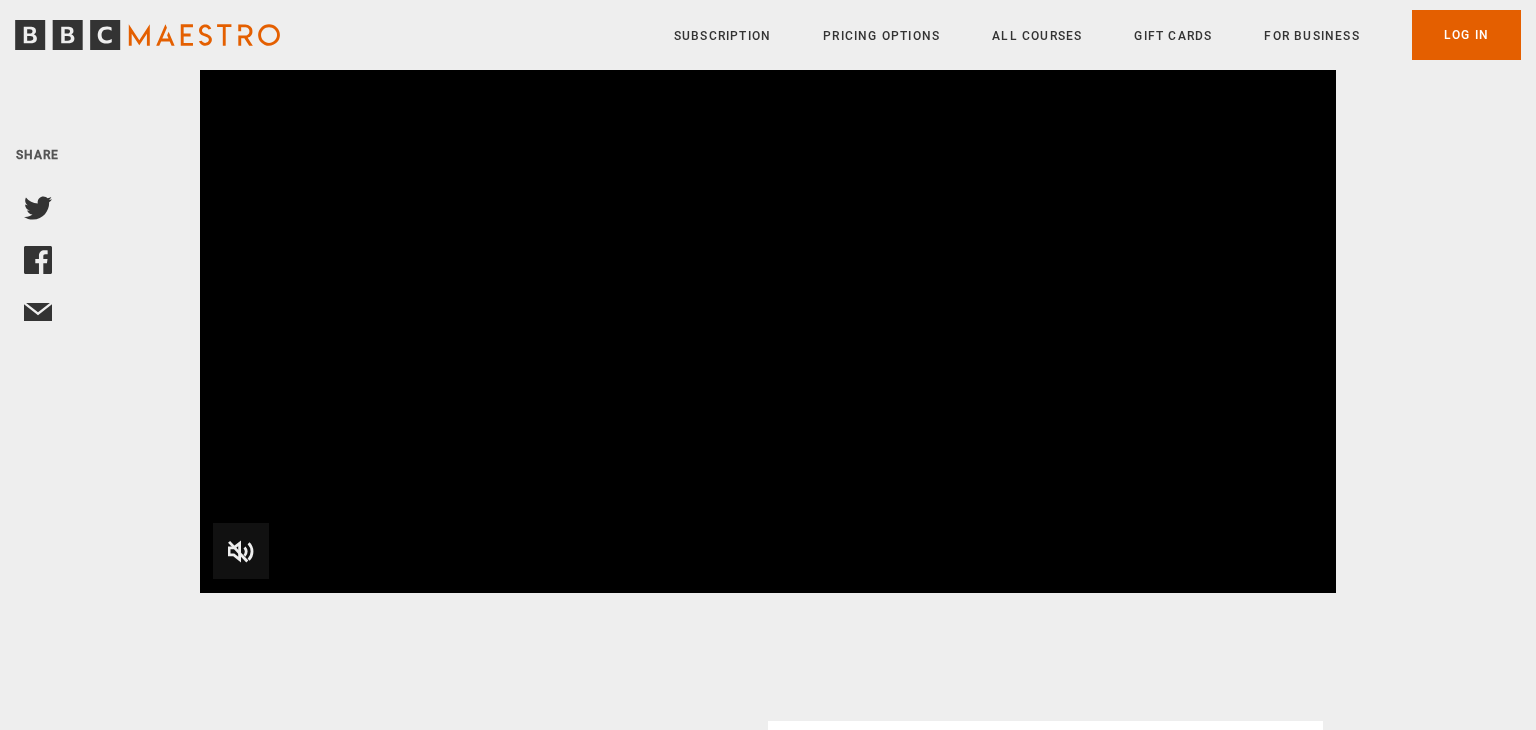 scroll, scrollTop: 280, scrollLeft: 0, axis: vertical 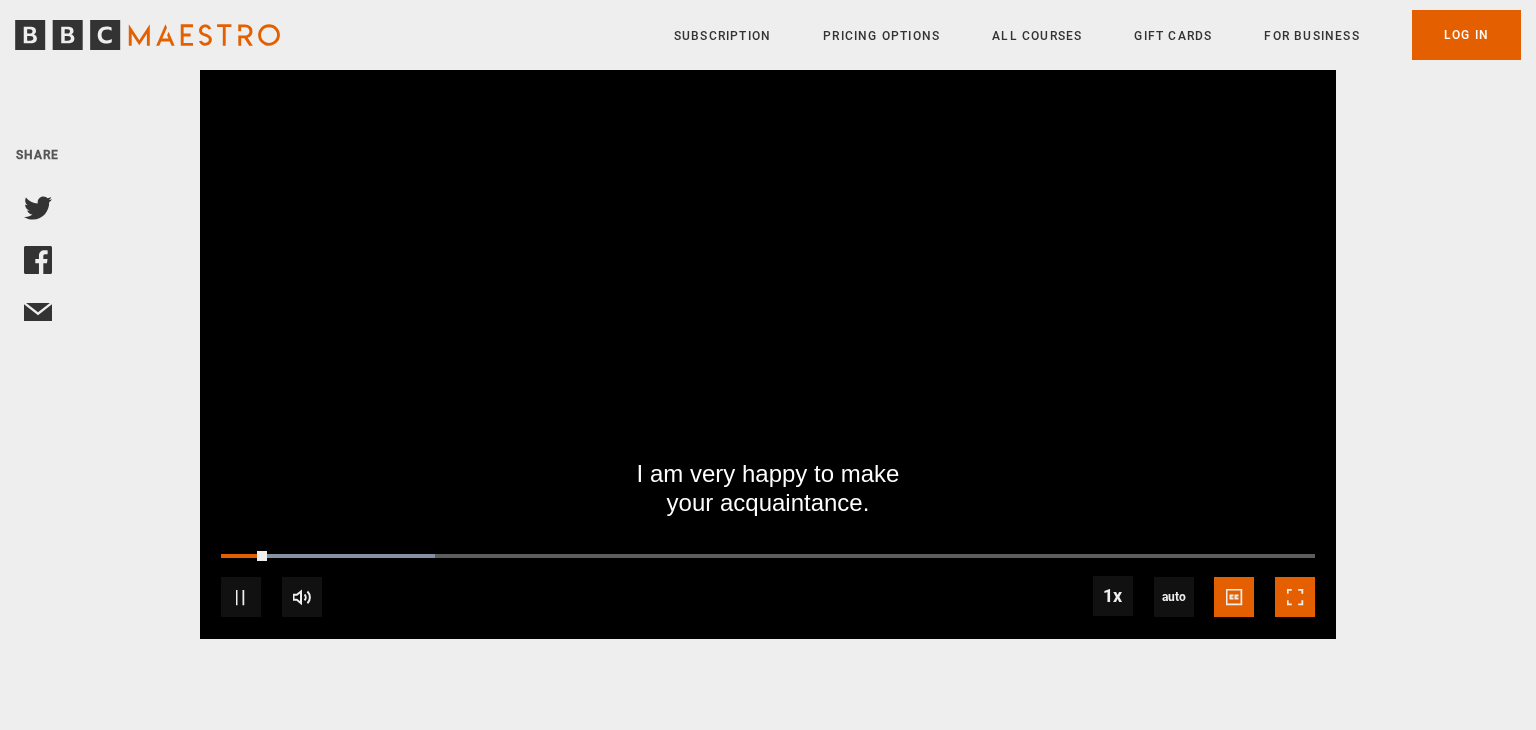 click at bounding box center (1295, 597) 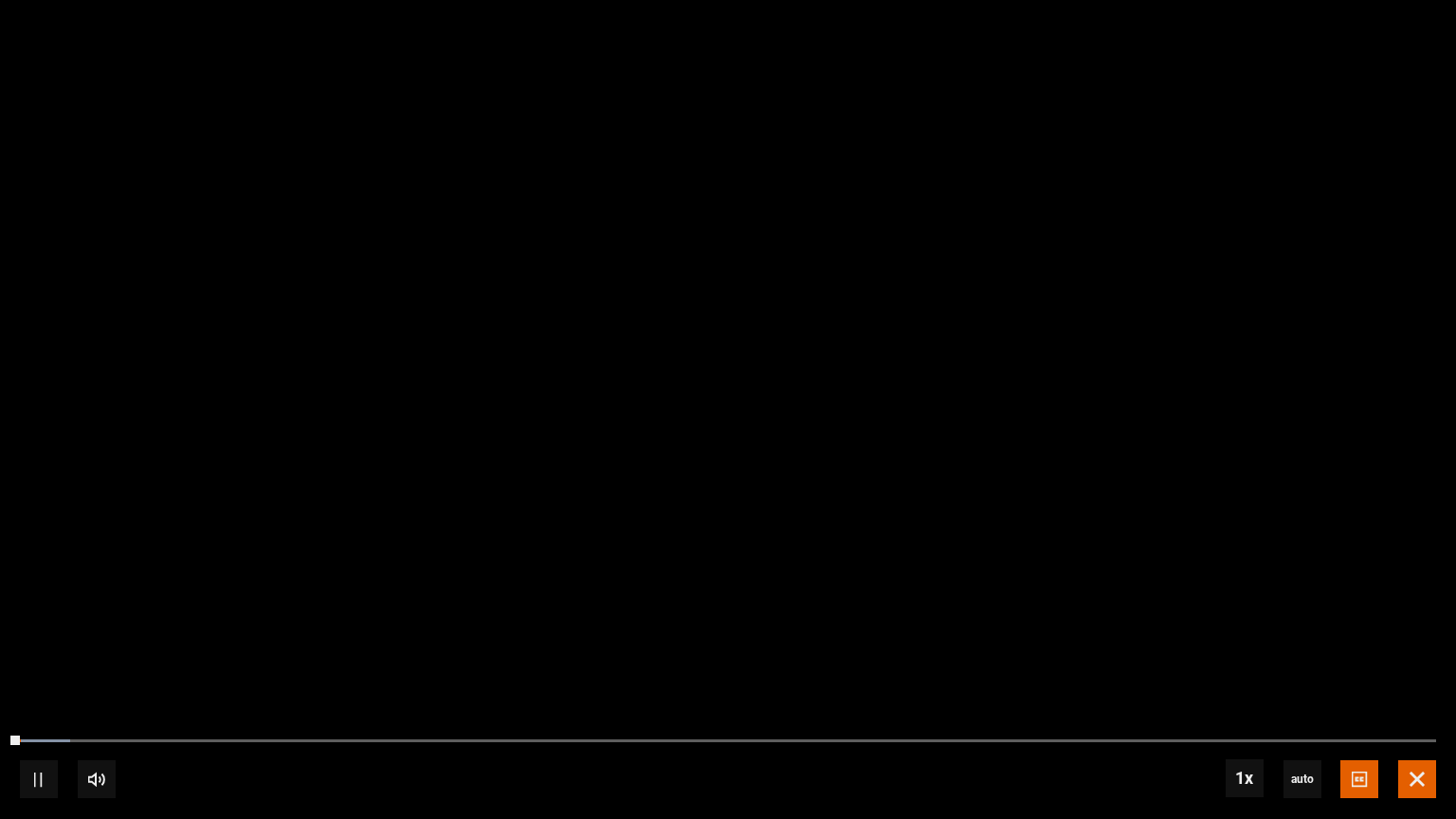 click at bounding box center (1417, 779) 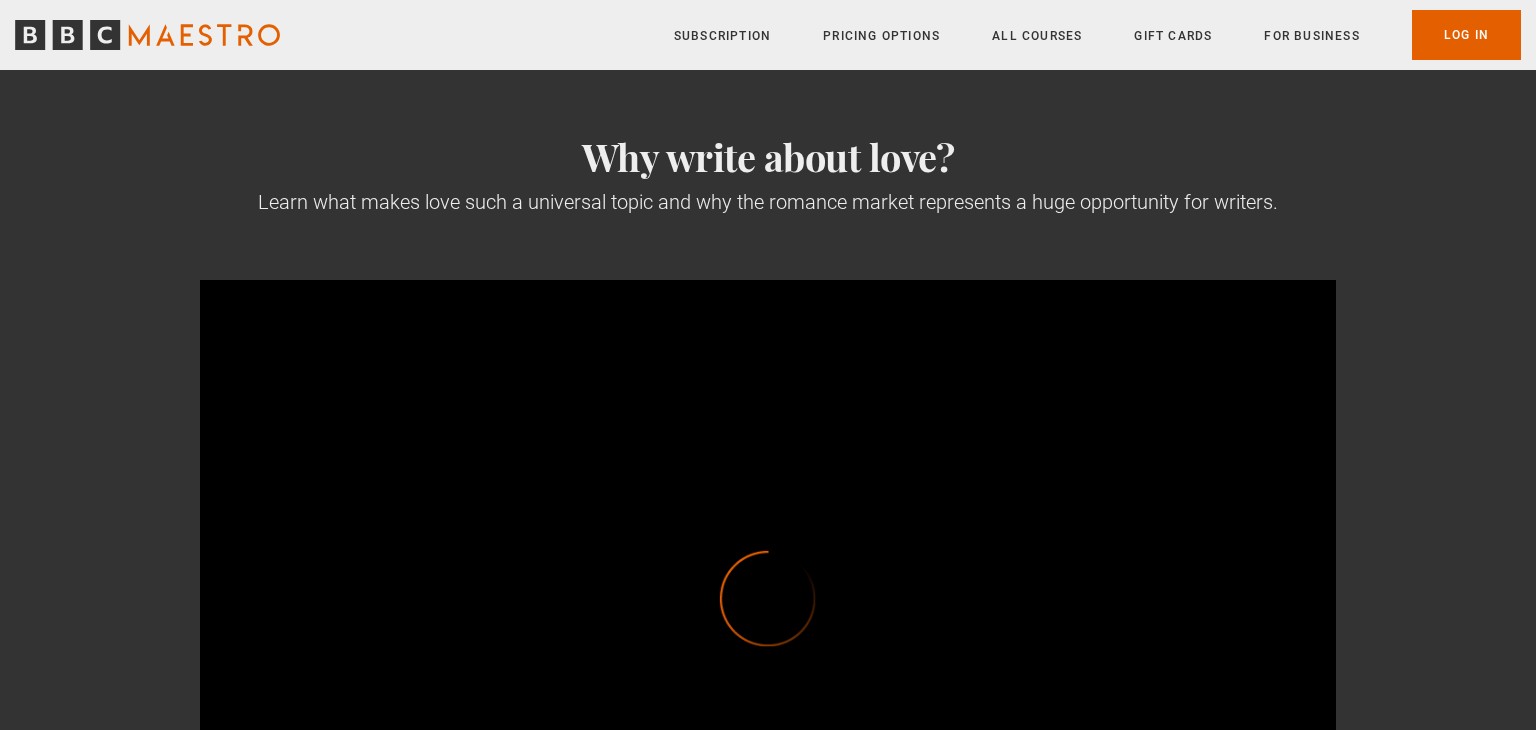 scroll, scrollTop: 0, scrollLeft: 0, axis: both 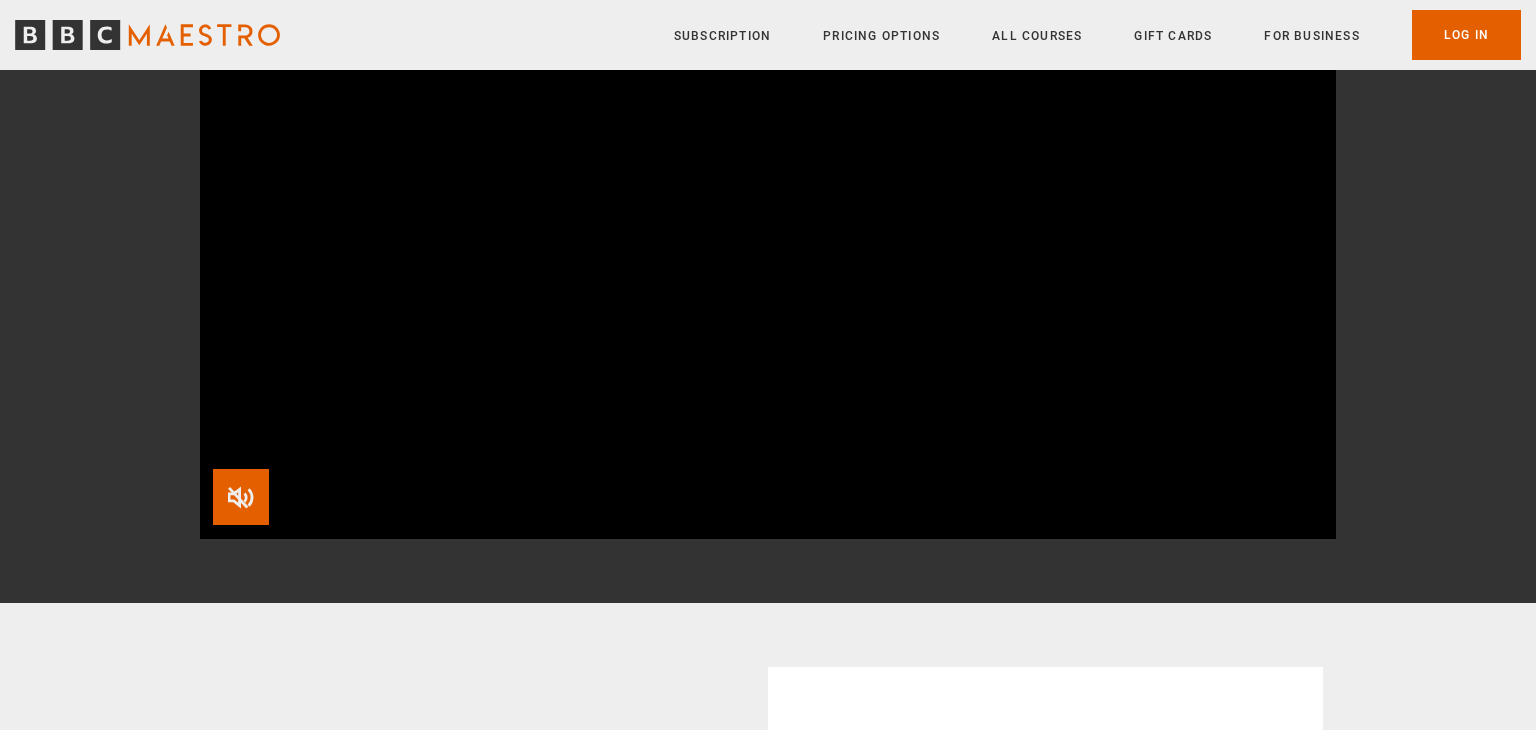 click at bounding box center [241, 497] 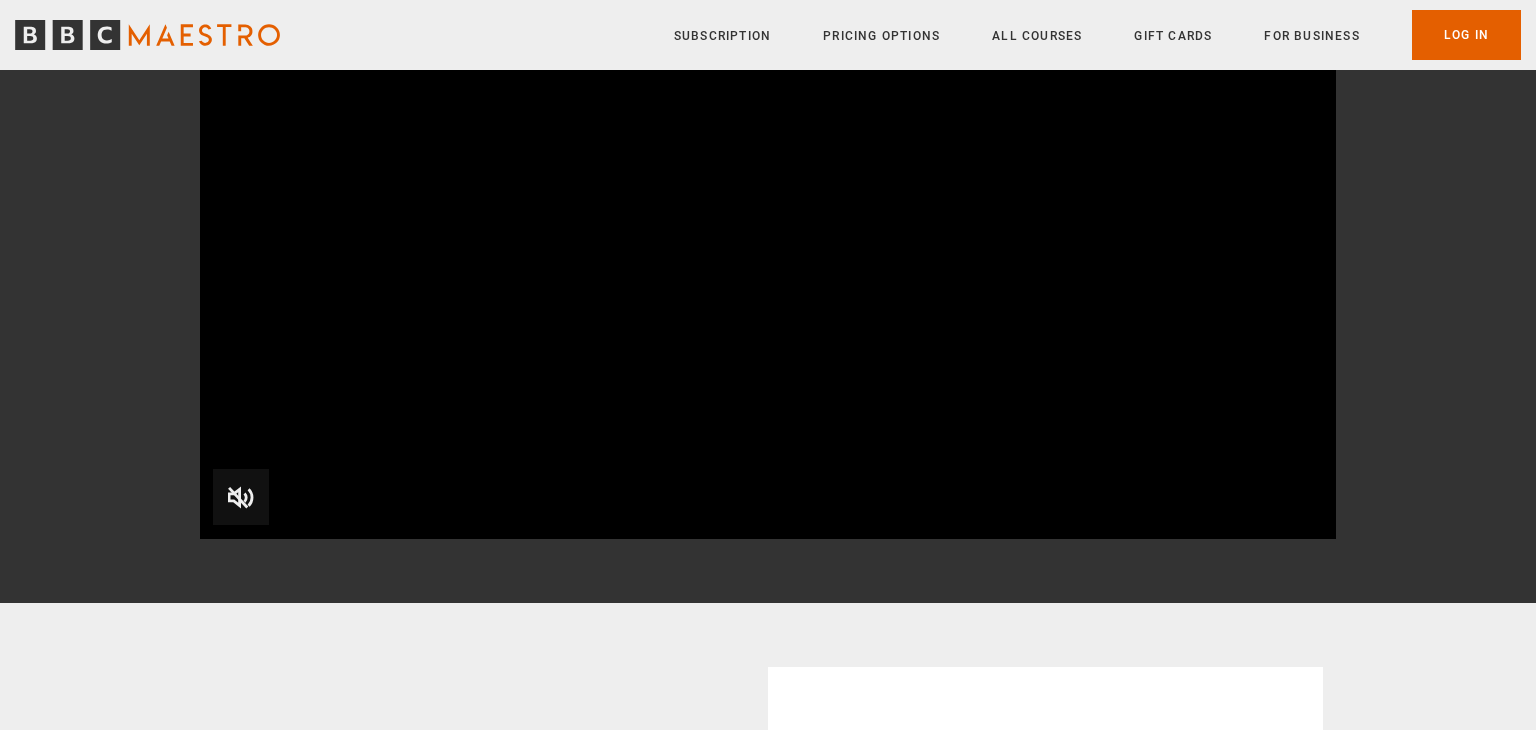 scroll, scrollTop: 280, scrollLeft: 0, axis: vertical 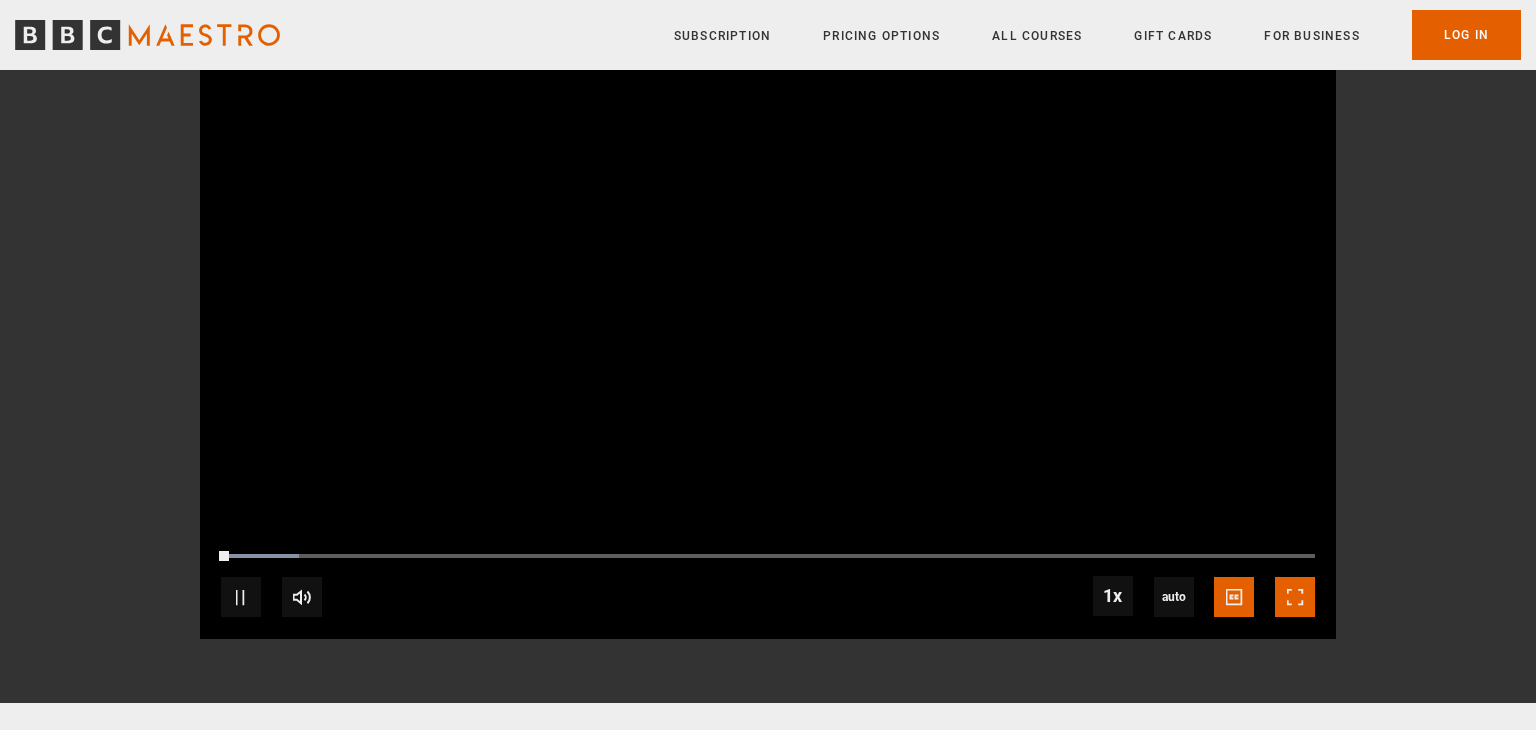 click at bounding box center [1295, 597] 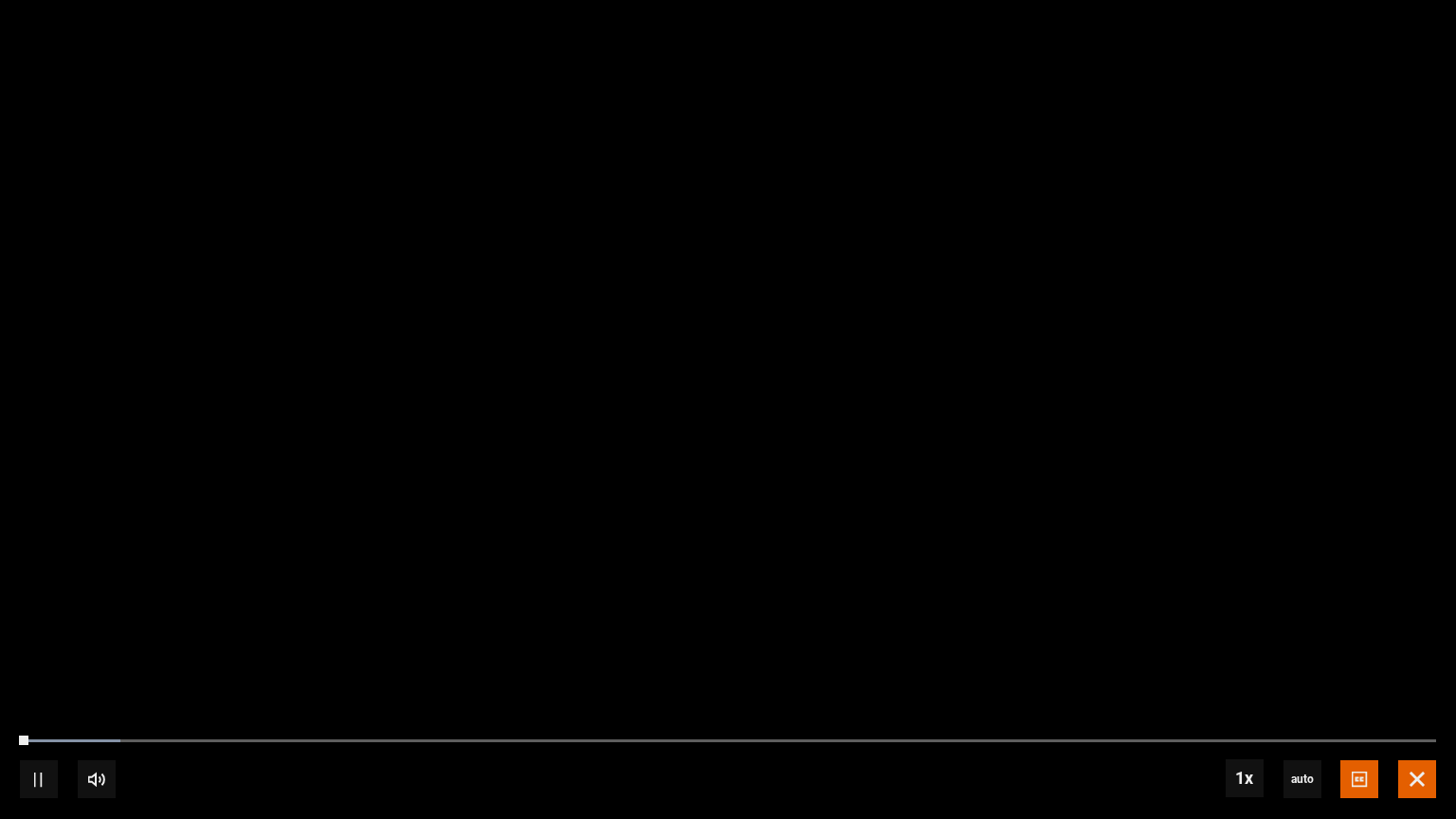 click at bounding box center (1417, 779) 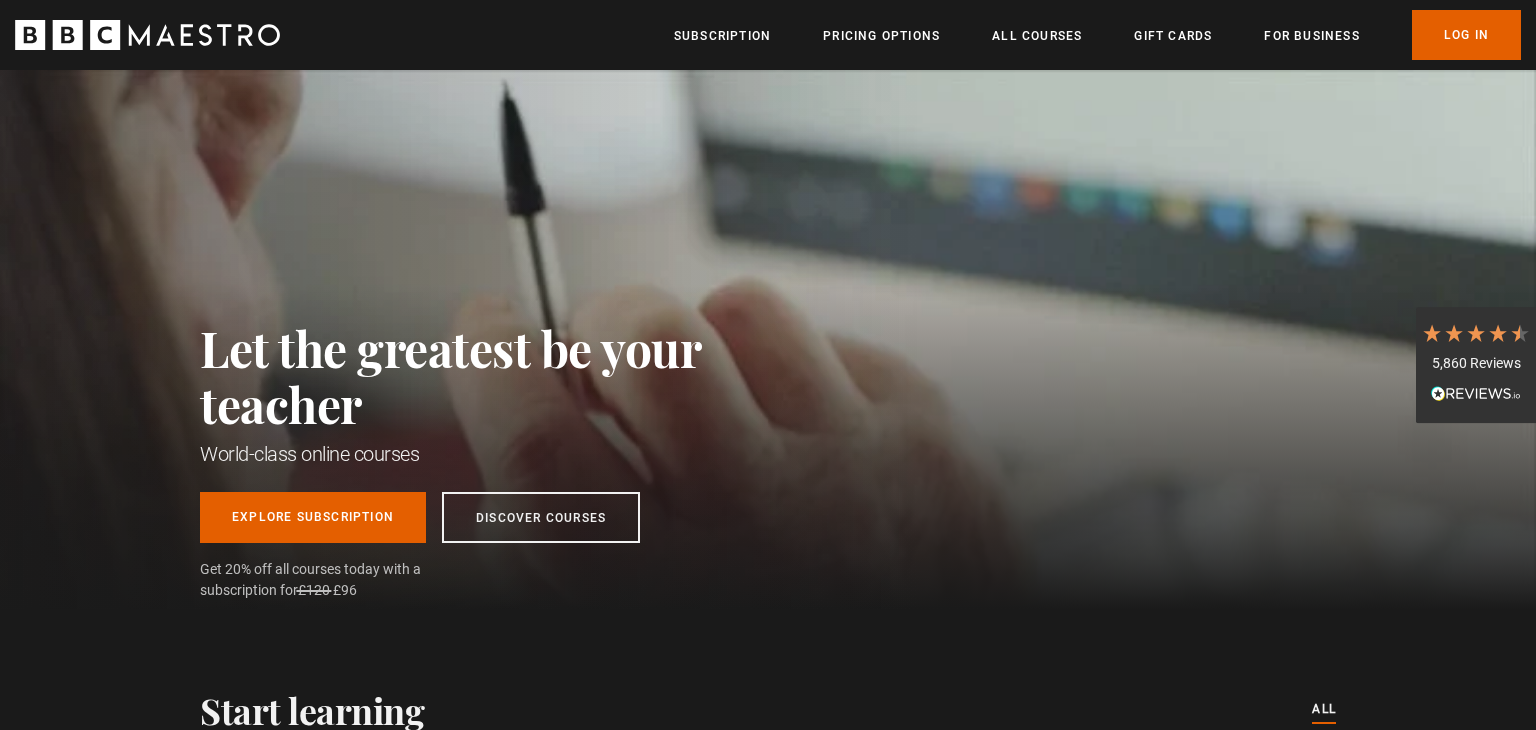 scroll, scrollTop: 0, scrollLeft: 0, axis: both 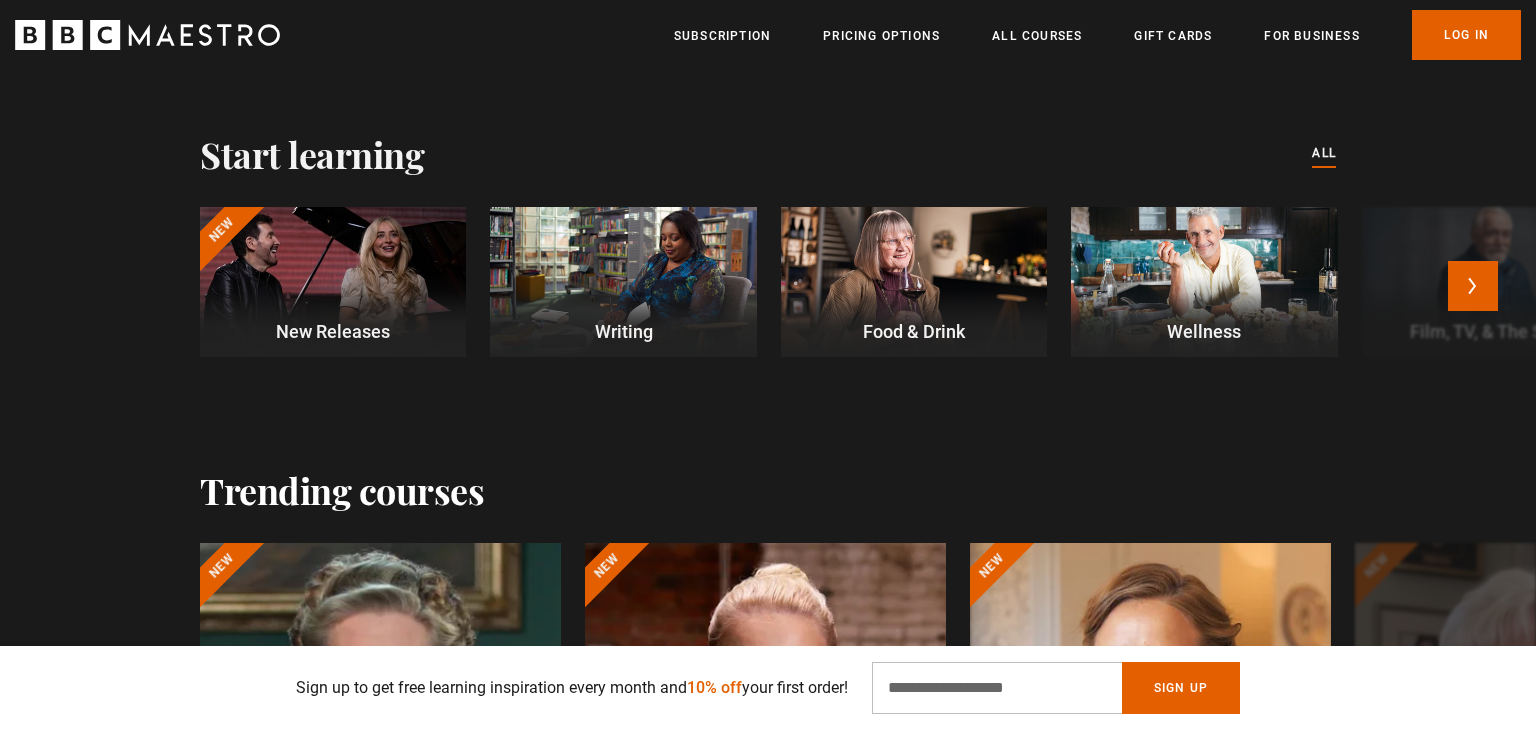 click at bounding box center (623, 282) 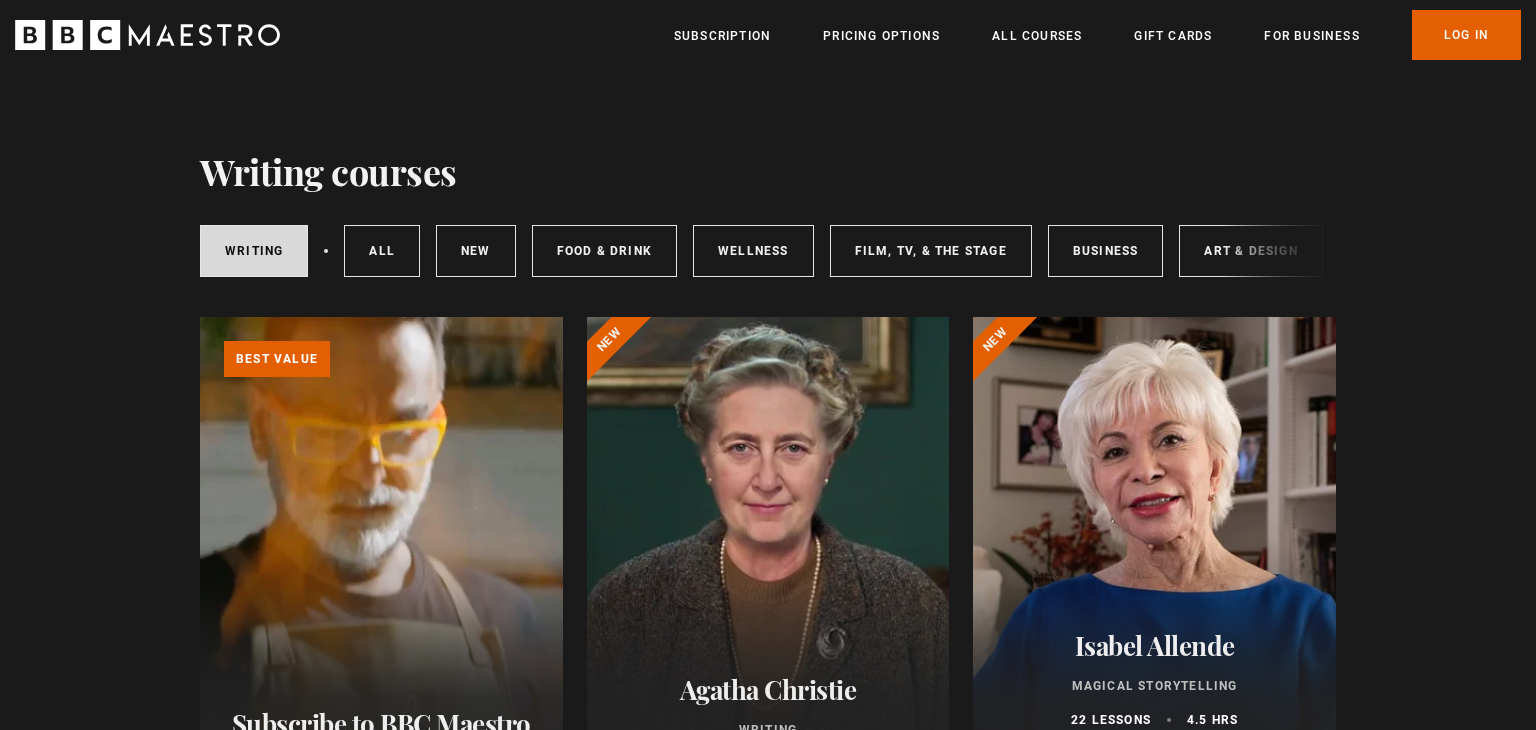 scroll, scrollTop: 0, scrollLeft: 0, axis: both 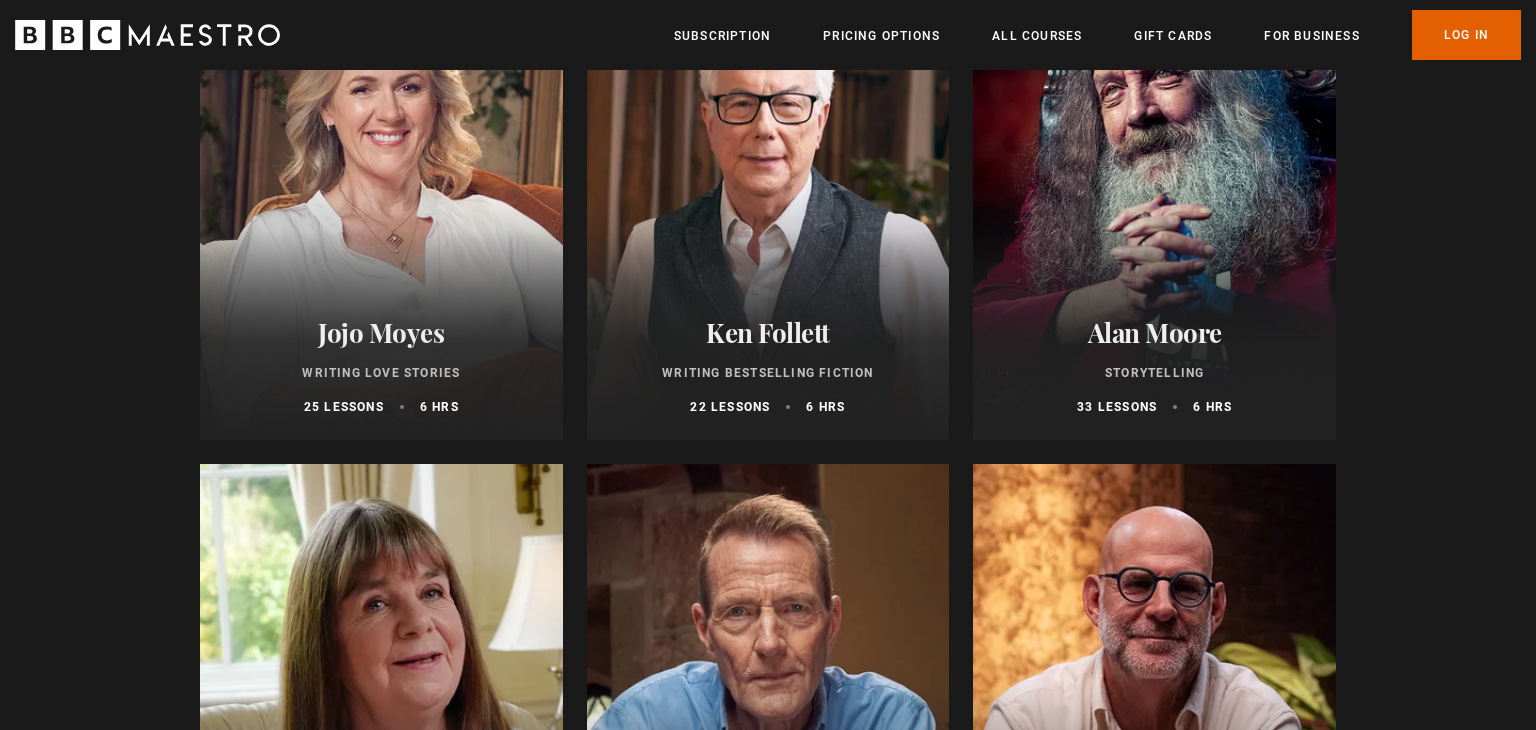 click at bounding box center [768, 200] 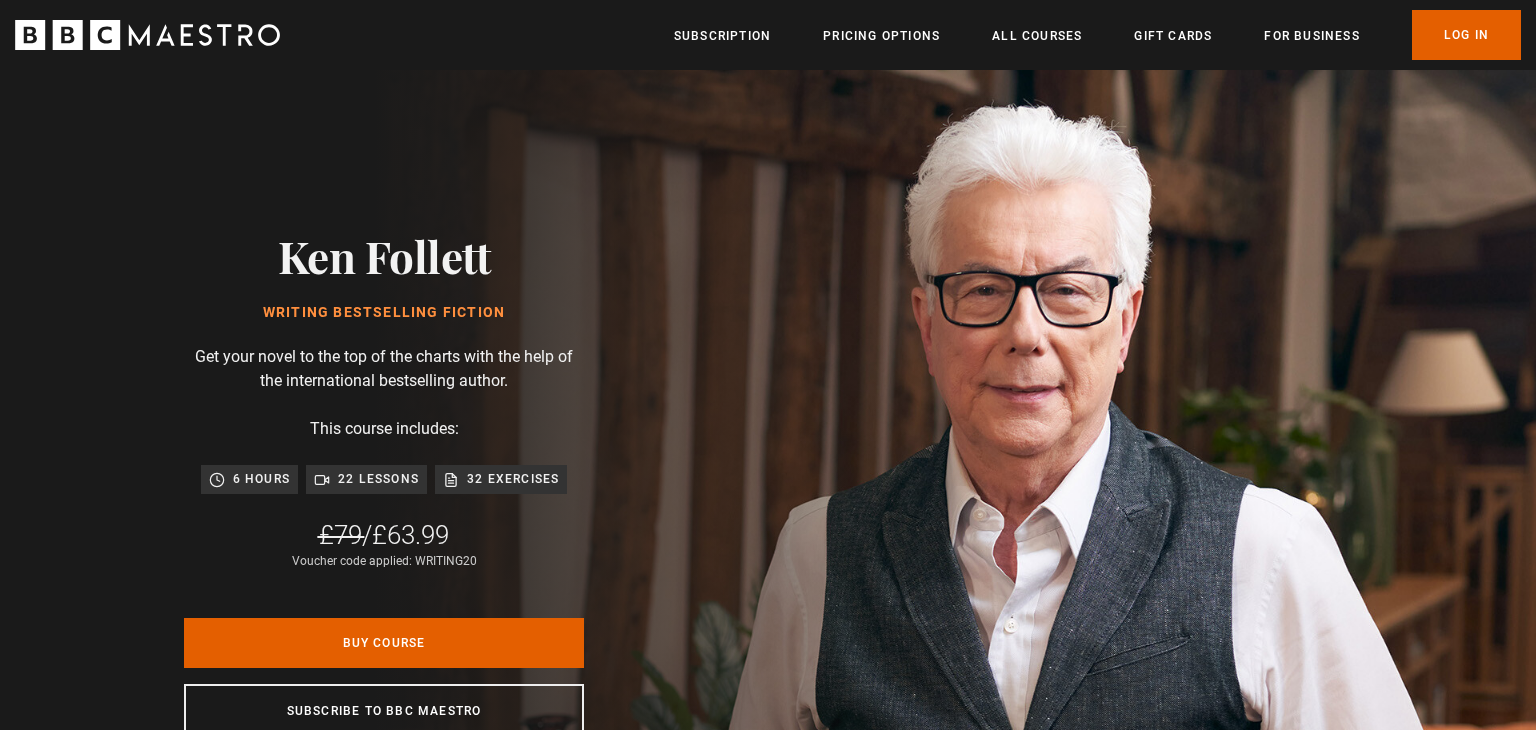 scroll, scrollTop: 0, scrollLeft: 0, axis: both 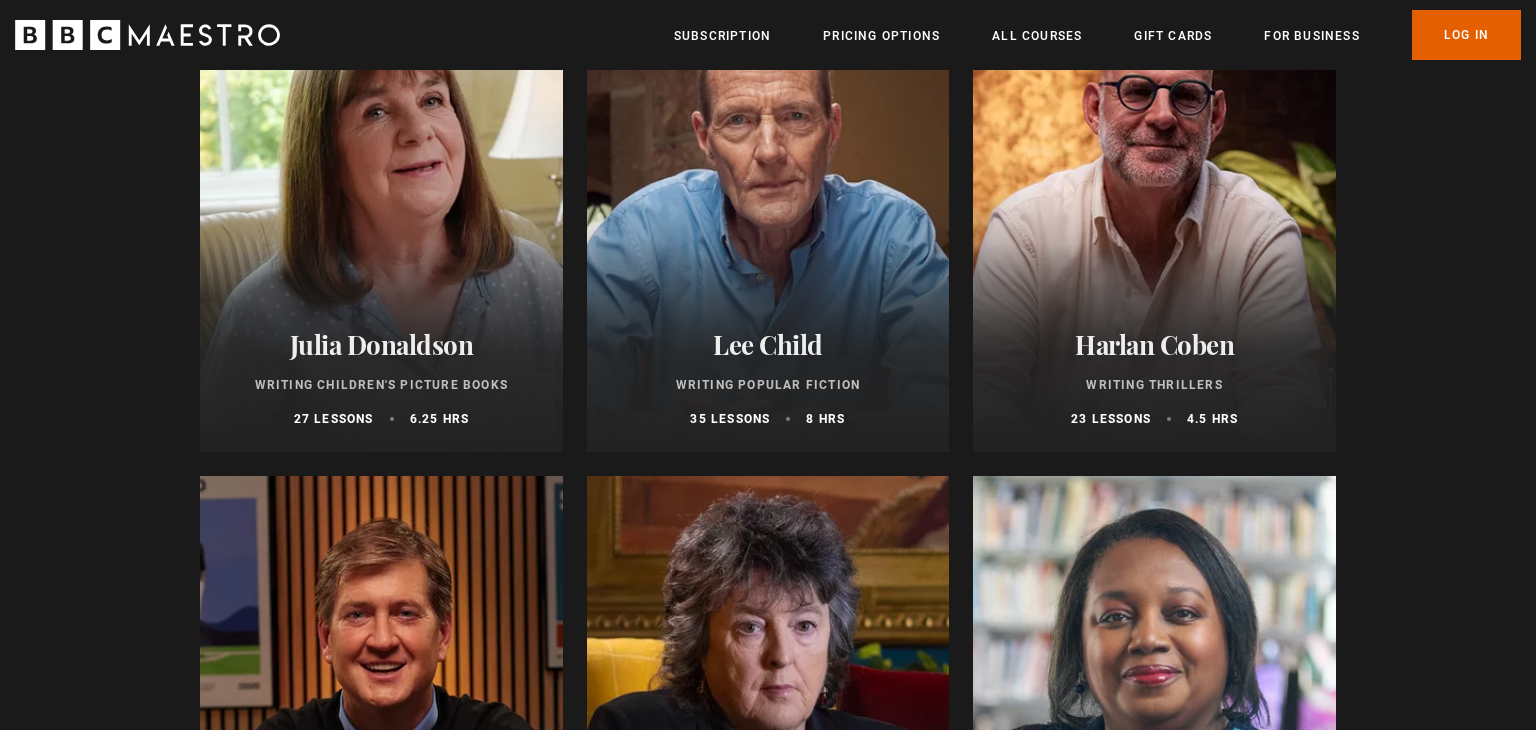 click at bounding box center (768, 212) 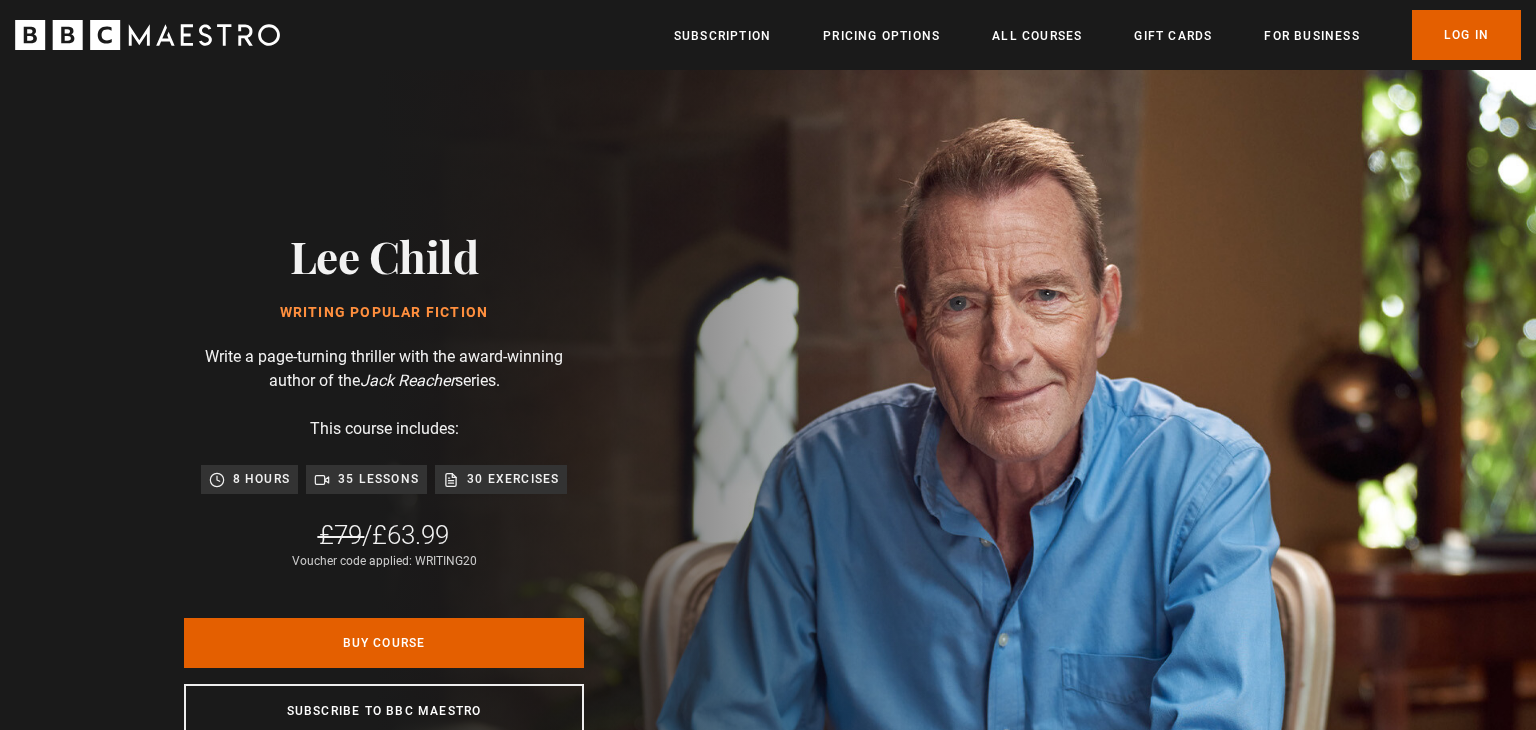 scroll, scrollTop: 0, scrollLeft: 0, axis: both 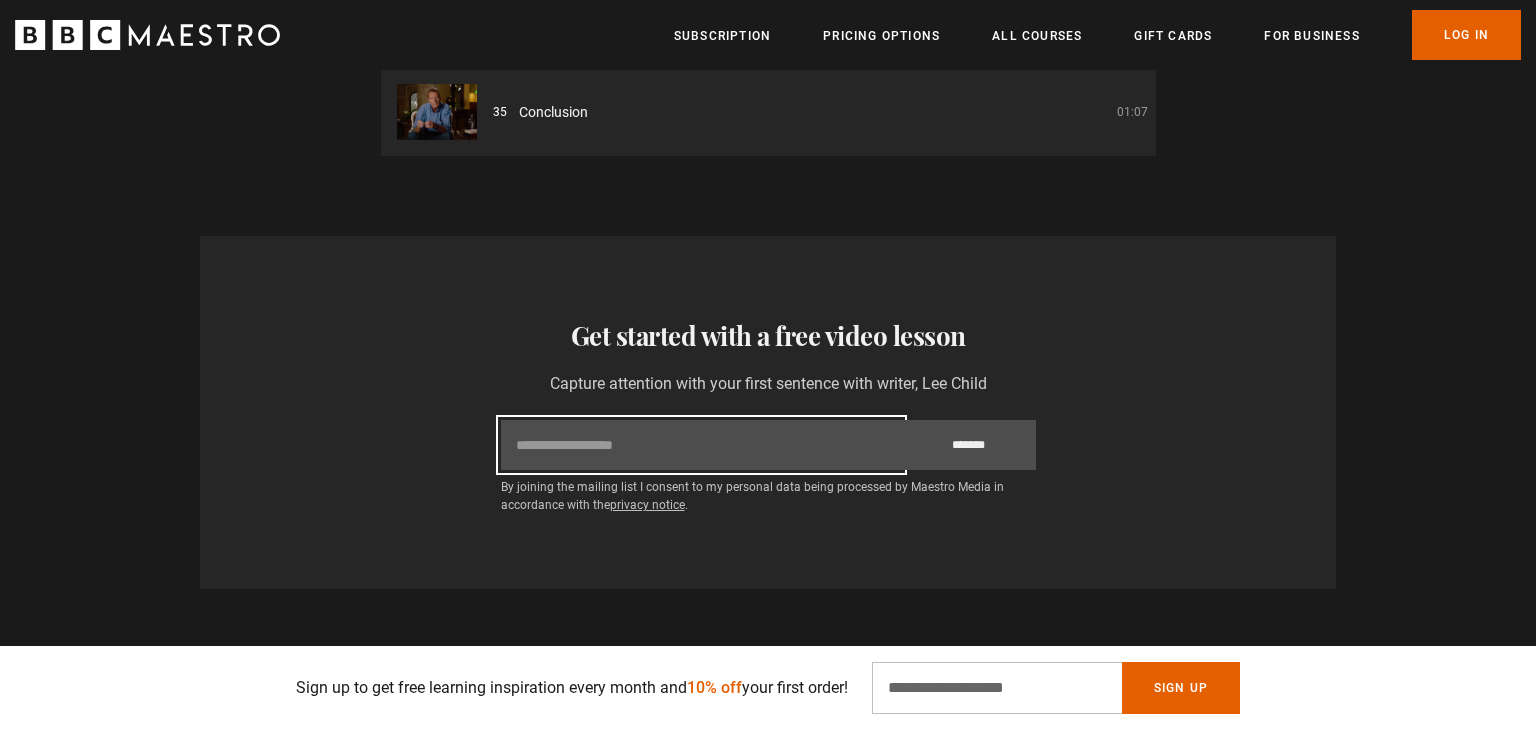 click on "Email" at bounding box center (701, 445) 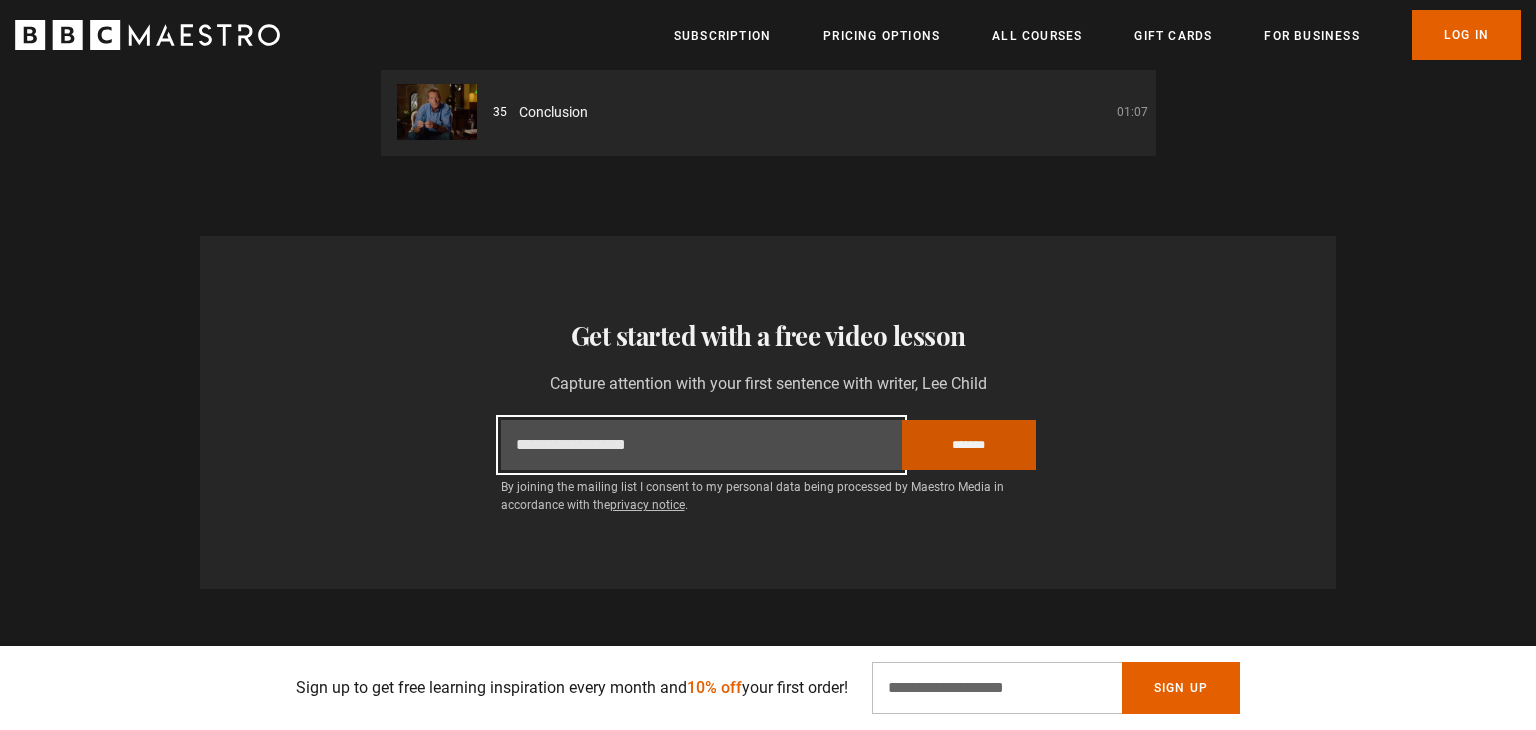 scroll, scrollTop: 0, scrollLeft: 1833, axis: horizontal 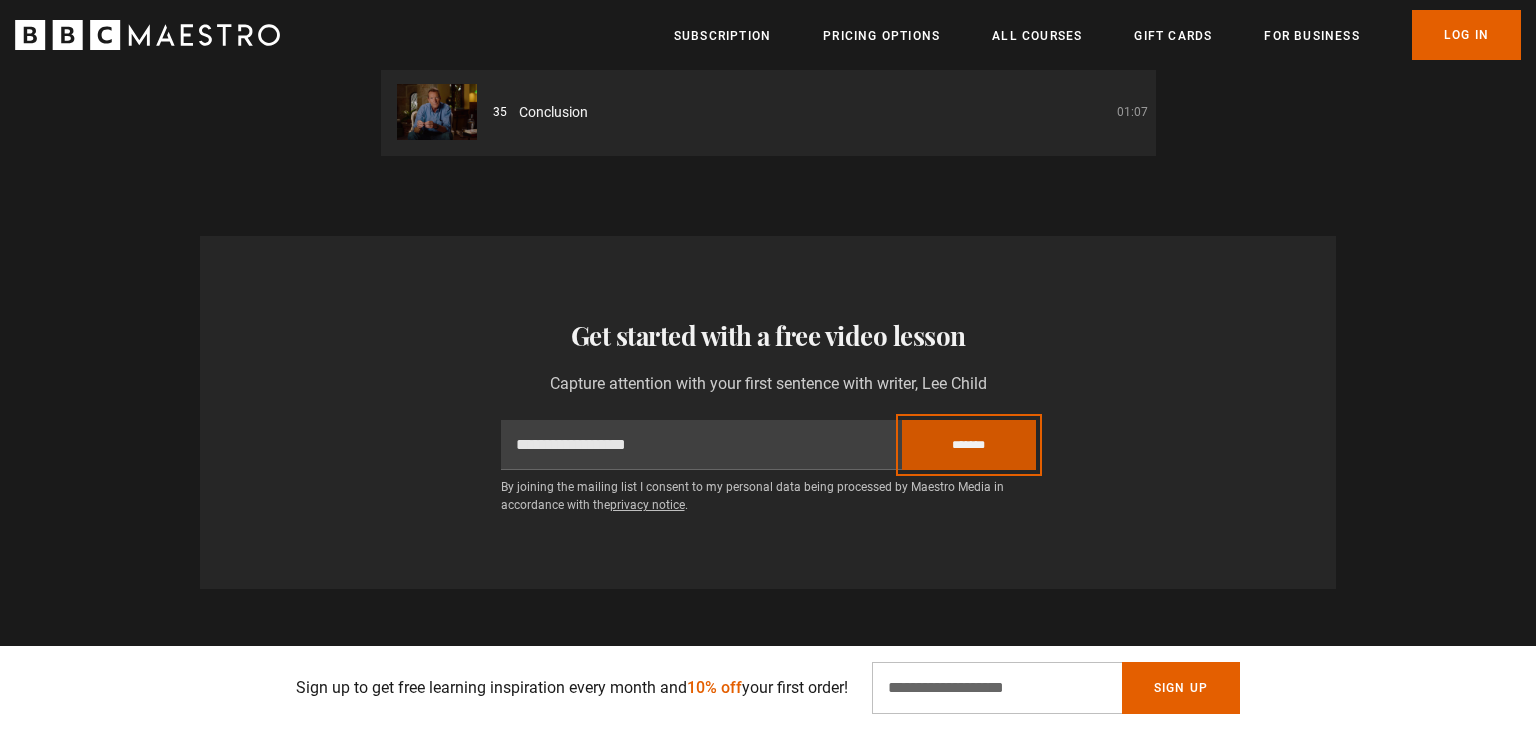 click on "*******" at bounding box center [969, 445] 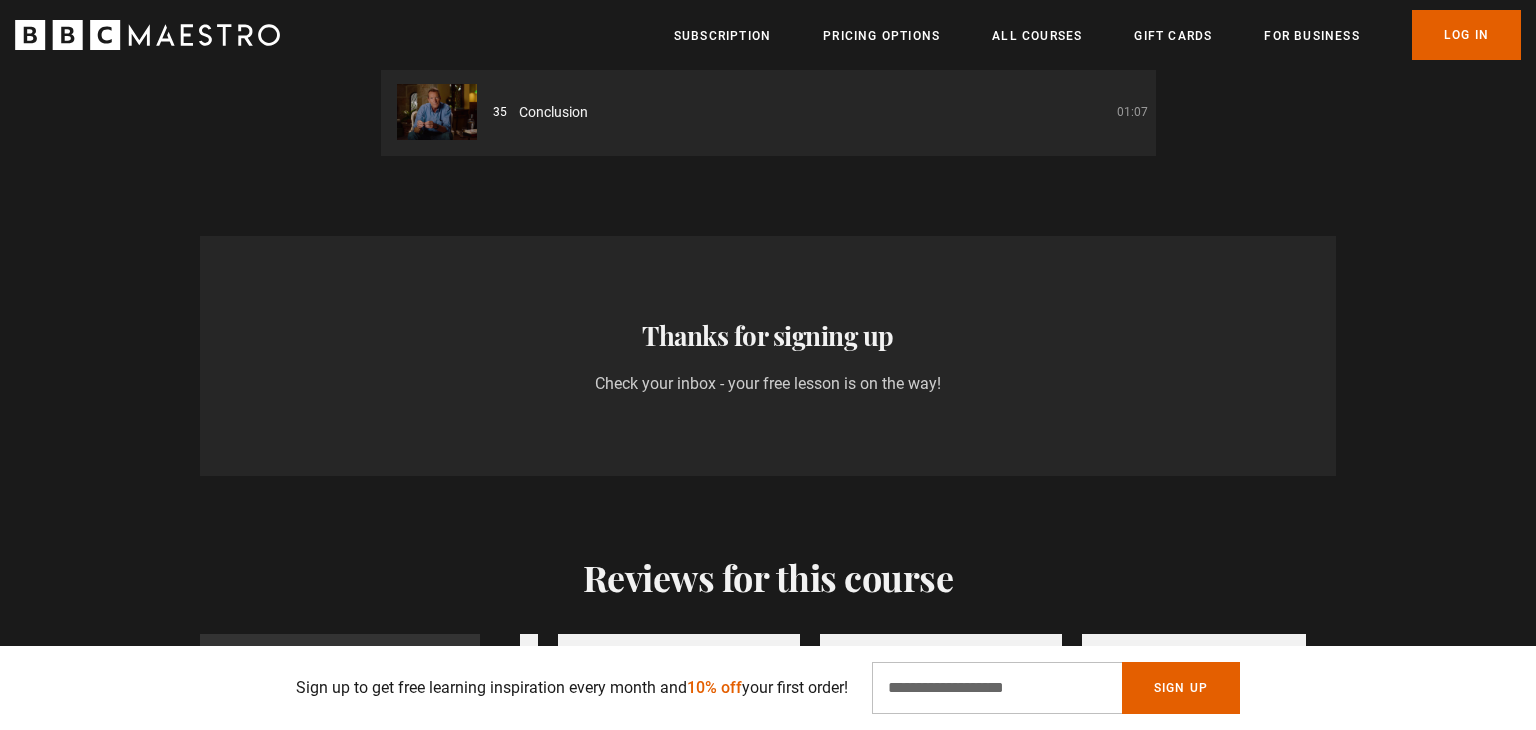 scroll, scrollTop: 0, scrollLeft: 2096, axis: horizontal 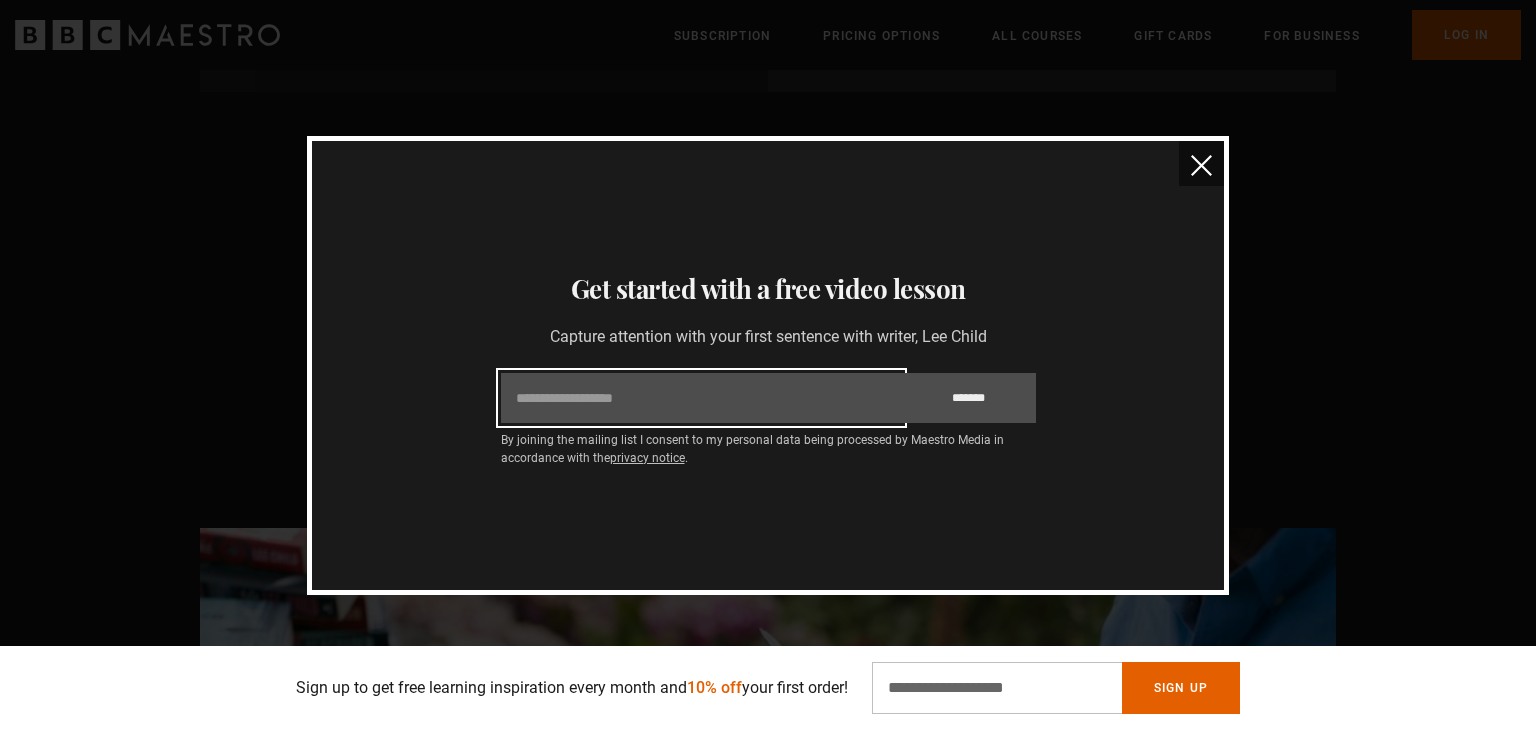 click on "Email" at bounding box center [701, 398] 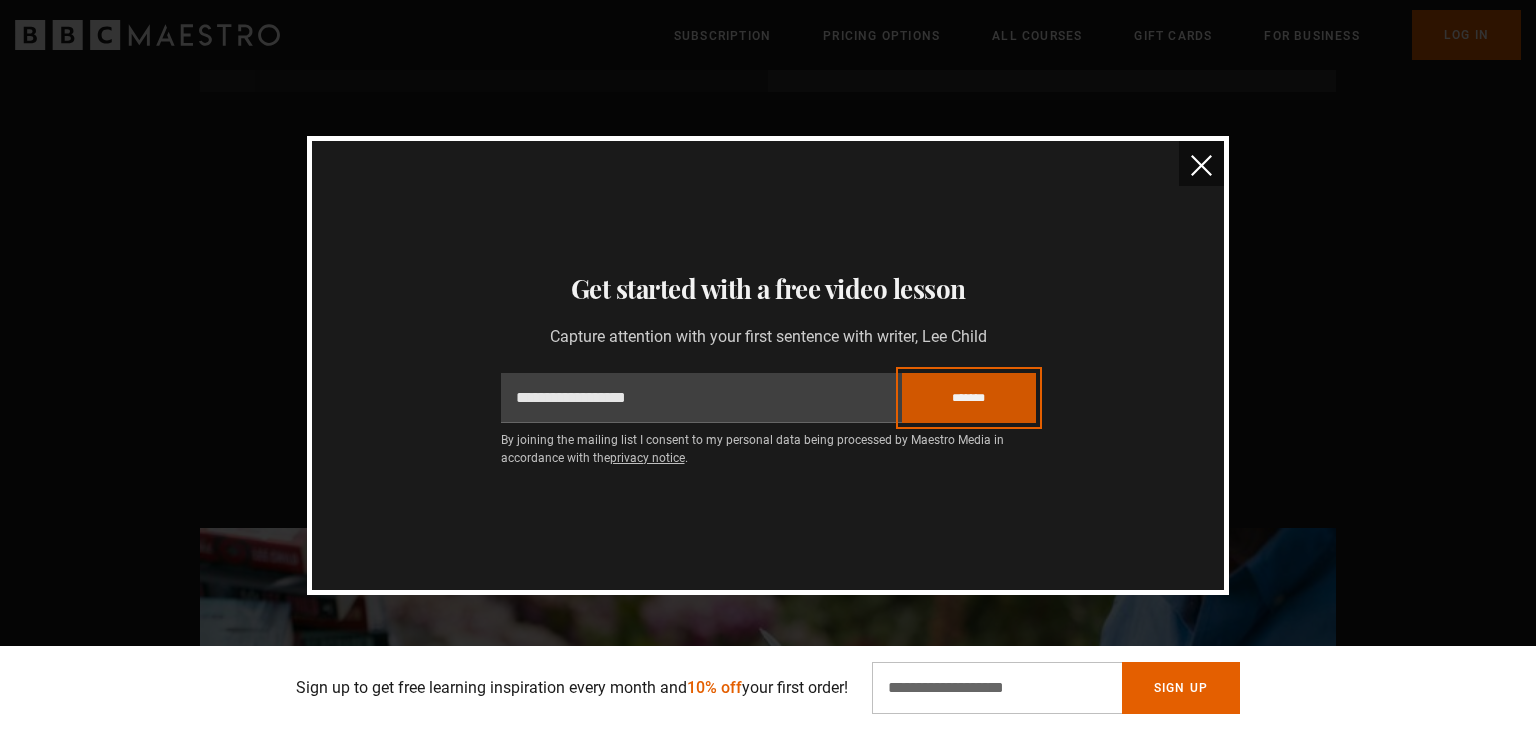 click on "*******" at bounding box center (969, 398) 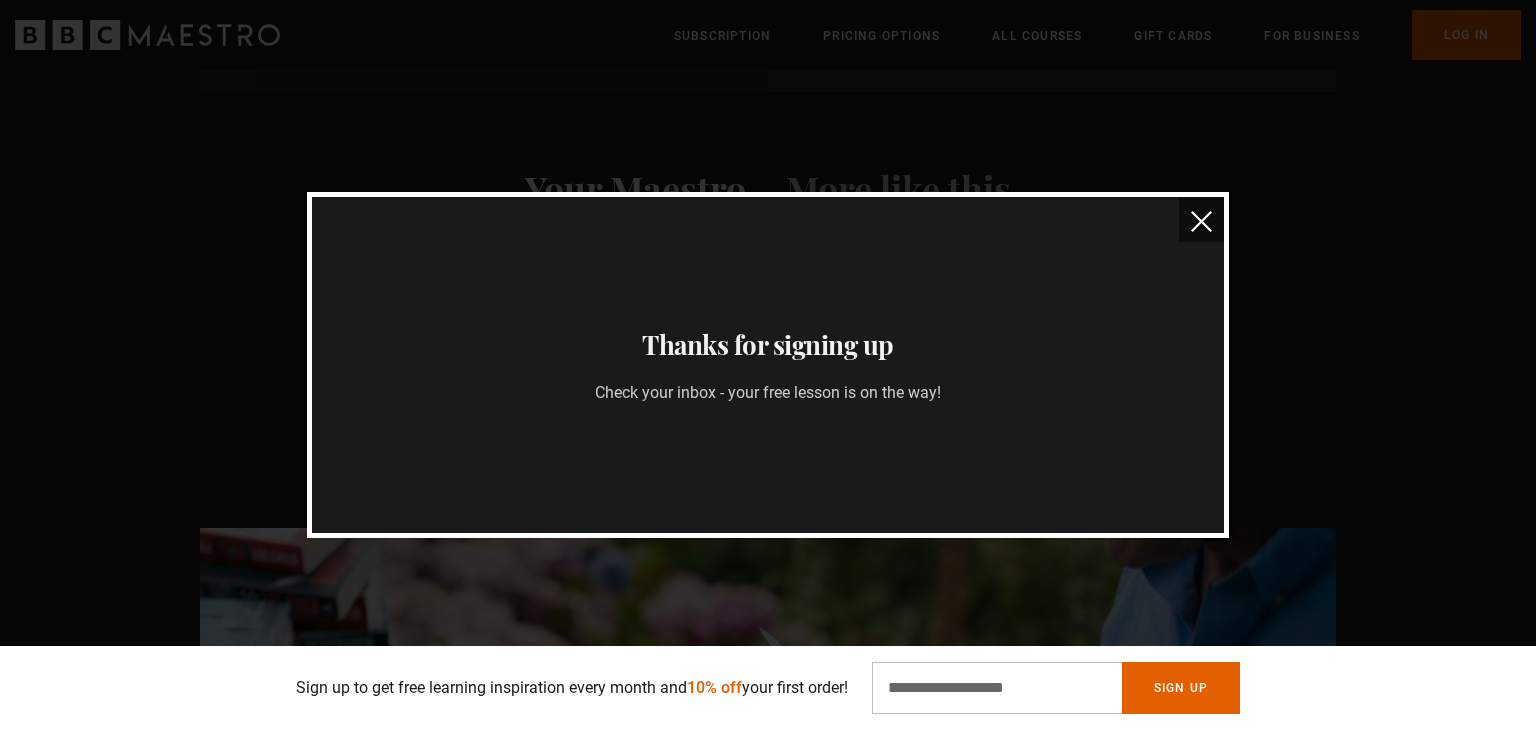 click at bounding box center [1201, 221] 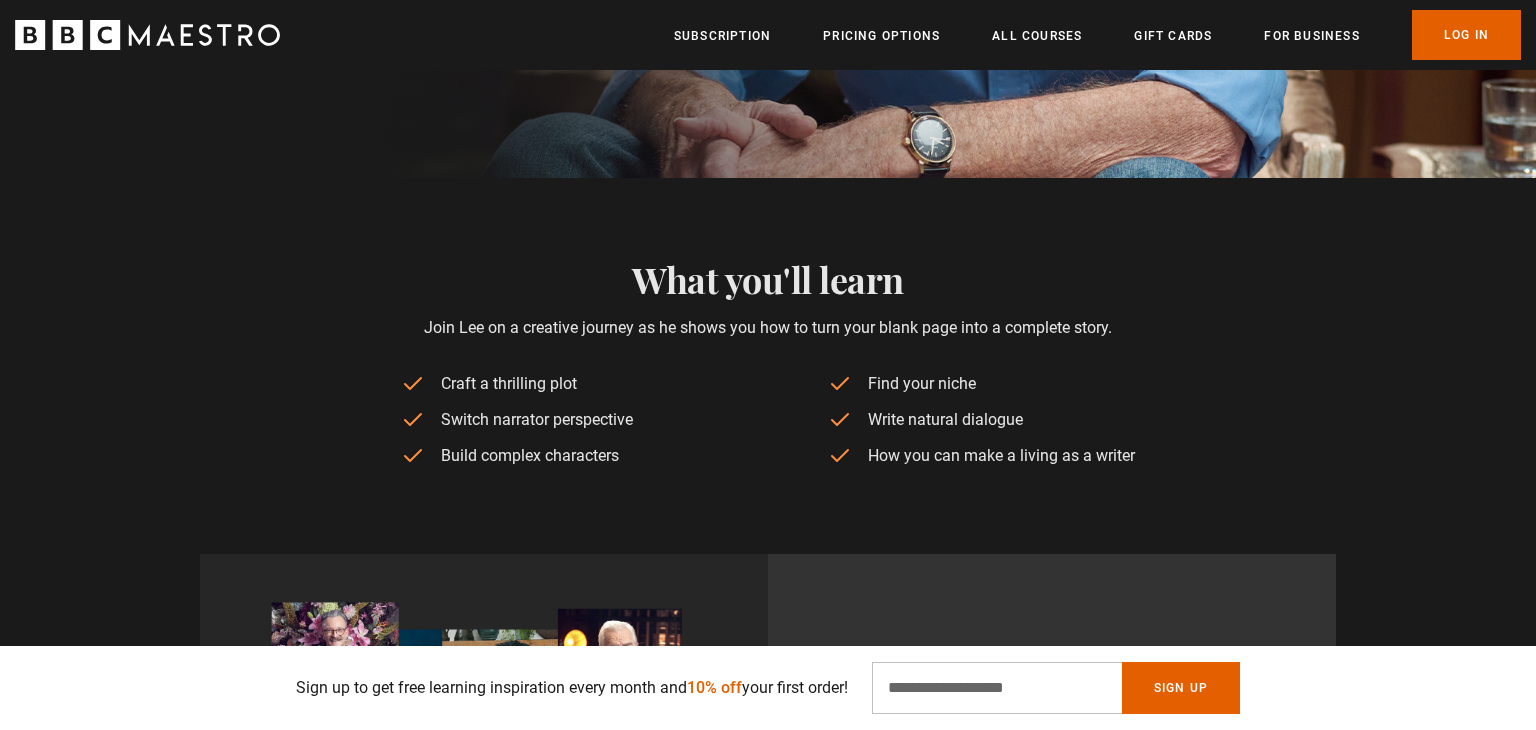 scroll, scrollTop: 495, scrollLeft: 0, axis: vertical 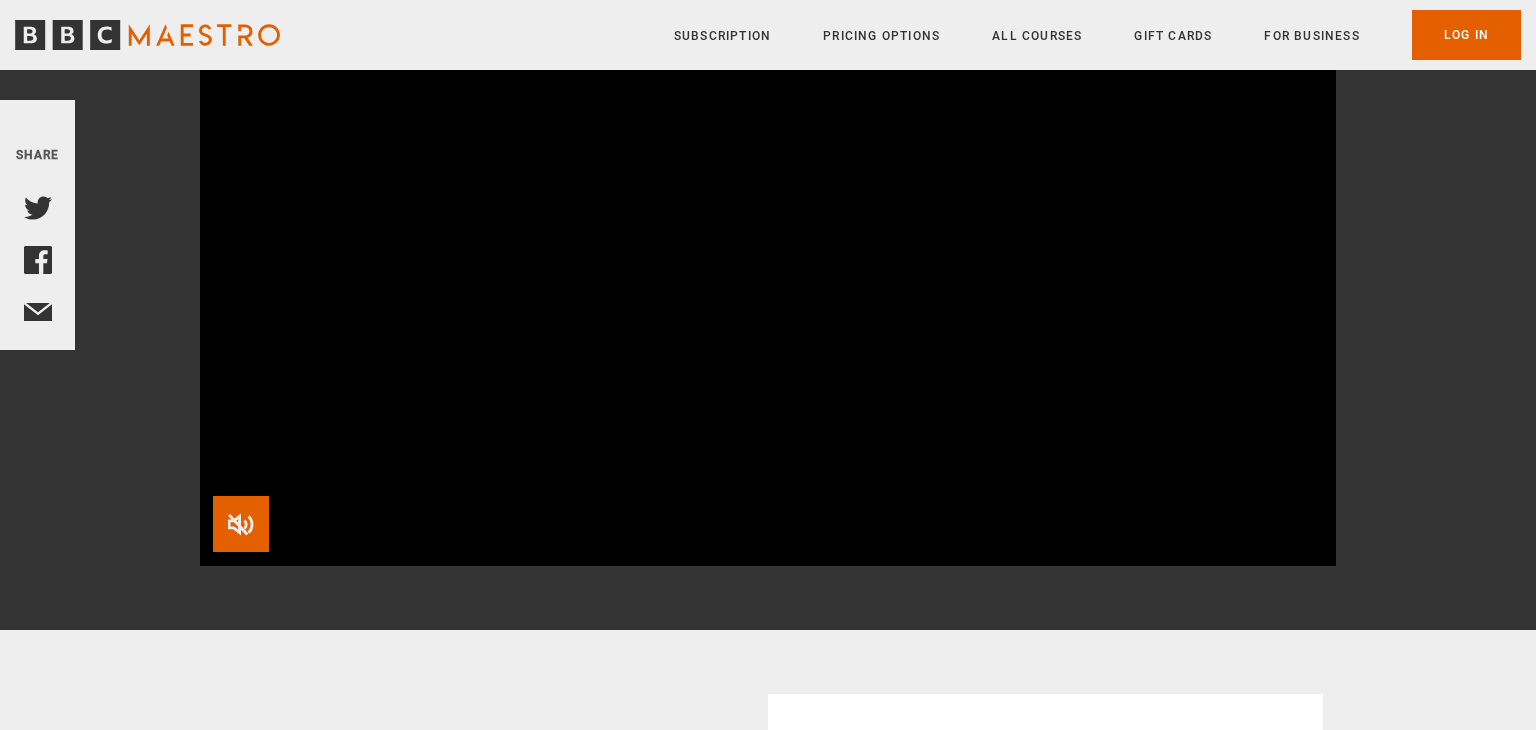 click at bounding box center (241, 524) 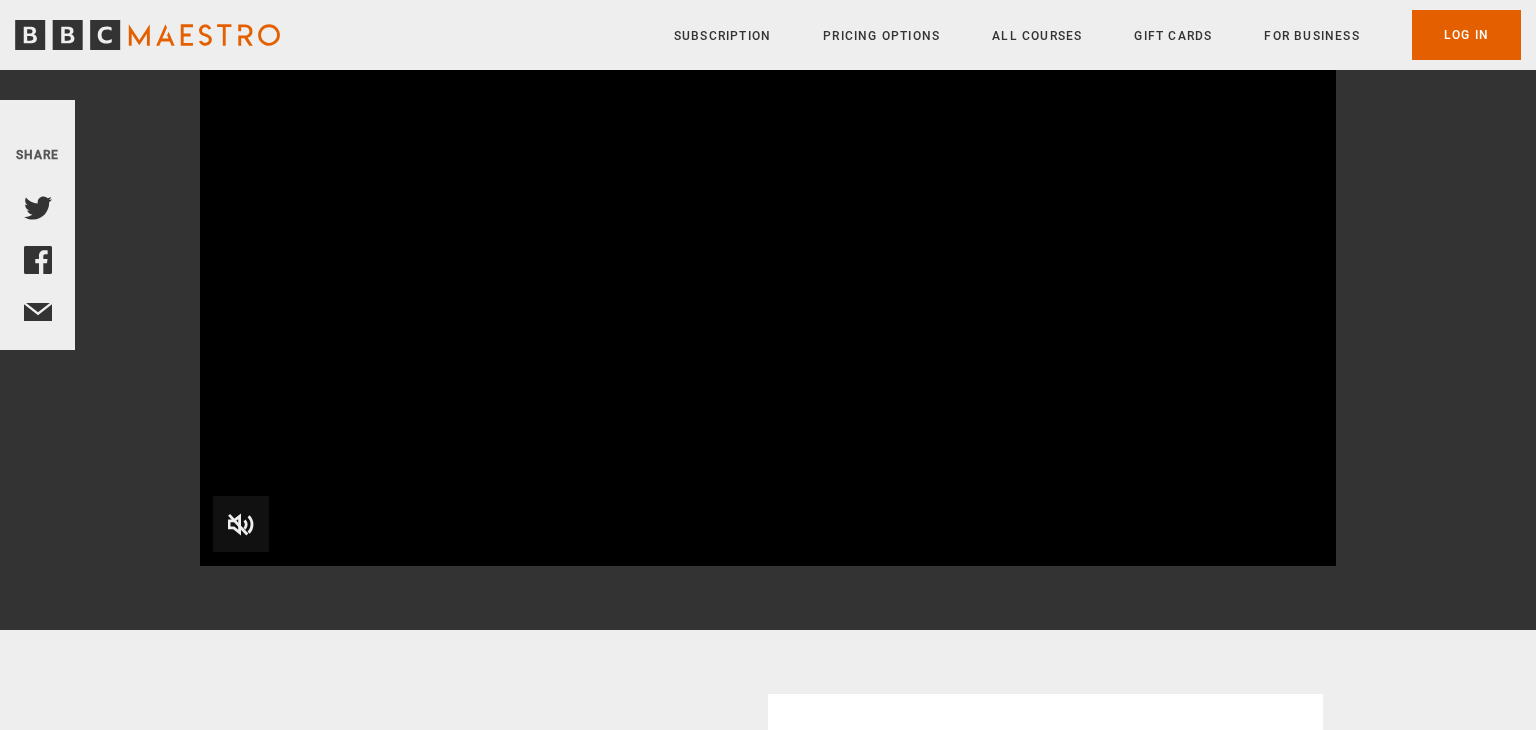 scroll, scrollTop: 280, scrollLeft: 0, axis: vertical 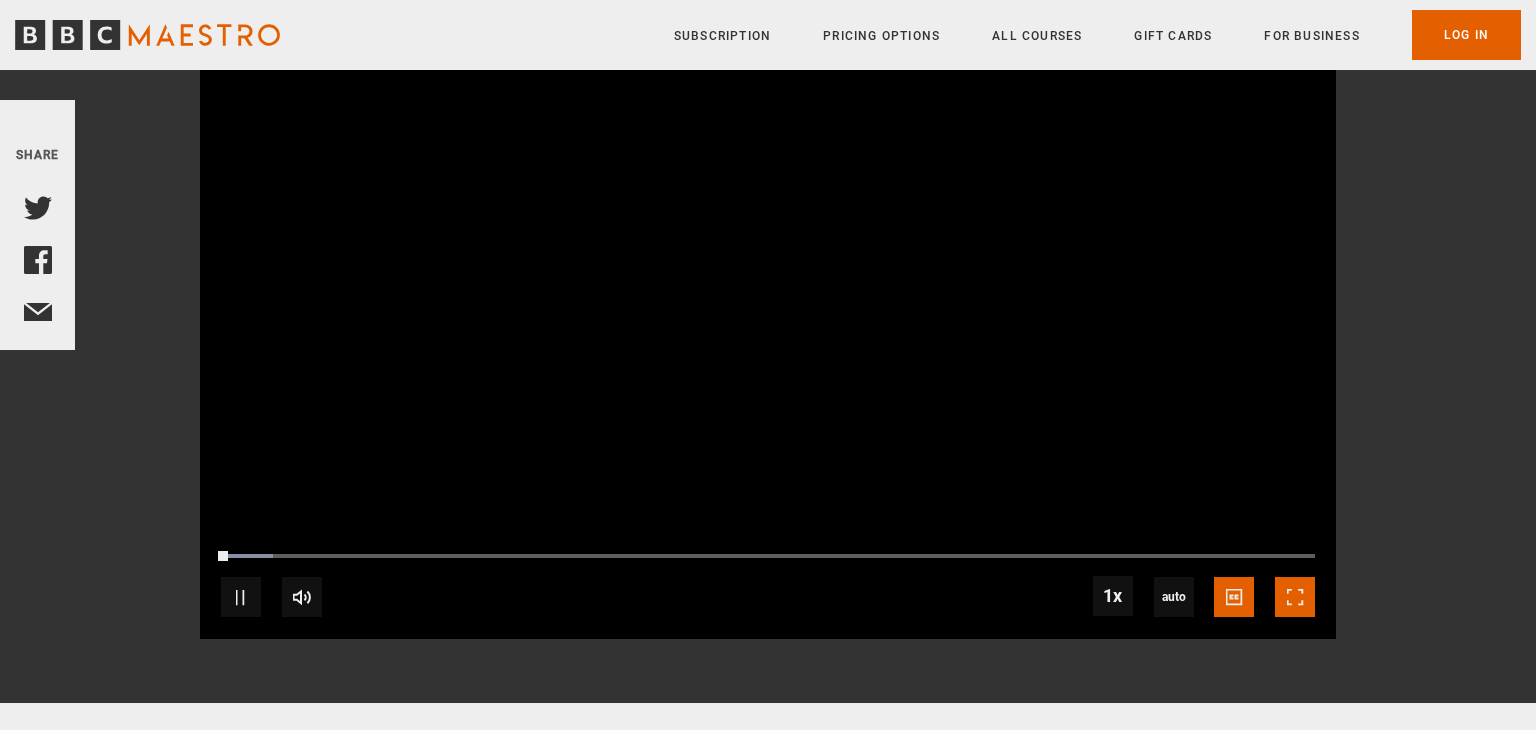 click at bounding box center [1295, 597] 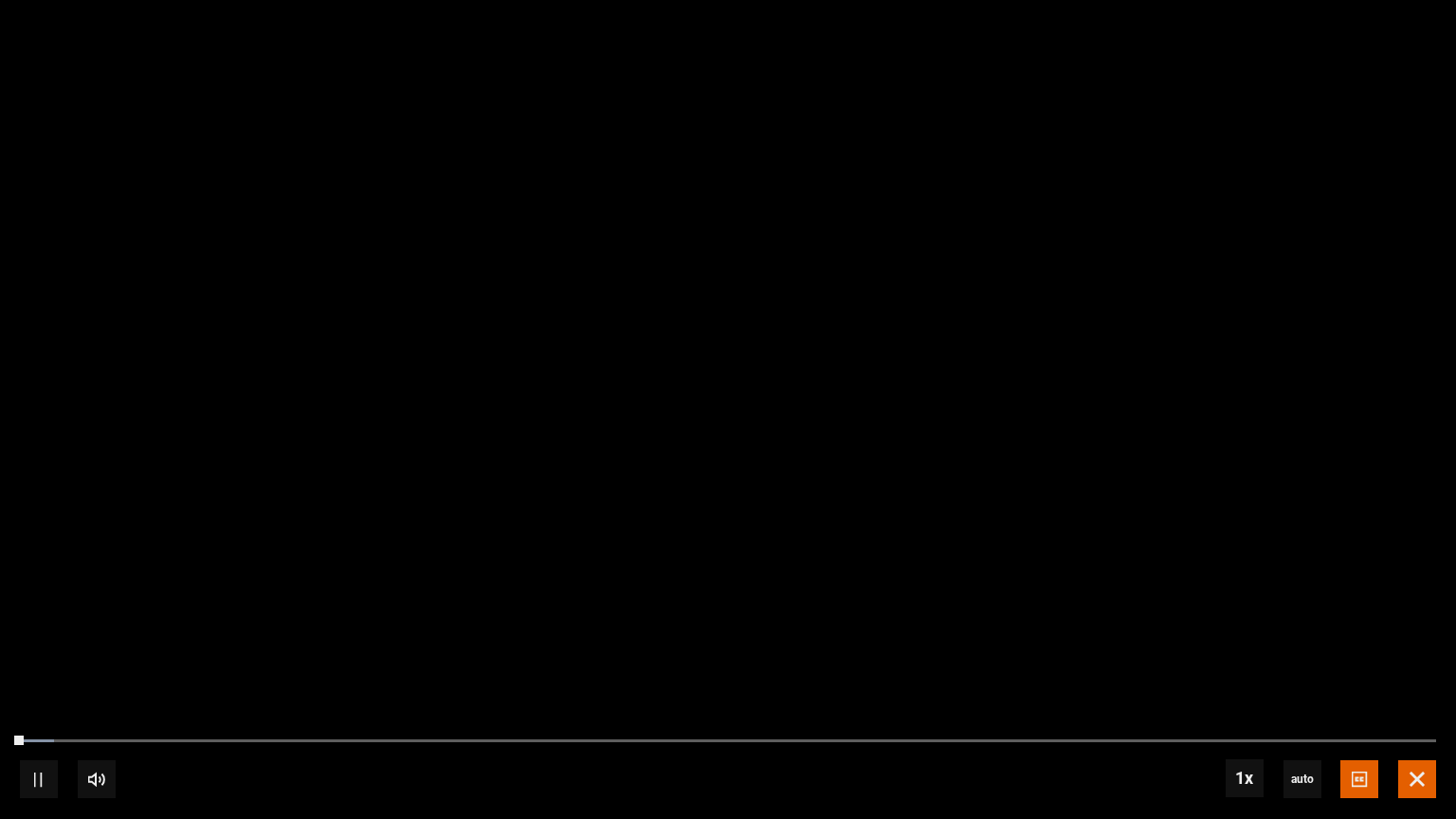 click at bounding box center [1417, 779] 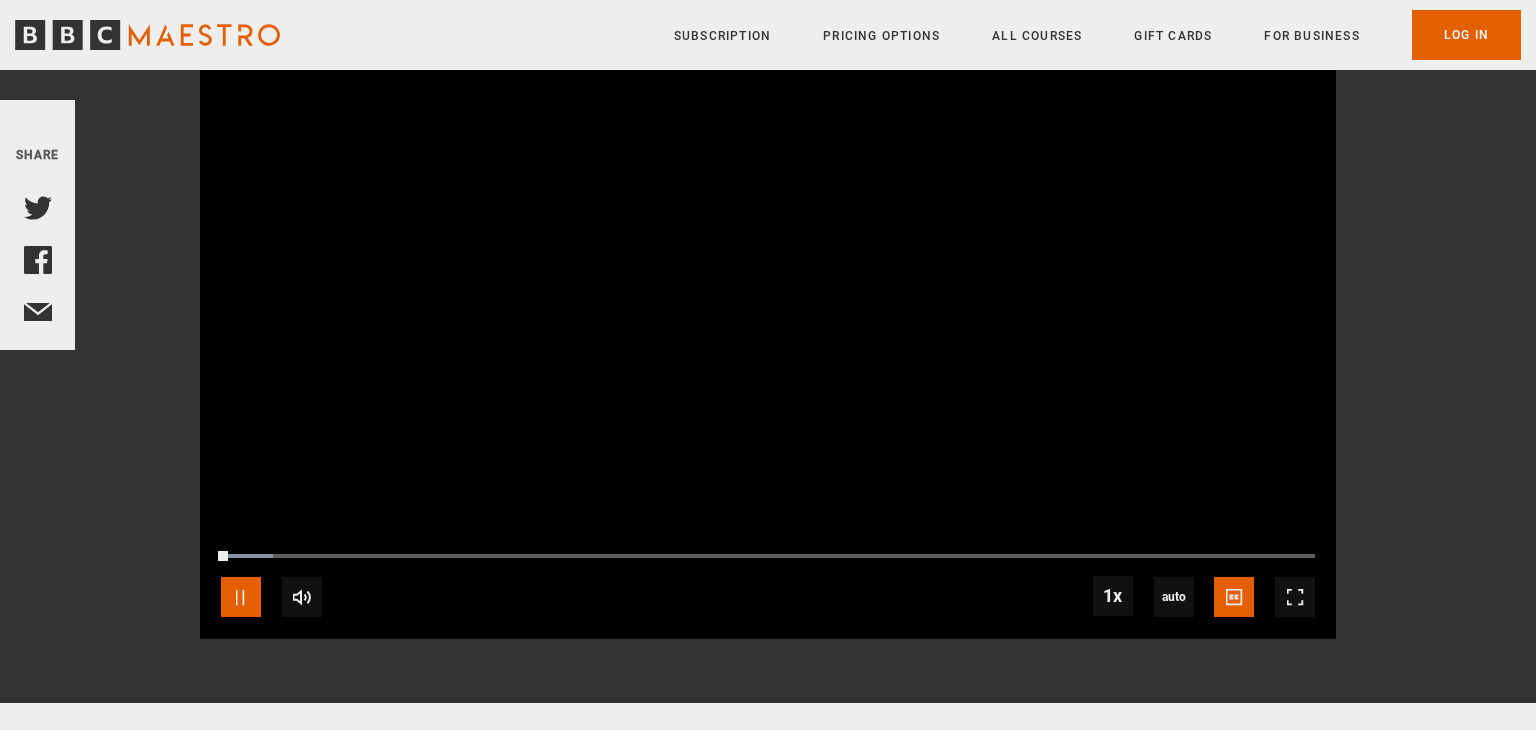 click at bounding box center [241, 597] 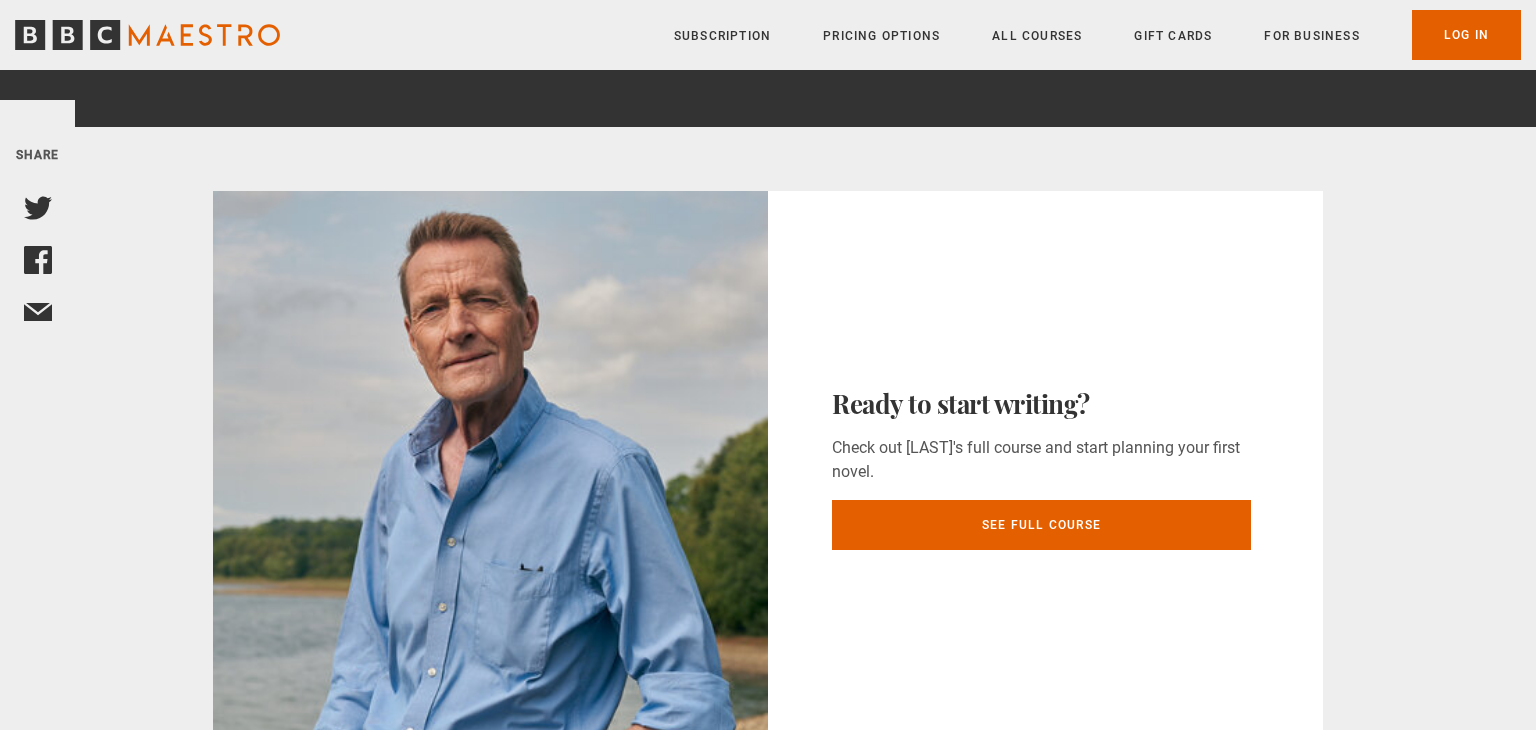 scroll, scrollTop: 2621, scrollLeft: 0, axis: vertical 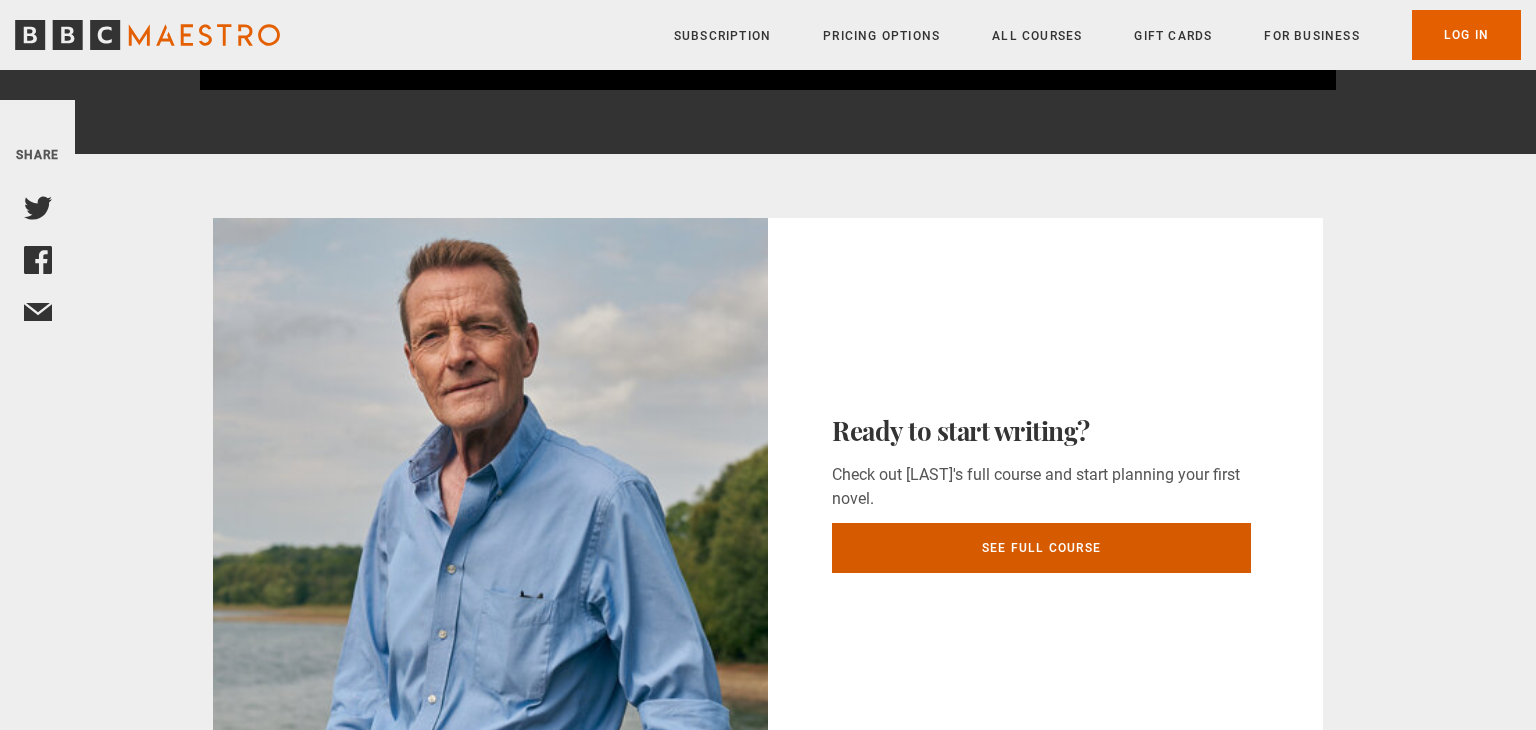 click on "See full course" at bounding box center (1041, 548) 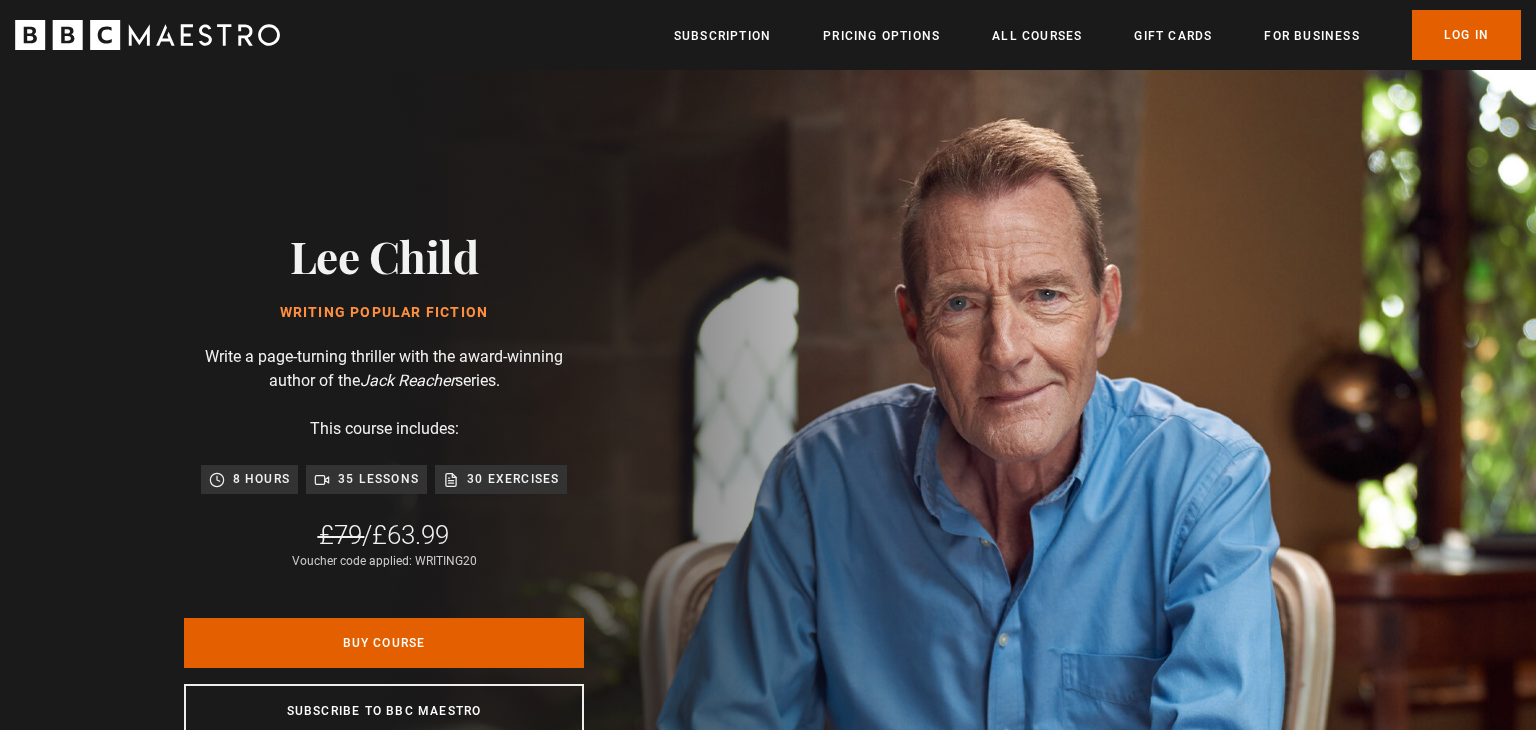 scroll, scrollTop: 0, scrollLeft: 0, axis: both 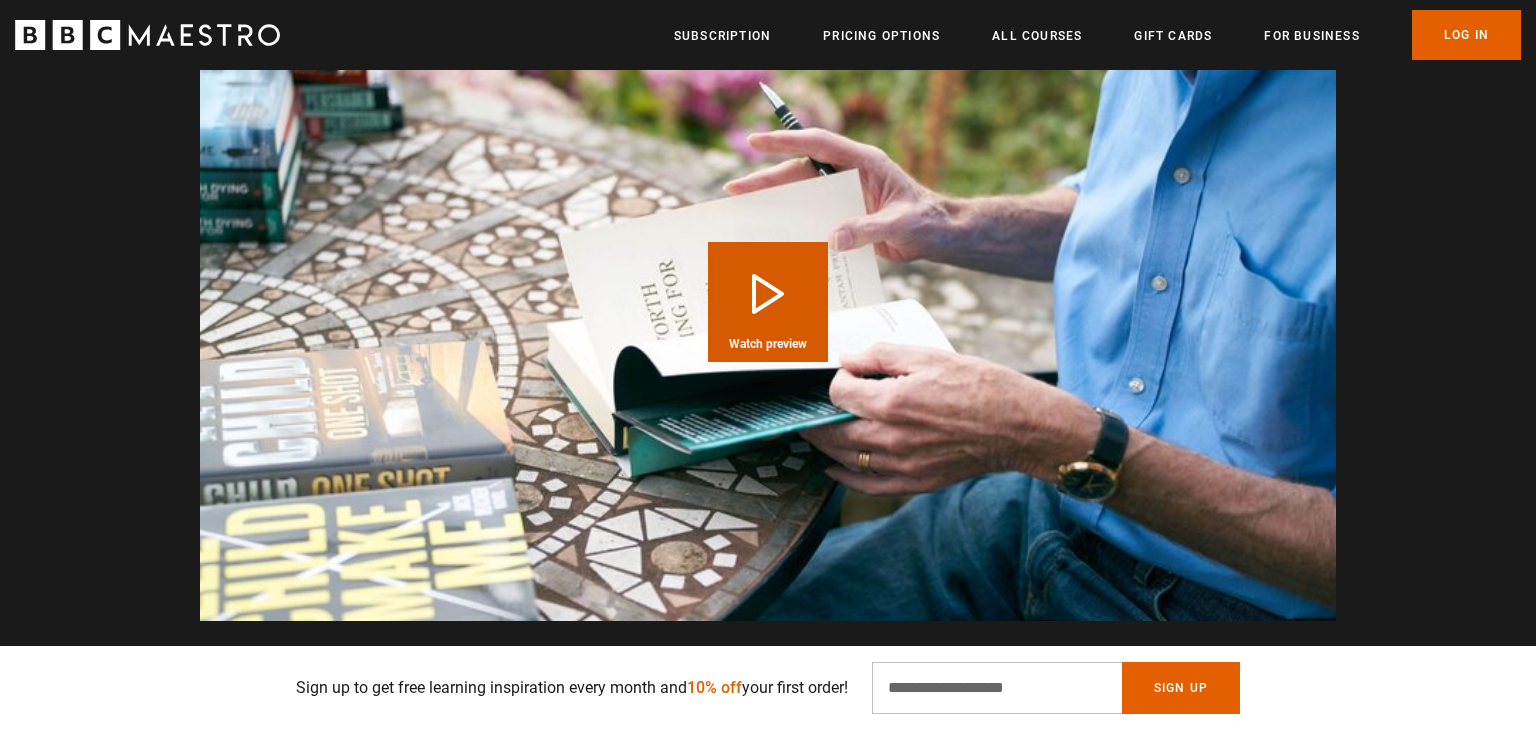 click on "Play Course overview for Writing Popular Fiction with Lee Child Watch preview" at bounding box center (768, 302) 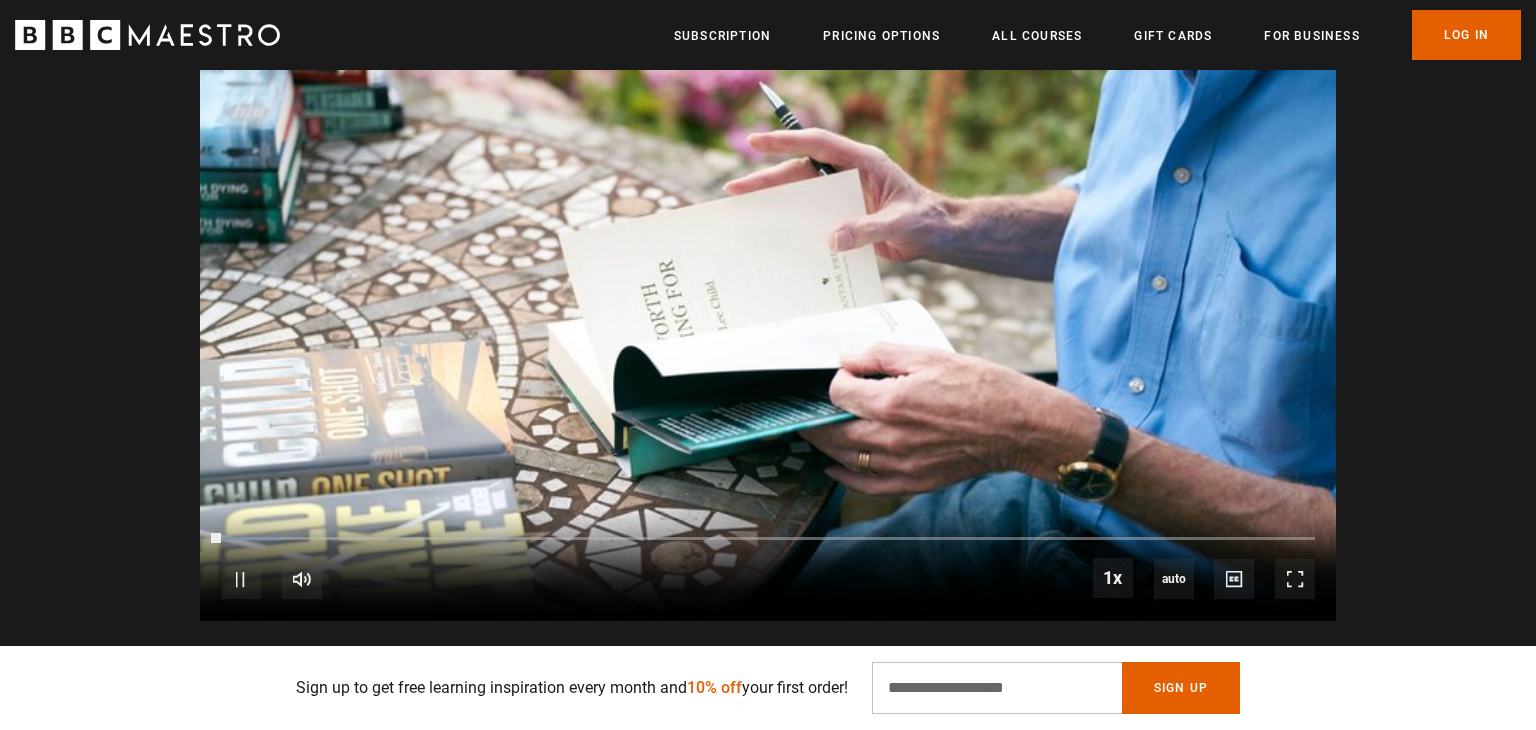 scroll, scrollTop: 2066, scrollLeft: 0, axis: vertical 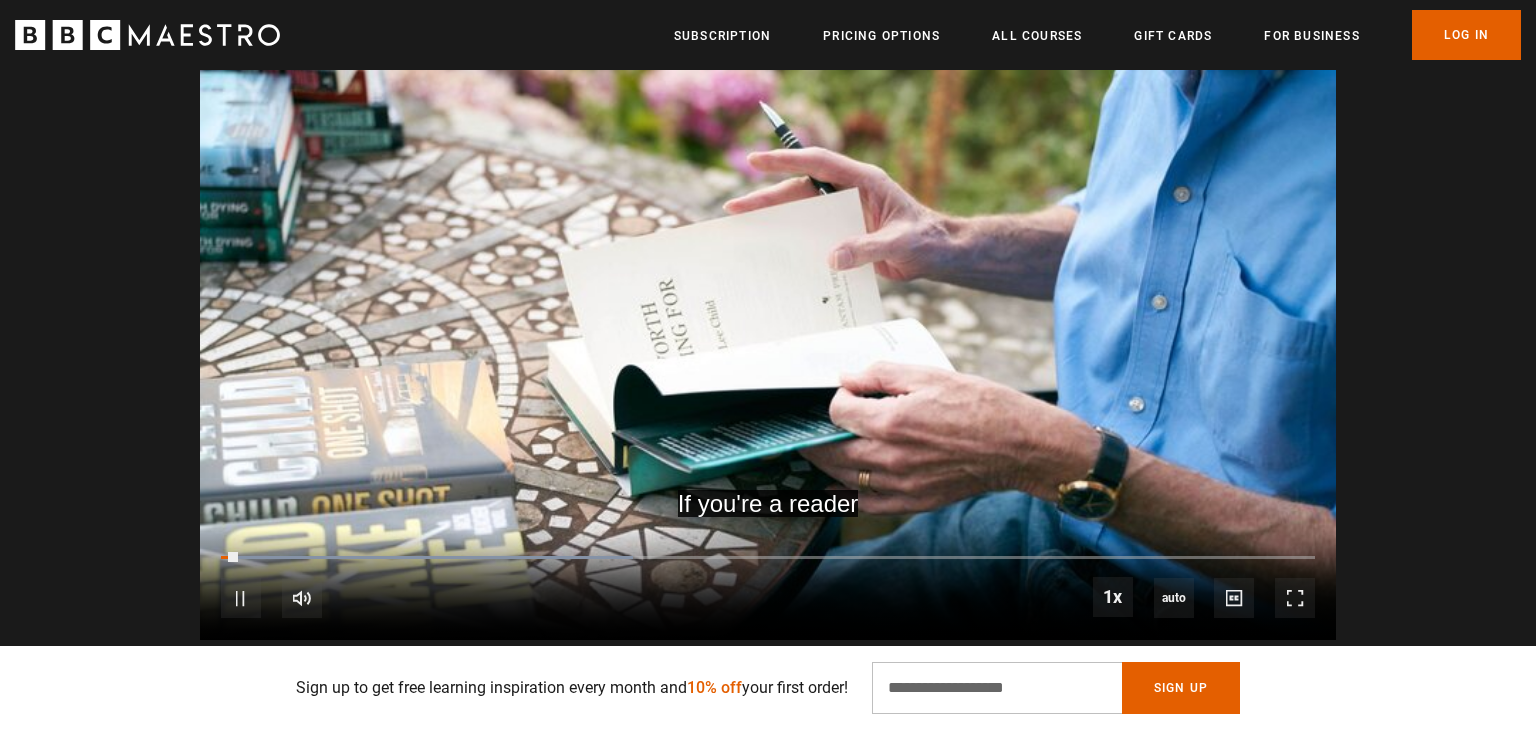 click on "10s Skip Back 10 seconds Pause 10s Skip Forward 10 seconds Loaded :  37.63% 1:23 0:01 Pause Mute Current Time  0:01 - Duration  1:33 1x Playback Rate 2x 1.5x 1x , selected 0.5x auto Quality 360p 720p 1080p 2160p Auto , selected Captions captions off English  Captions , selected" at bounding box center (768, 584) 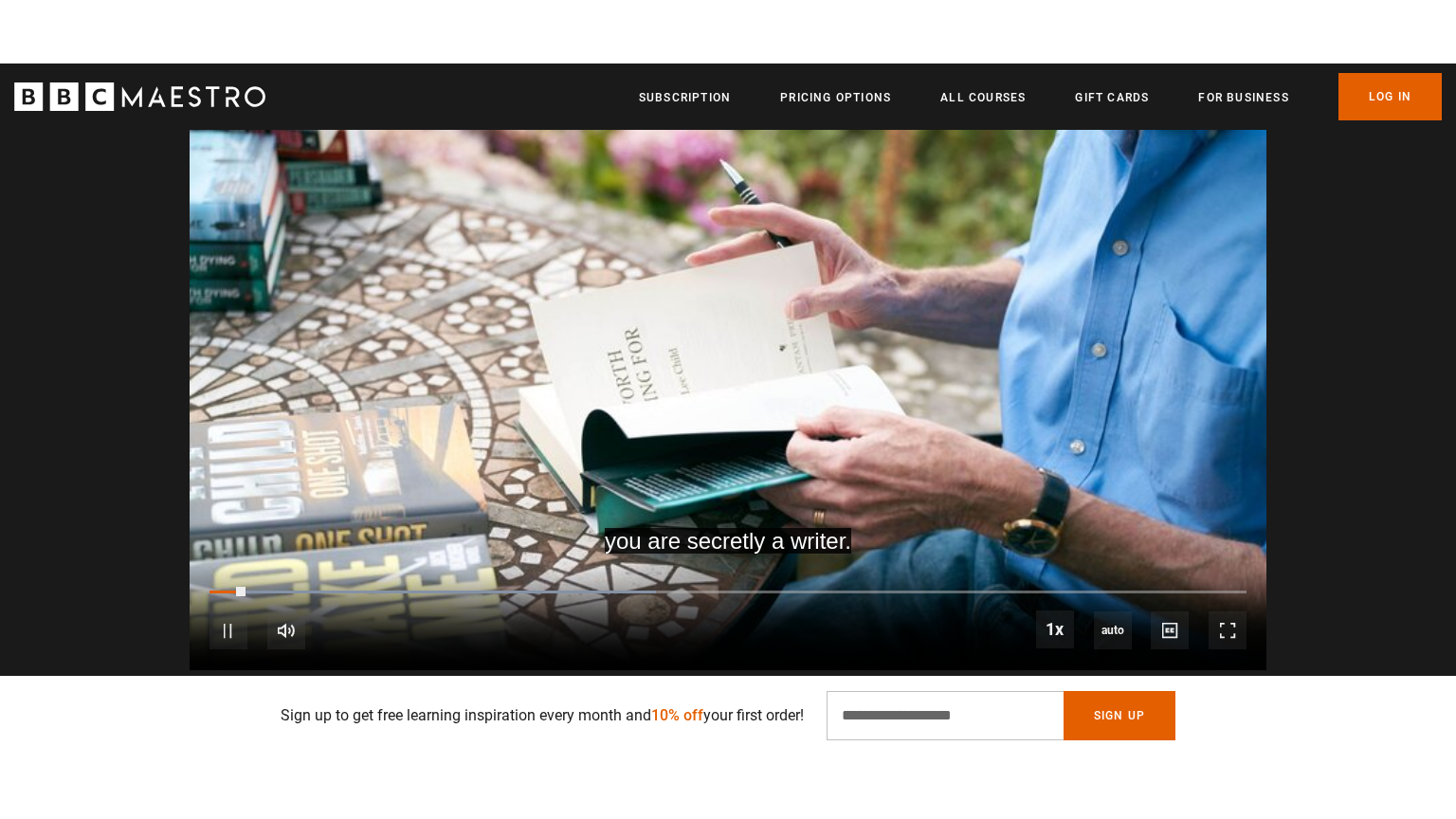 scroll, scrollTop: 0, scrollLeft: 247, axis: horizontal 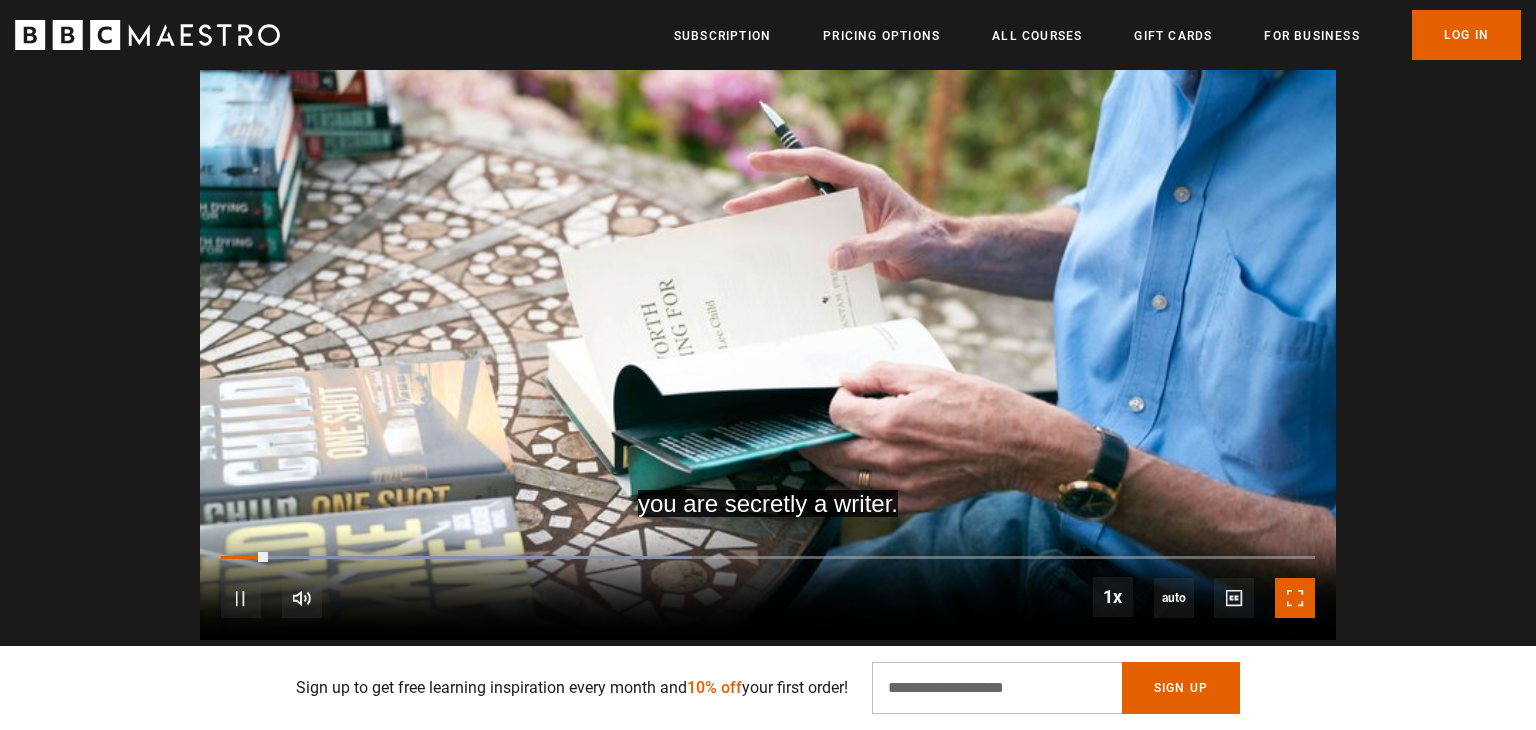 click at bounding box center [1295, 598] 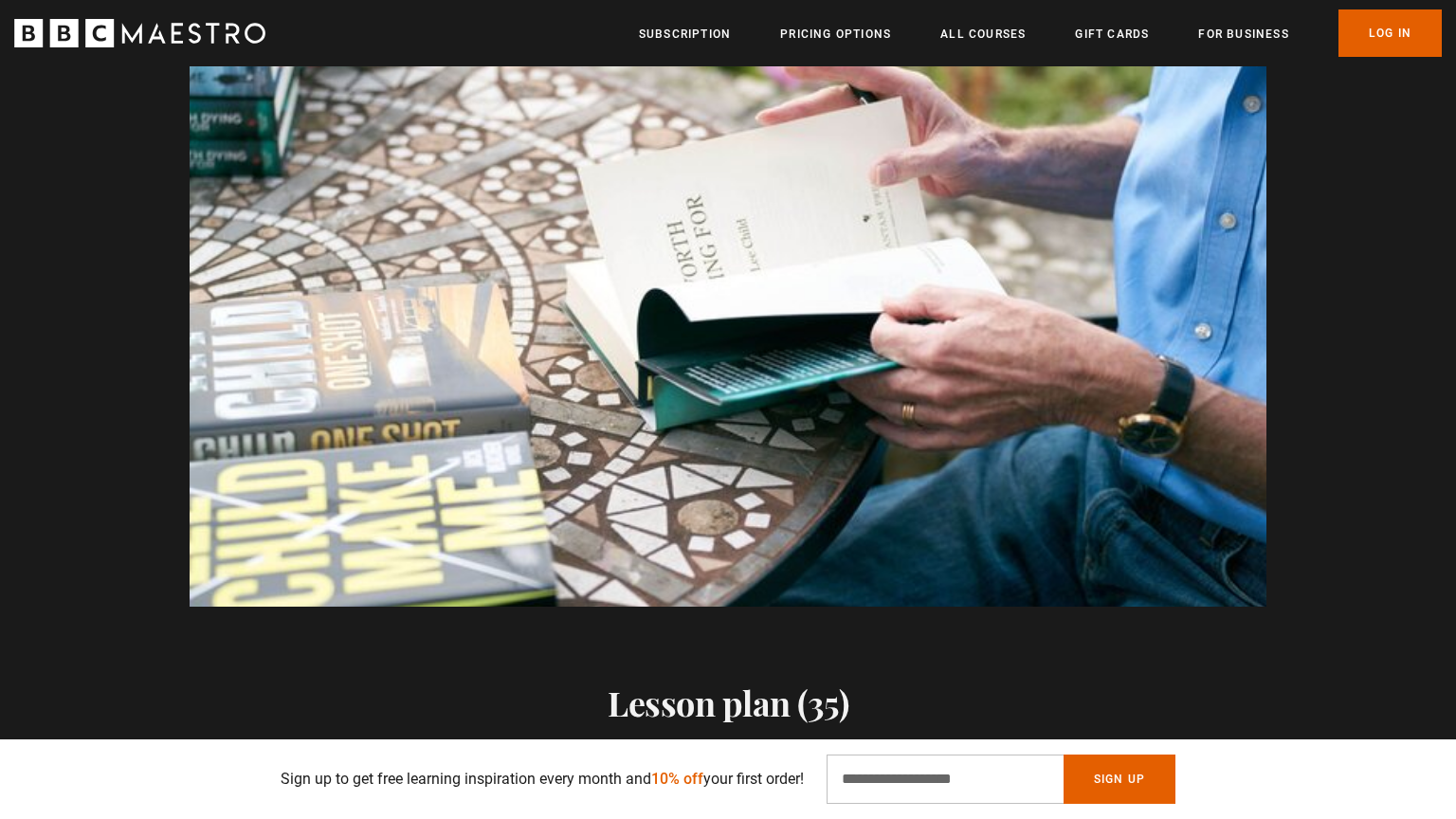 scroll, scrollTop: 0, scrollLeft: 2484, axis: horizontal 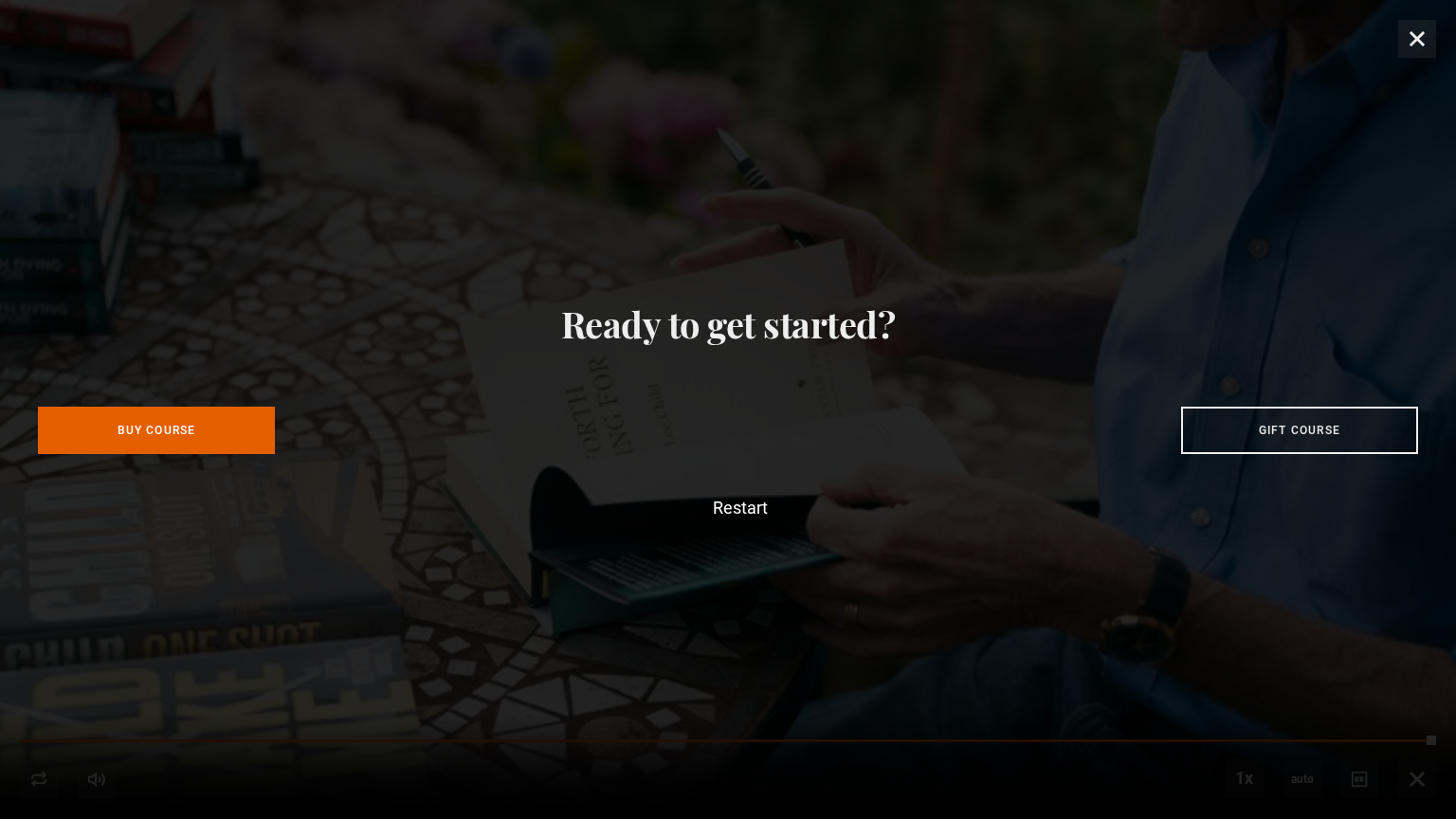 click on "Ready to get started?
Buy Course
Gift course
Restart" at bounding box center [728, 410] 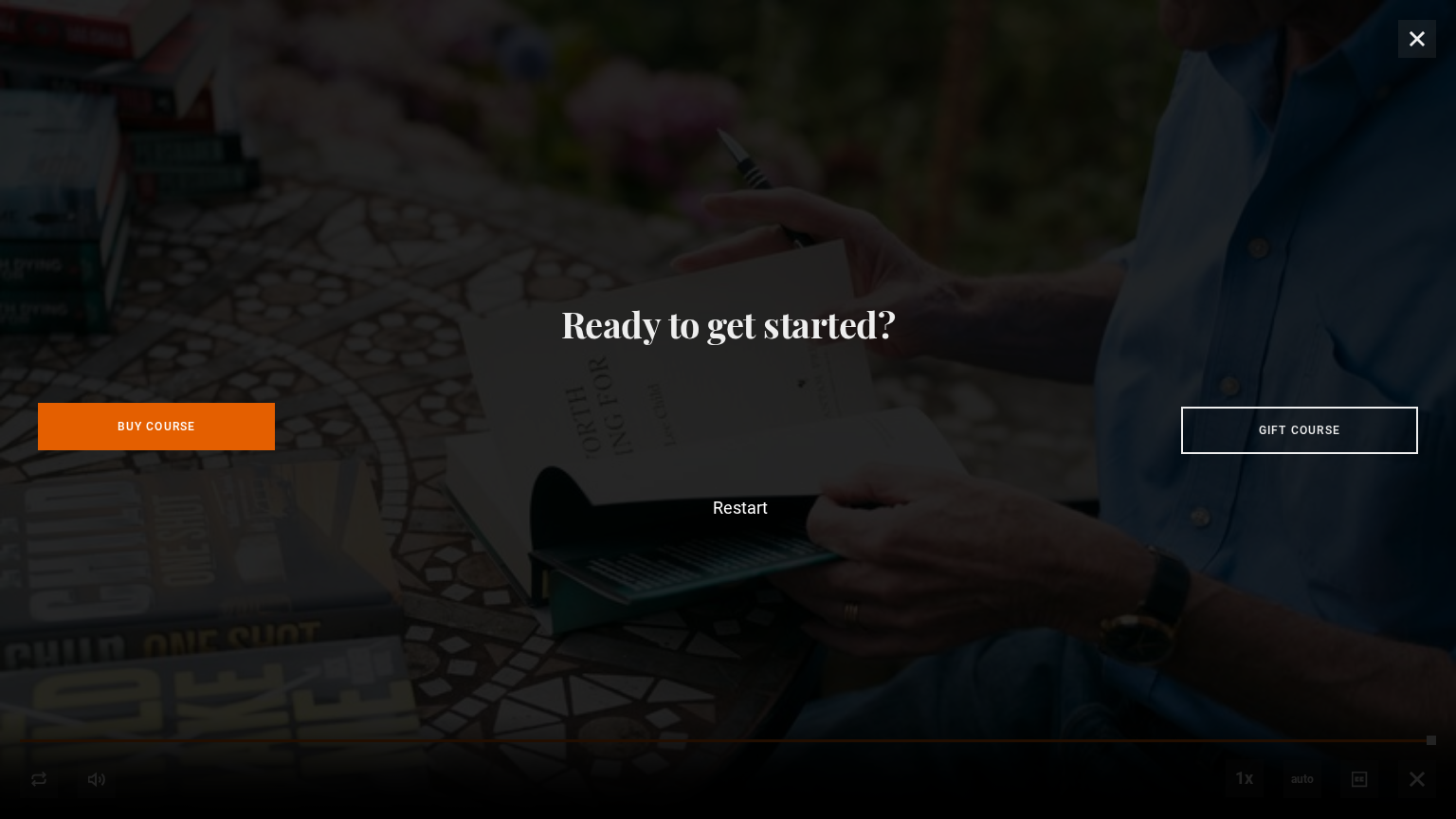 click on "Buy Course" at bounding box center [156, 427] 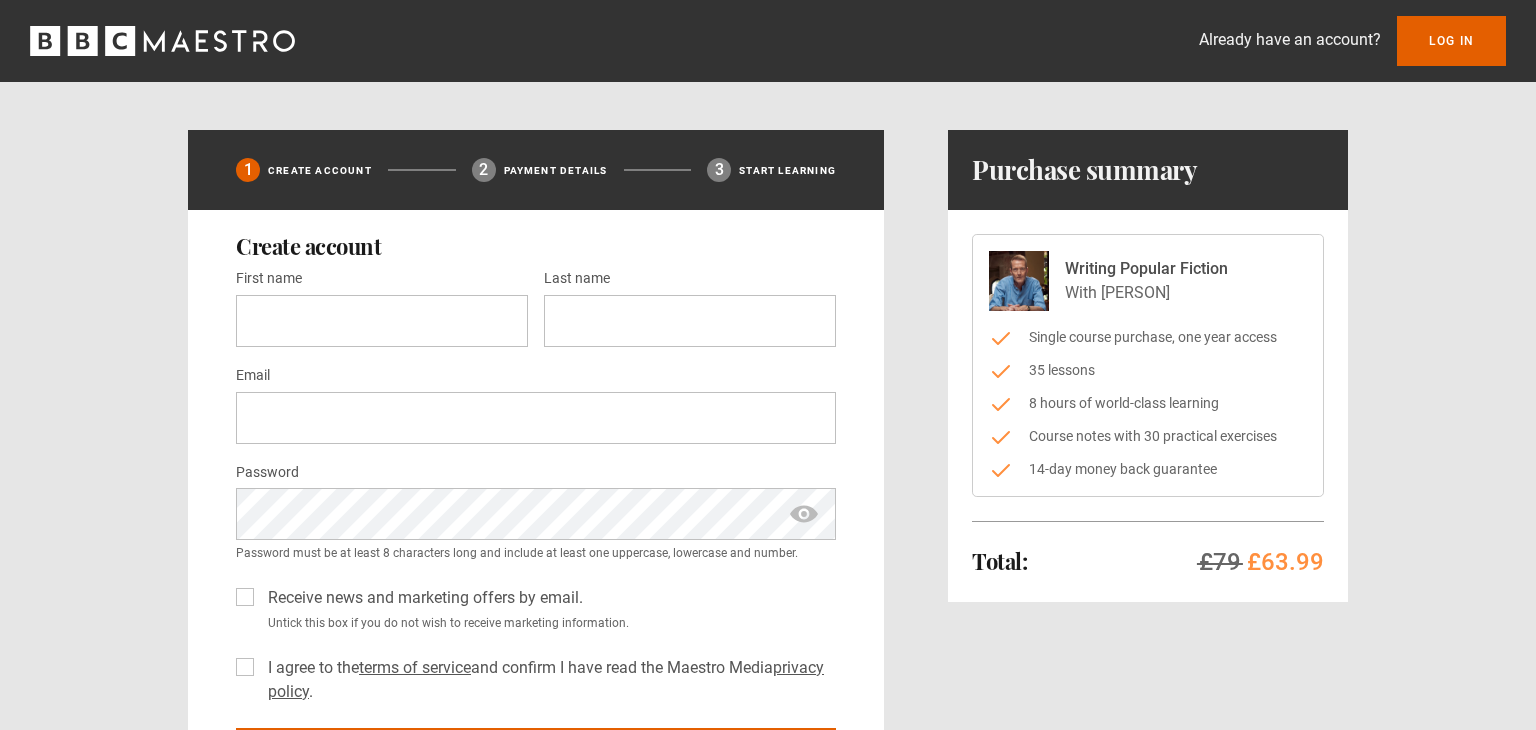 scroll, scrollTop: 0, scrollLeft: 0, axis: both 